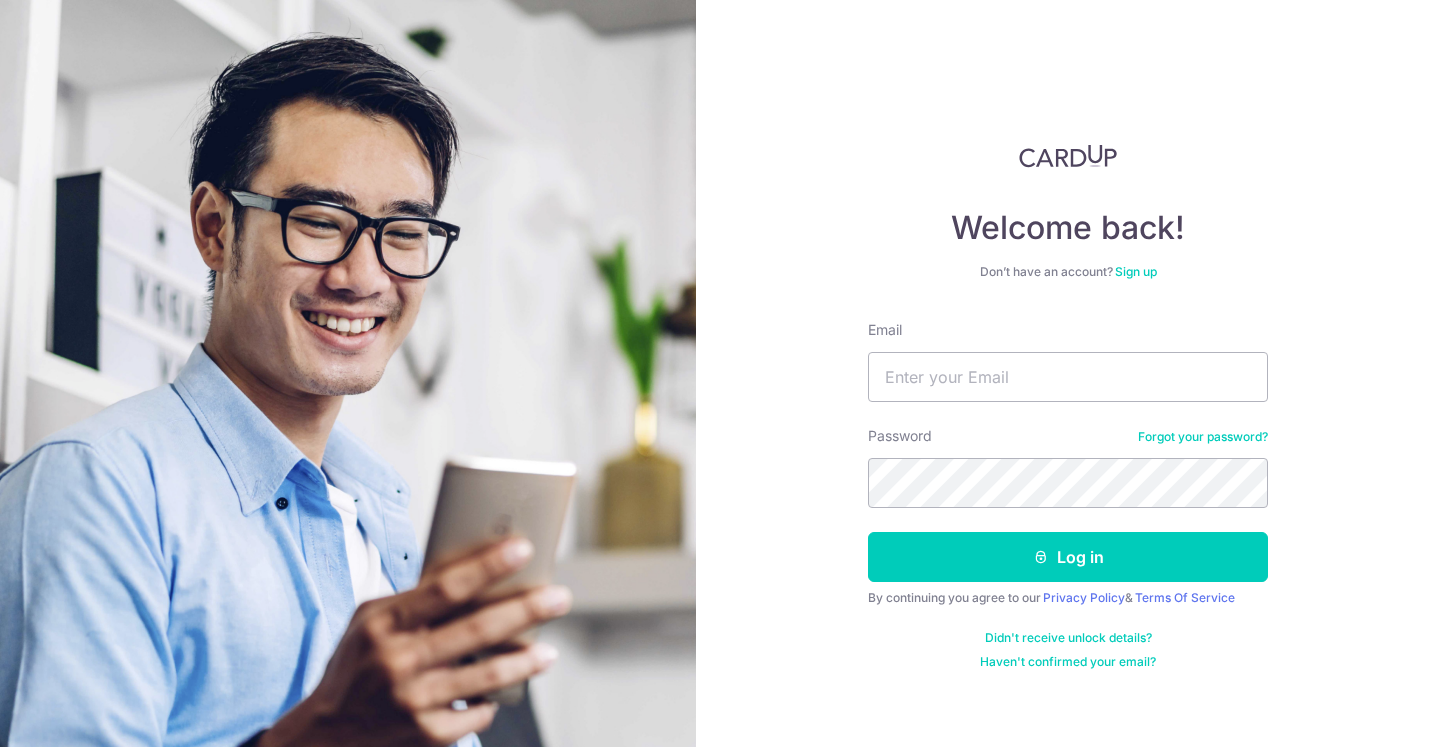 scroll, scrollTop: 0, scrollLeft: 0, axis: both 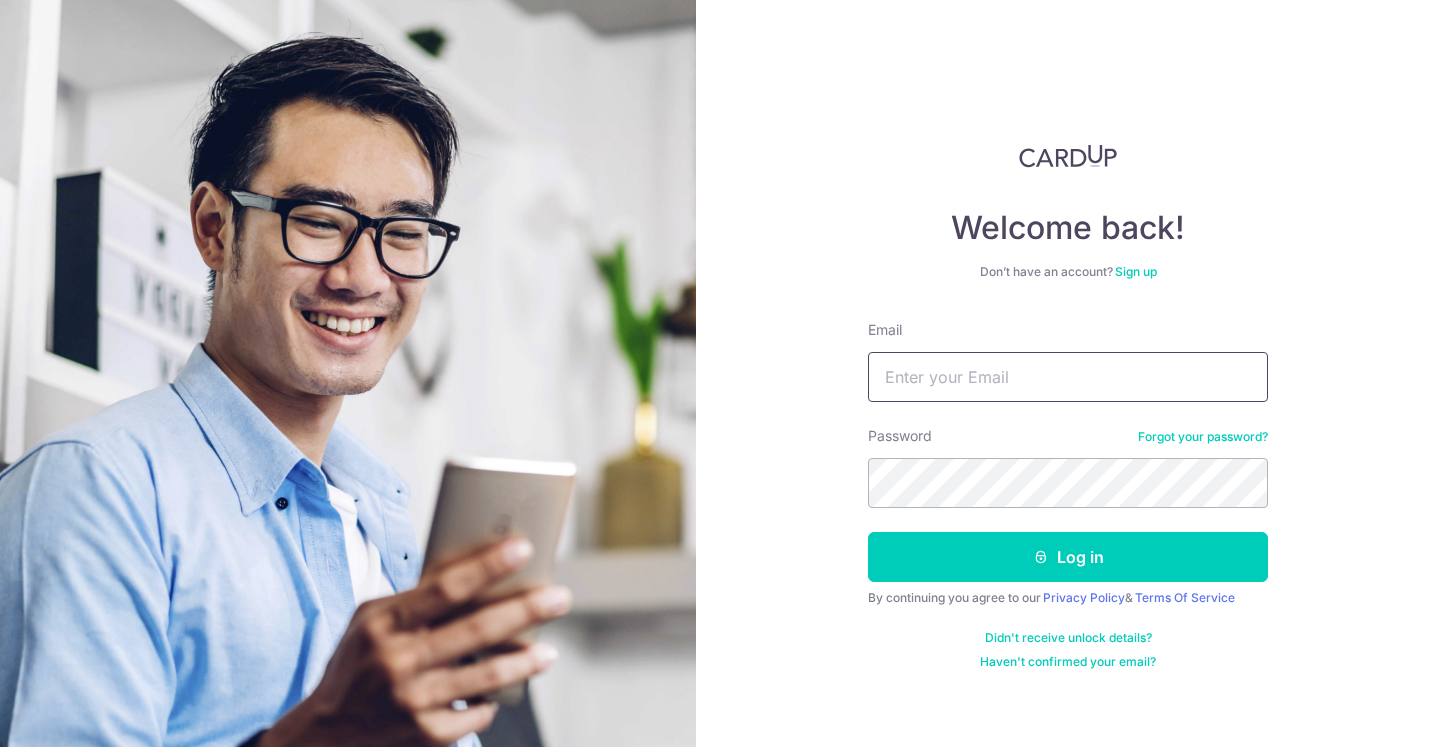 type on "evanchung87@gmail.com" 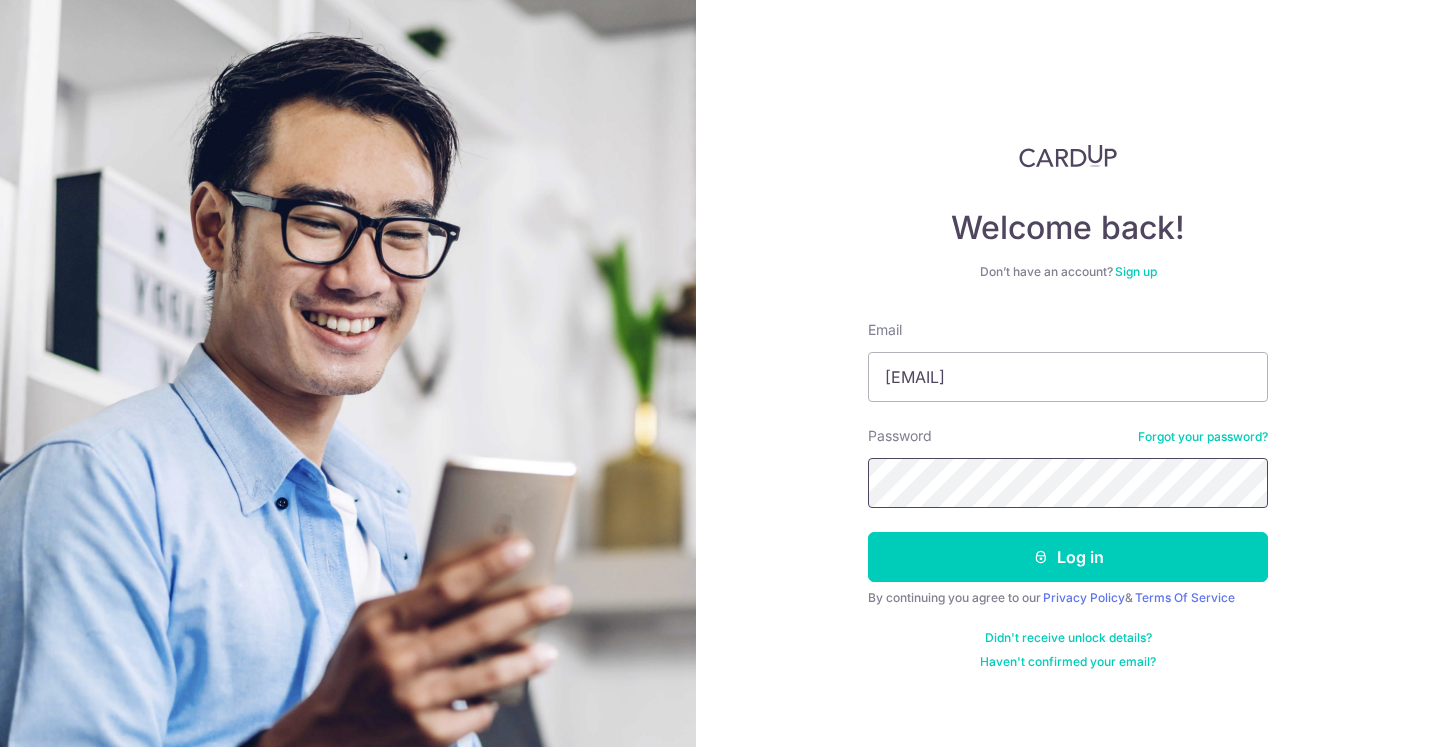 click on "Log in" at bounding box center (1068, 557) 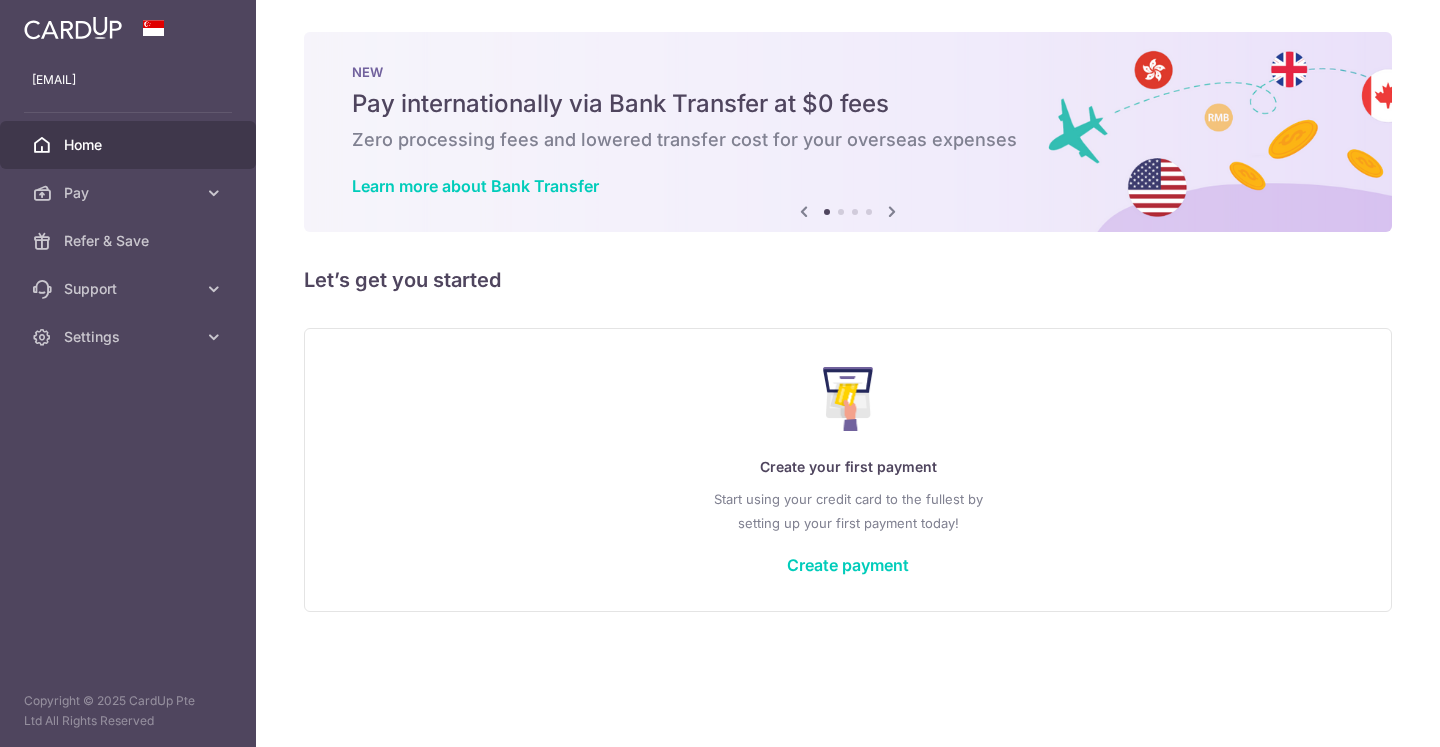 scroll, scrollTop: 0, scrollLeft: 0, axis: both 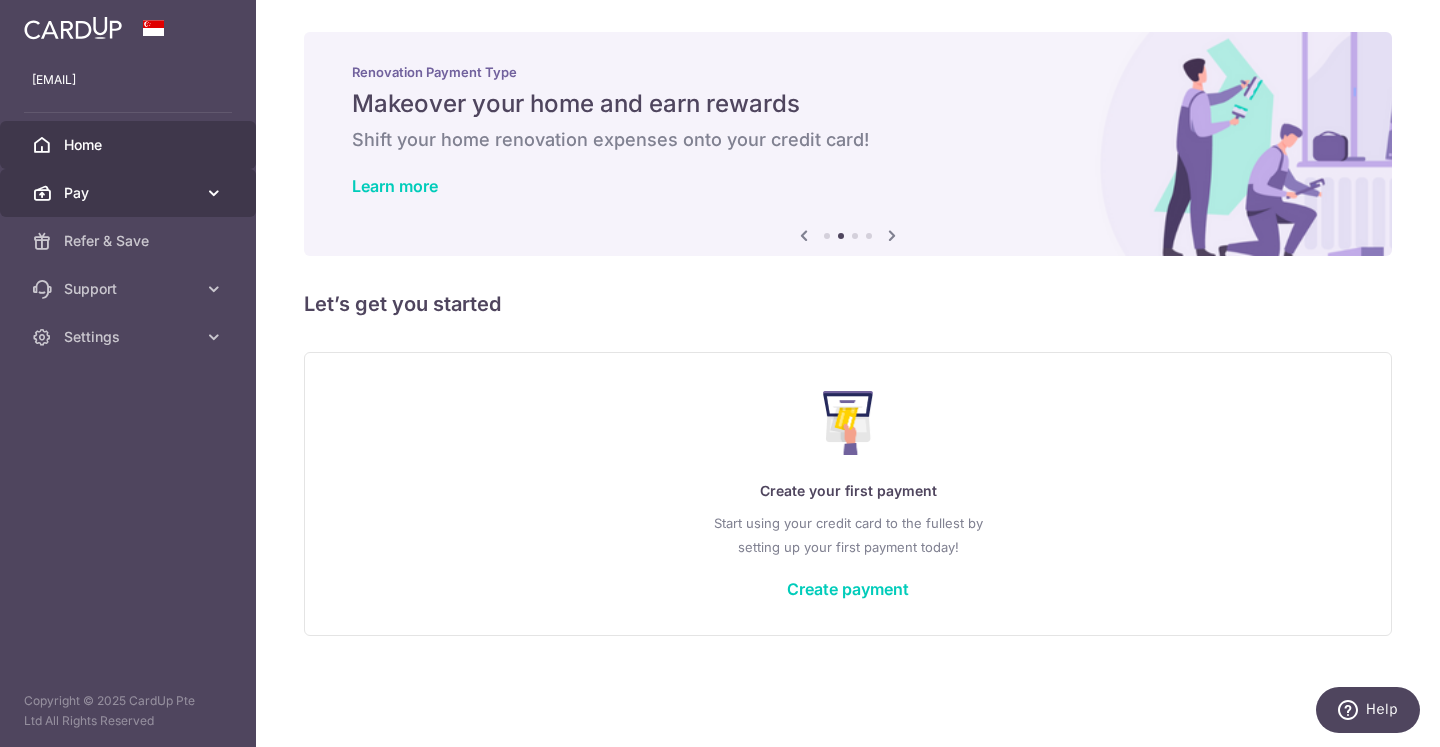click on "Pay" at bounding box center (130, 193) 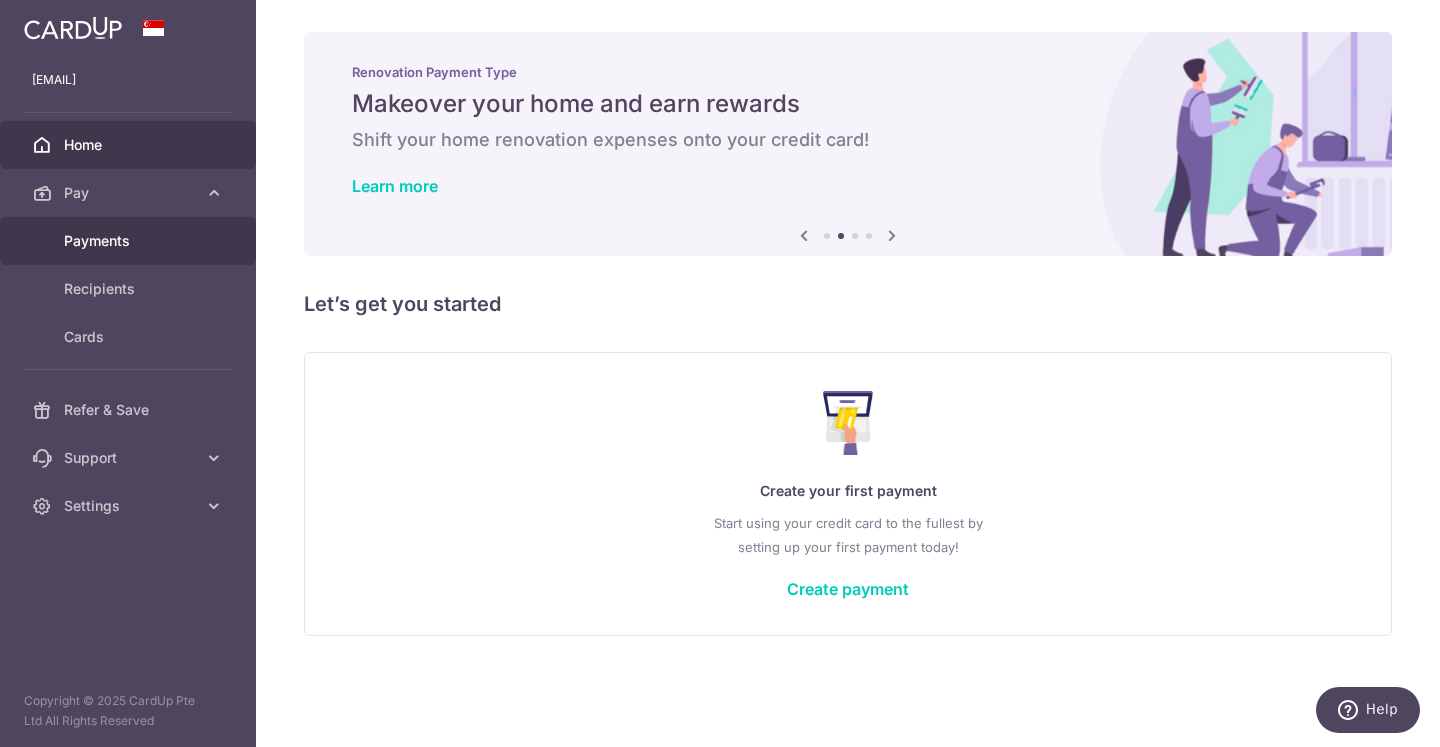 click on "Payments" at bounding box center (130, 241) 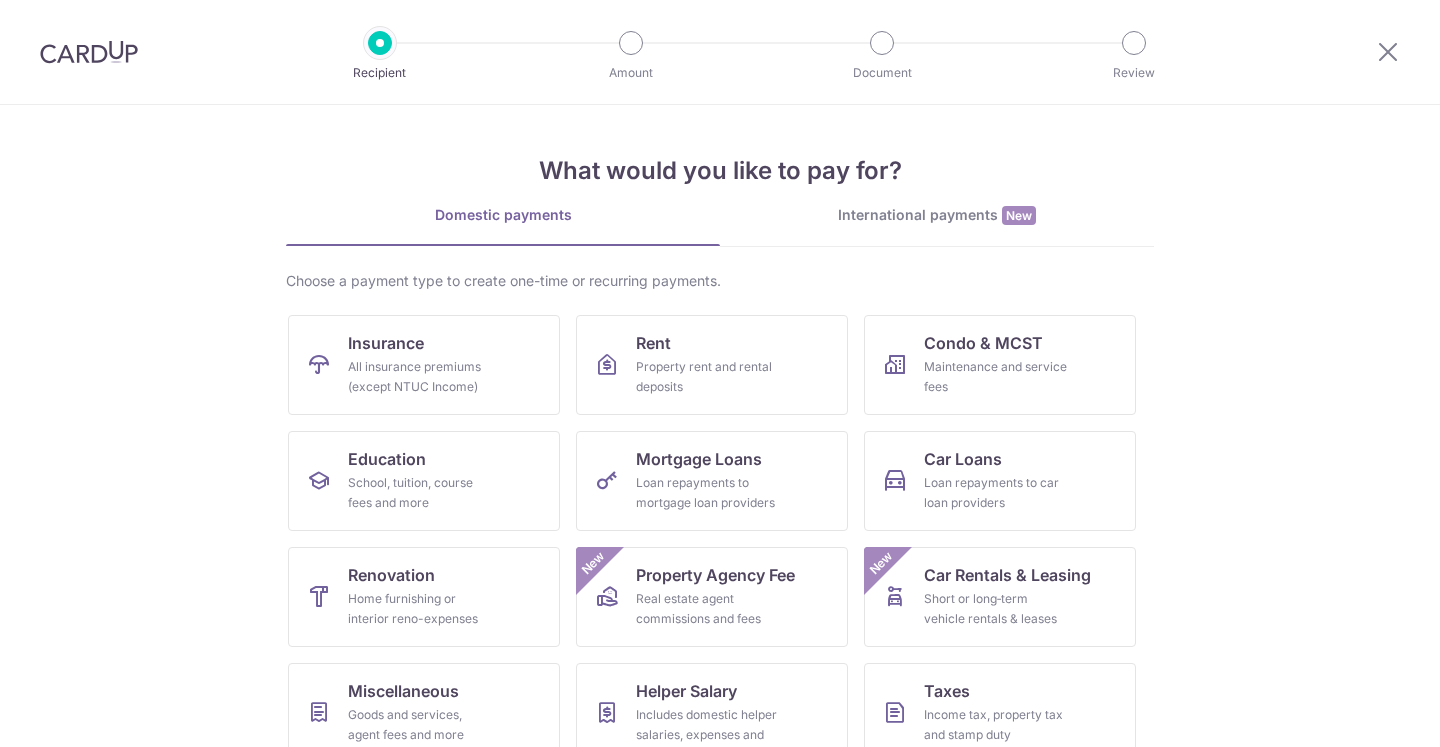 scroll, scrollTop: 0, scrollLeft: 0, axis: both 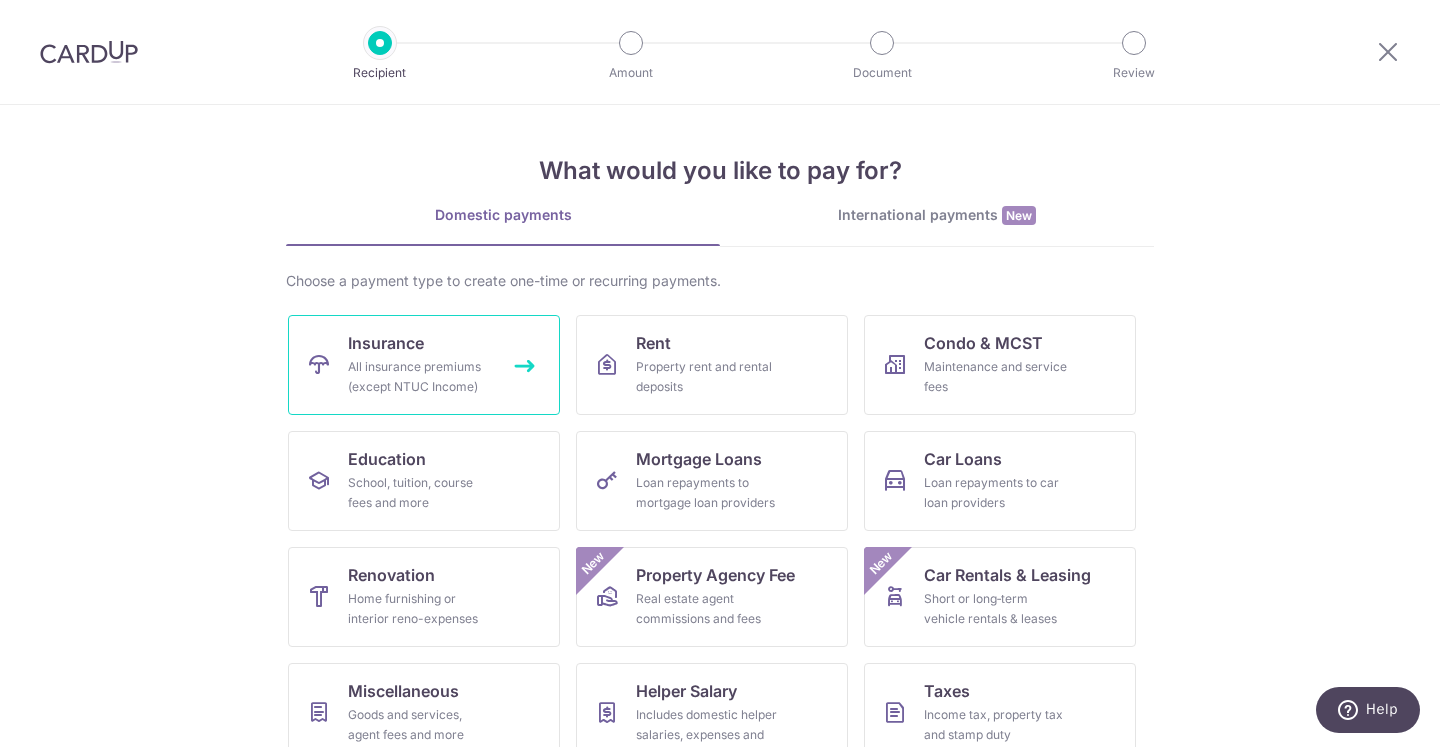 click on "All insurance premiums (except NTUC Income)" at bounding box center (420, 377) 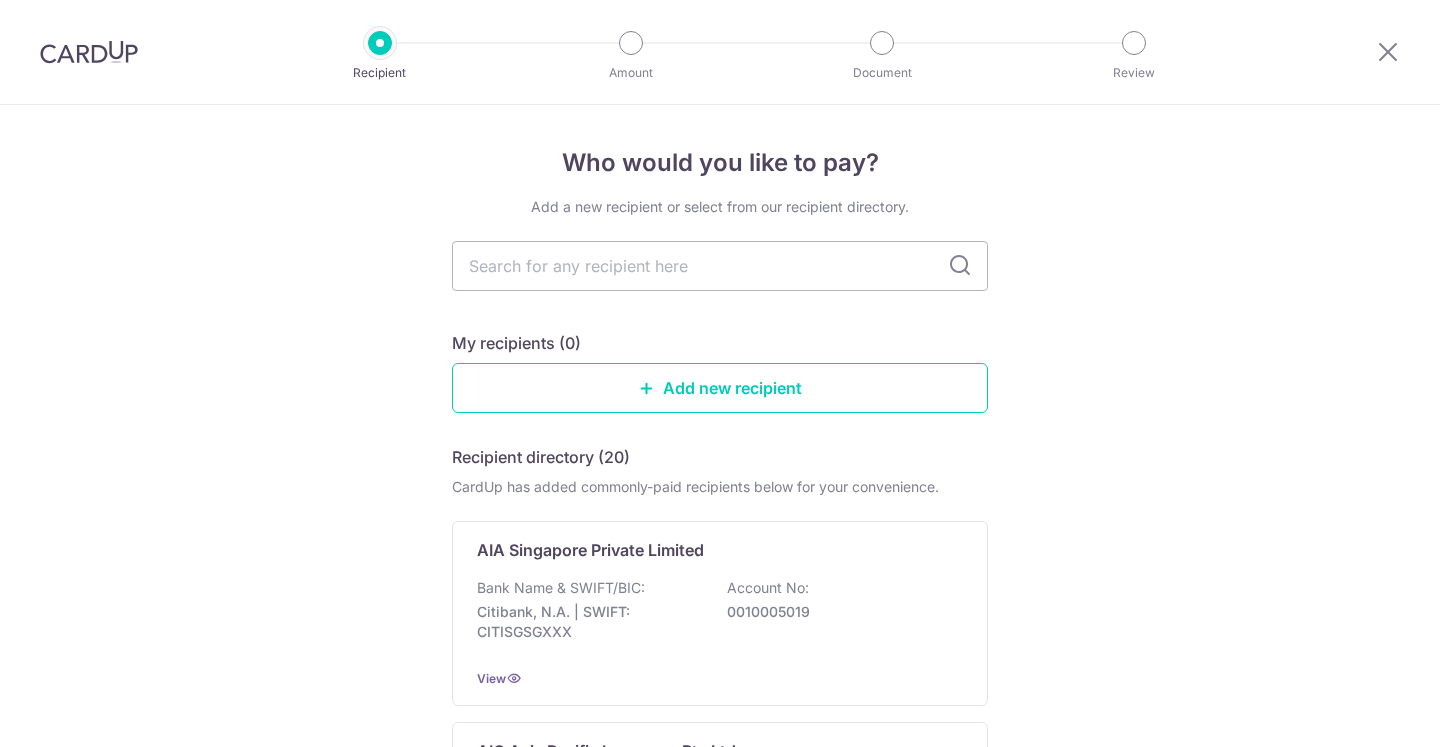 scroll, scrollTop: 0, scrollLeft: 0, axis: both 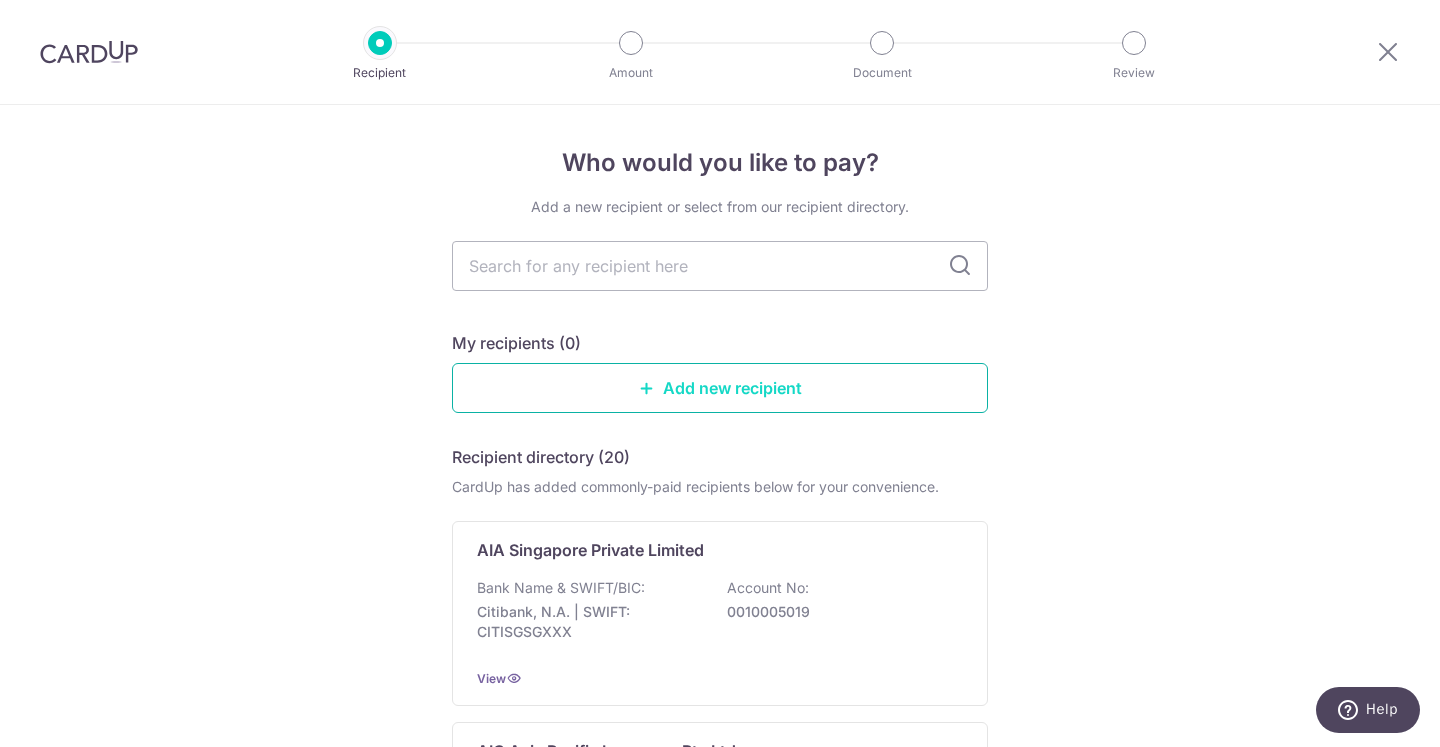 click on "Add new recipient" at bounding box center (720, 388) 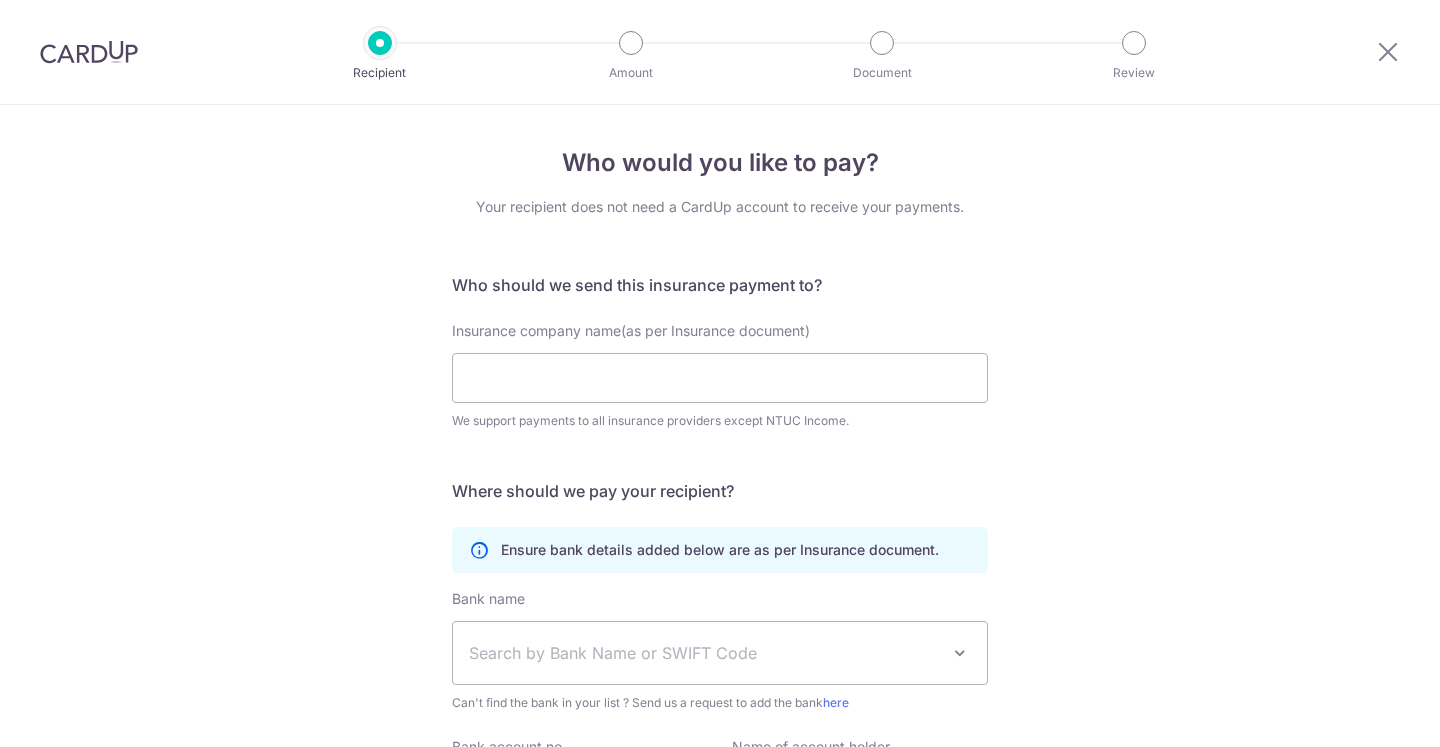 scroll, scrollTop: 0, scrollLeft: 0, axis: both 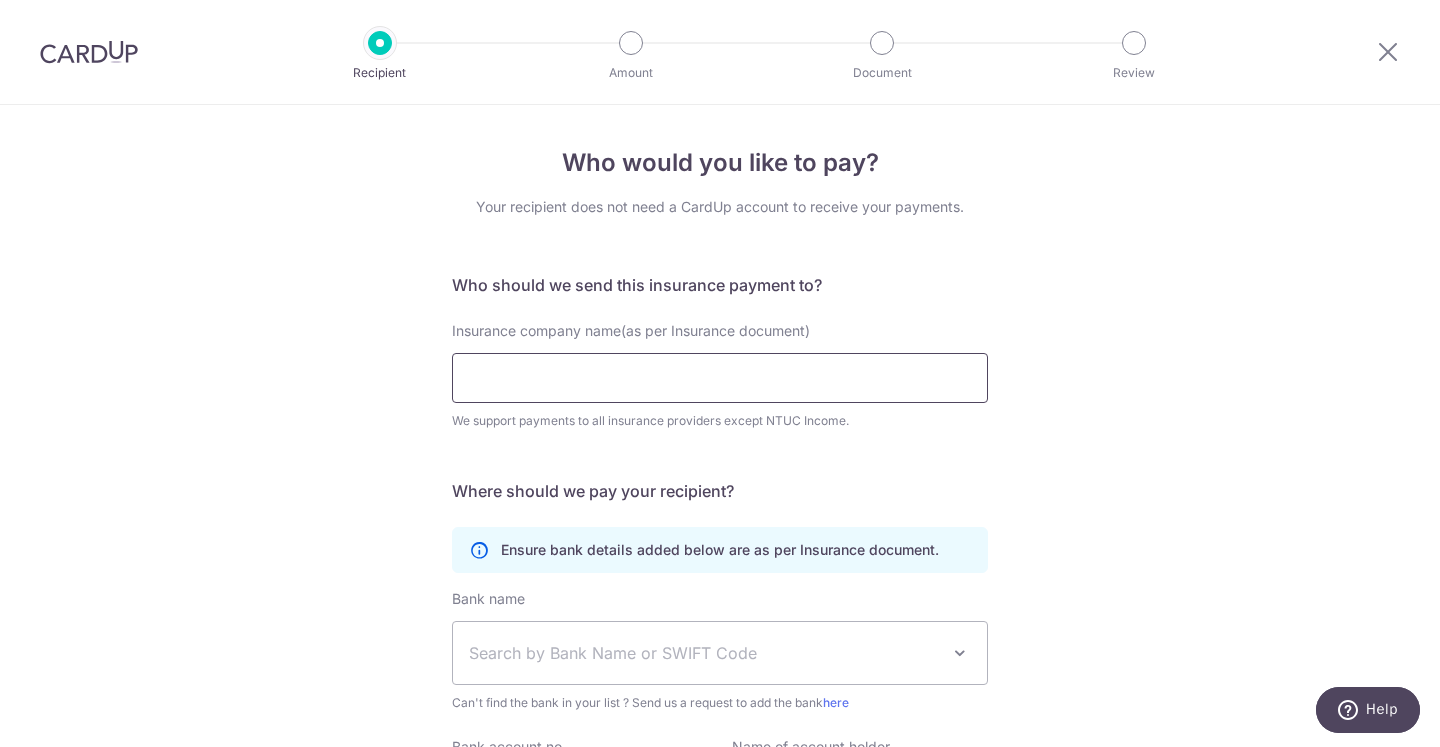 click on "Insurance company name(as per Insurance document)" at bounding box center [720, 378] 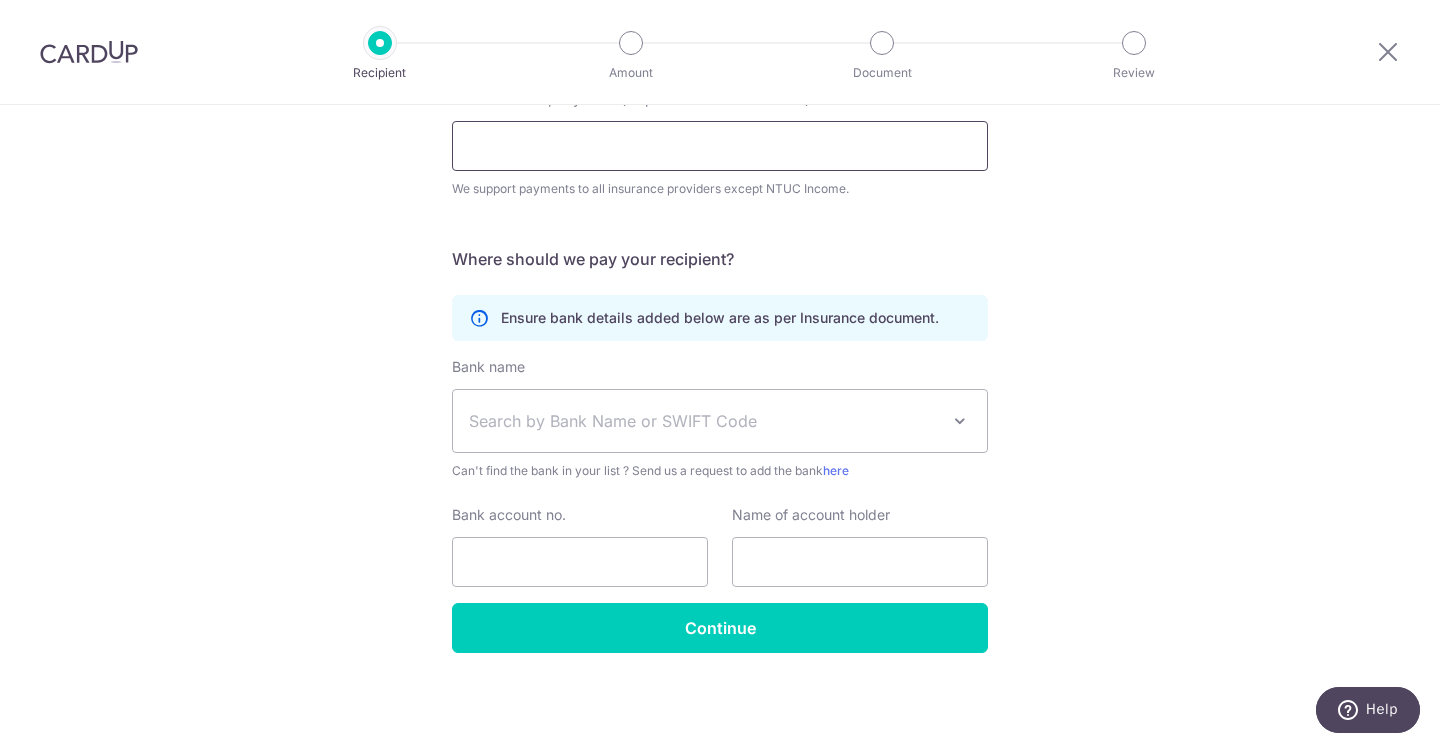 scroll, scrollTop: 232, scrollLeft: 0, axis: vertical 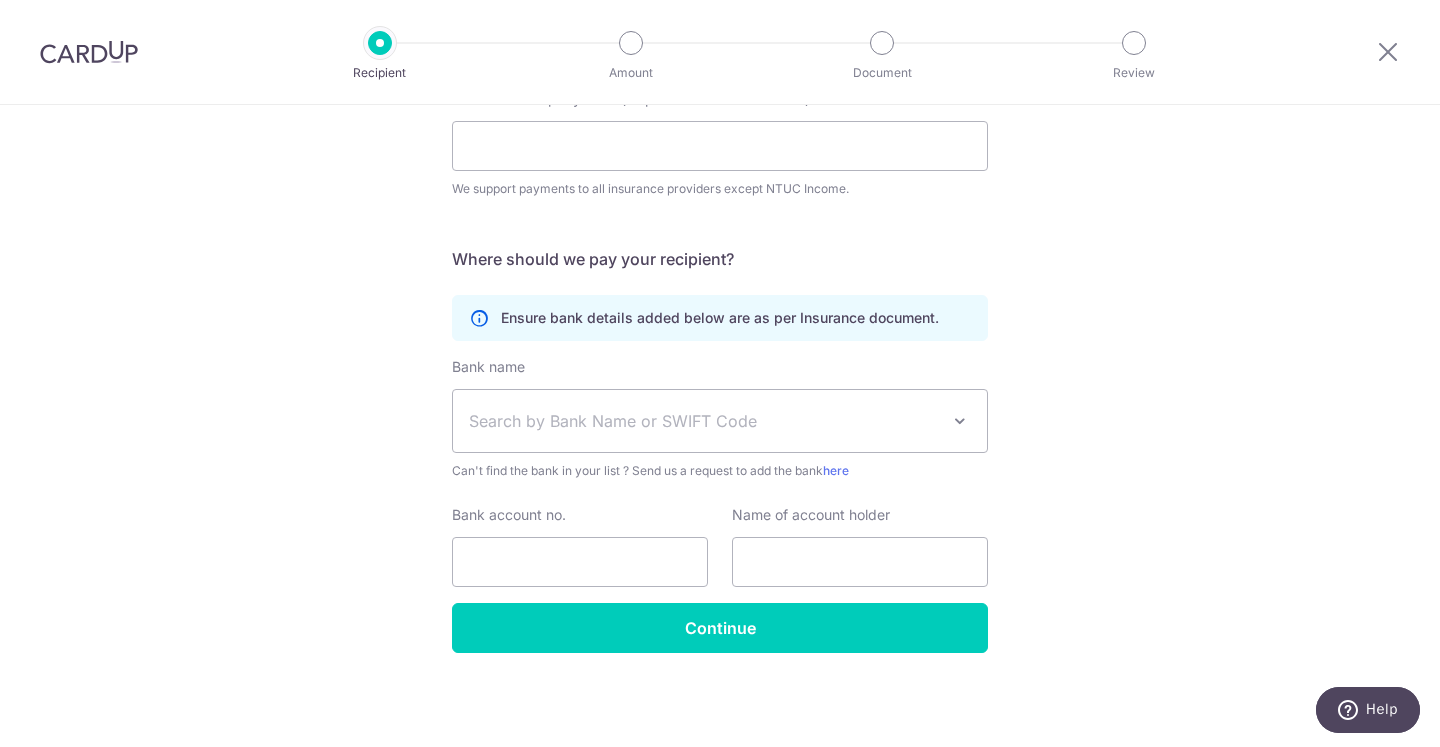 click on "Search by Bank Name or SWIFT Code" at bounding box center (704, 421) 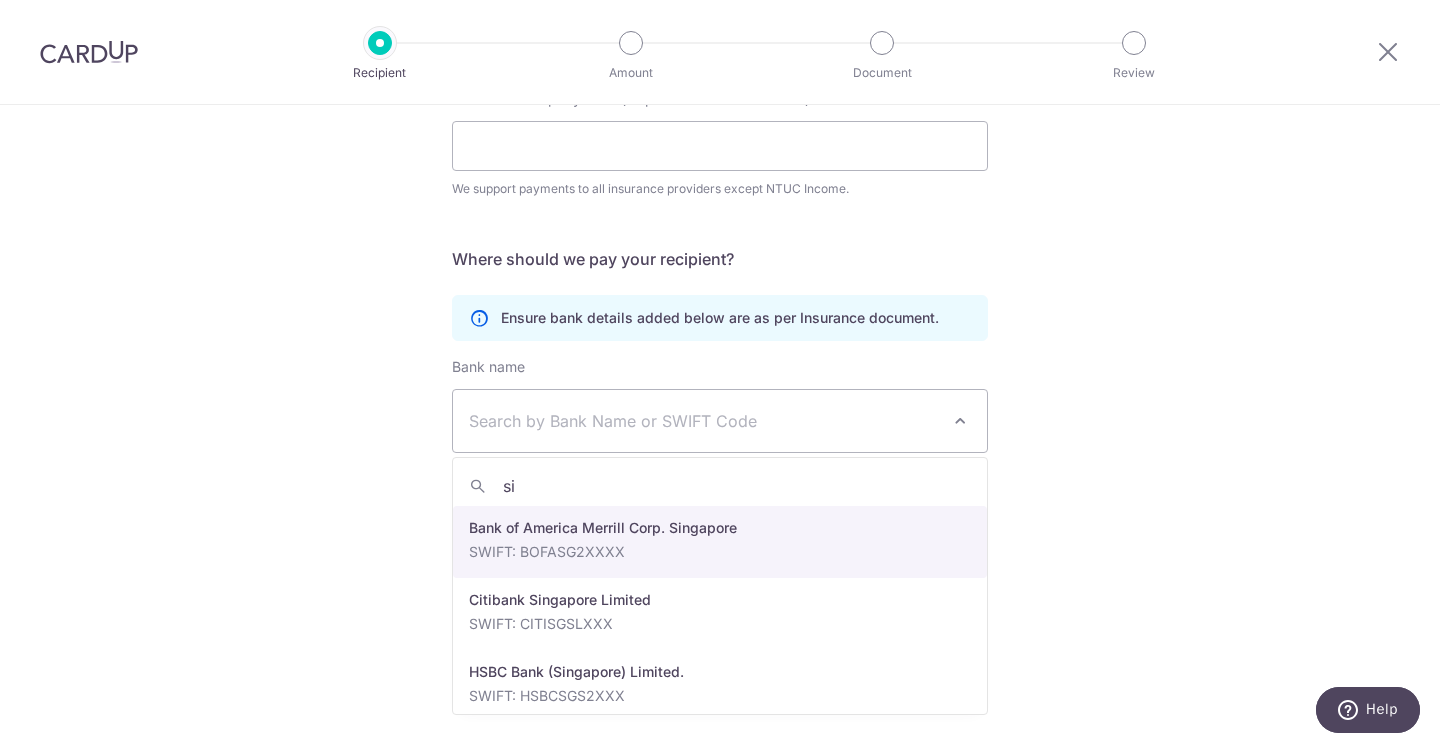 type on "s" 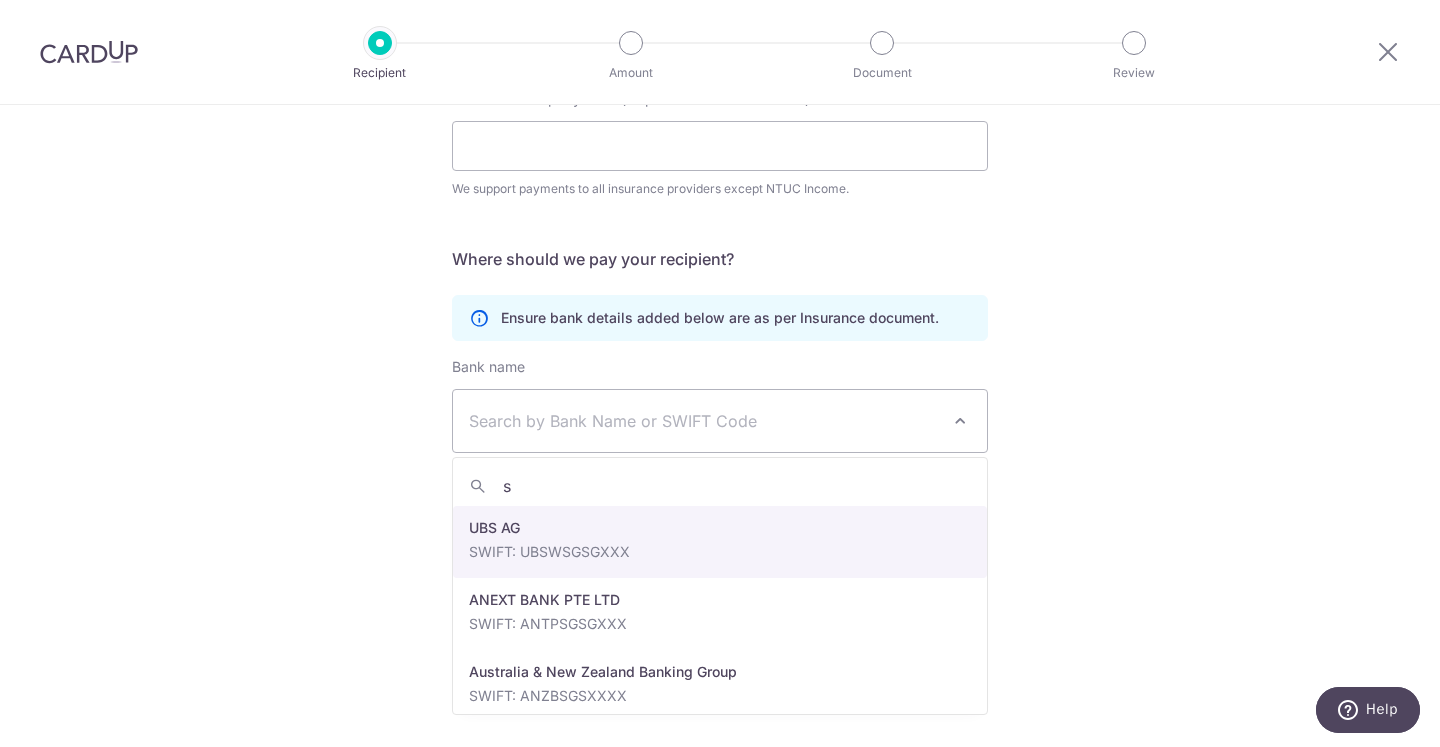 type 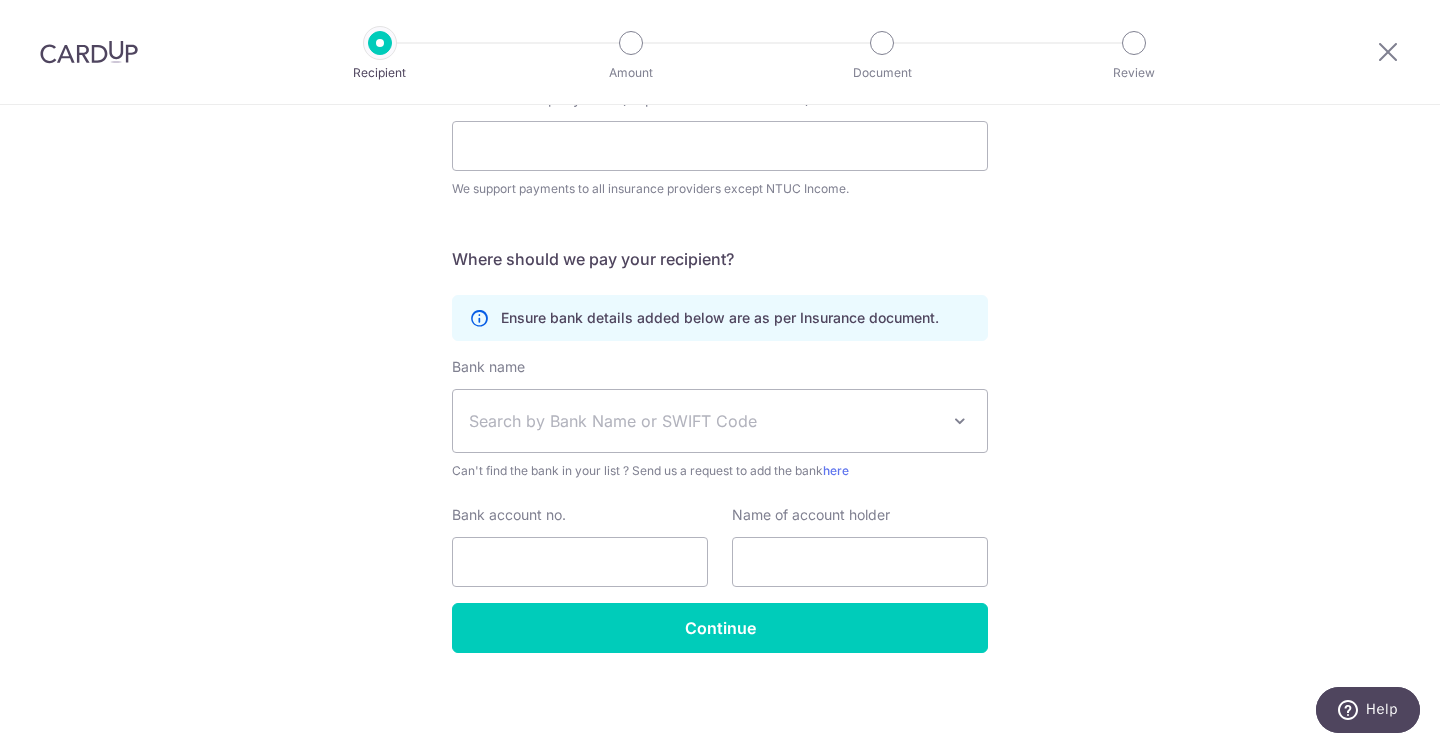 click on "Search by Bank Name or SWIFT Code" at bounding box center (720, 421) 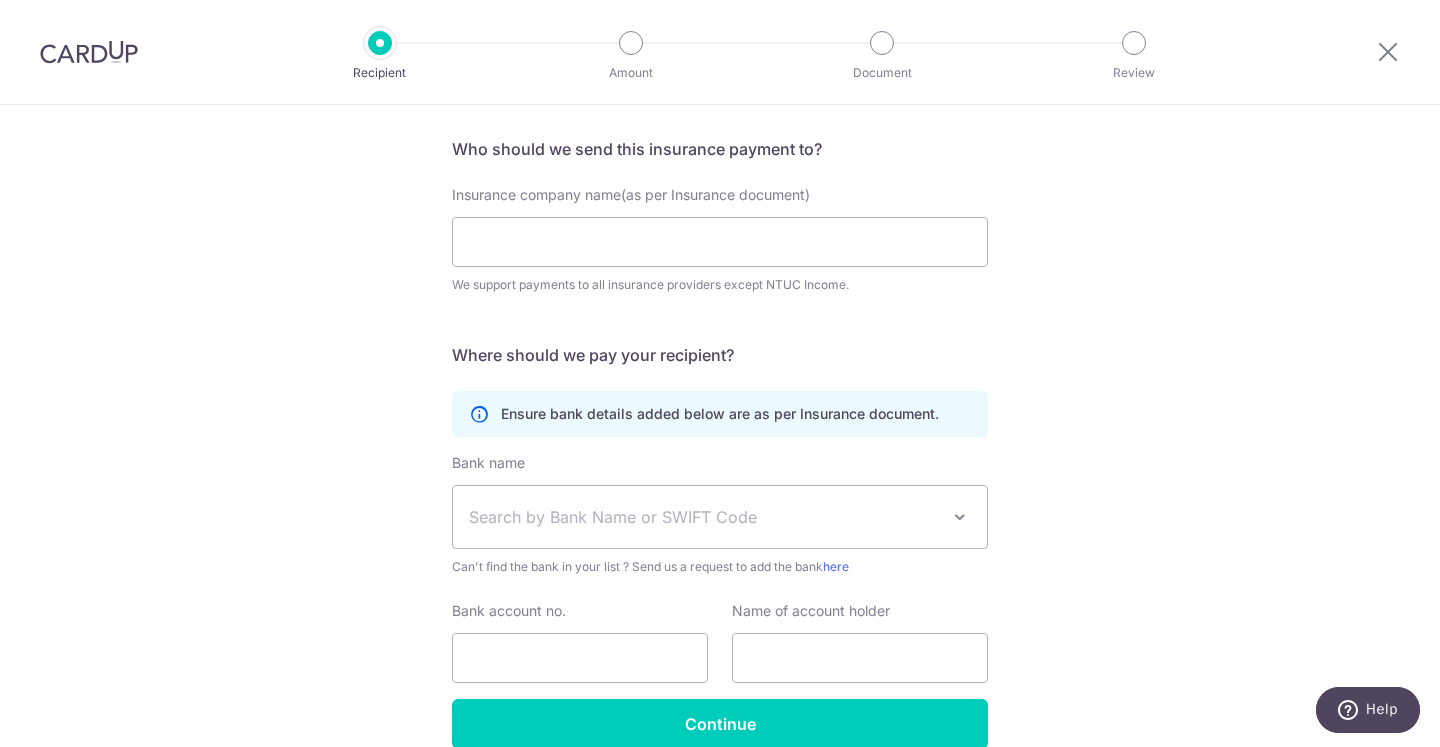 scroll, scrollTop: 217, scrollLeft: 0, axis: vertical 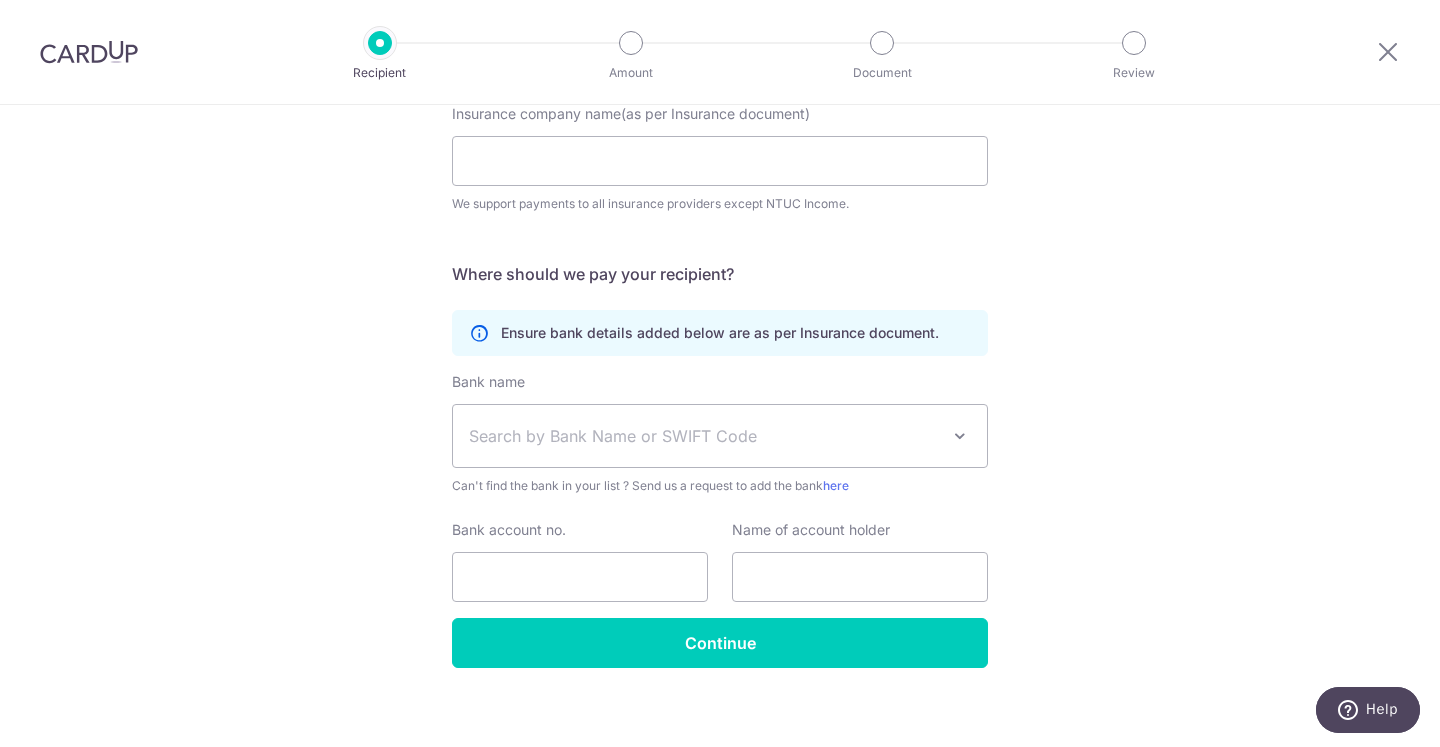 click on "Search by Bank Name or SWIFT Code" at bounding box center [704, 436] 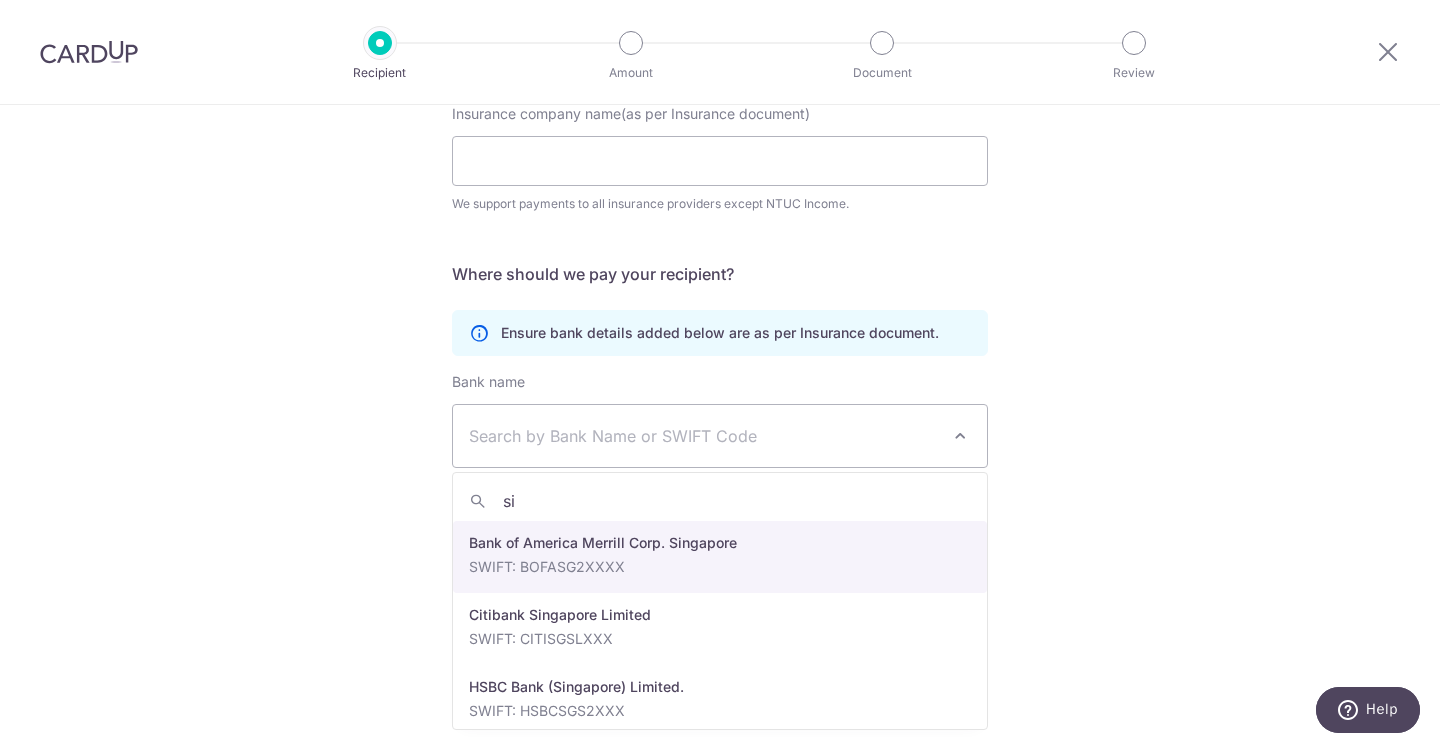 type on "s" 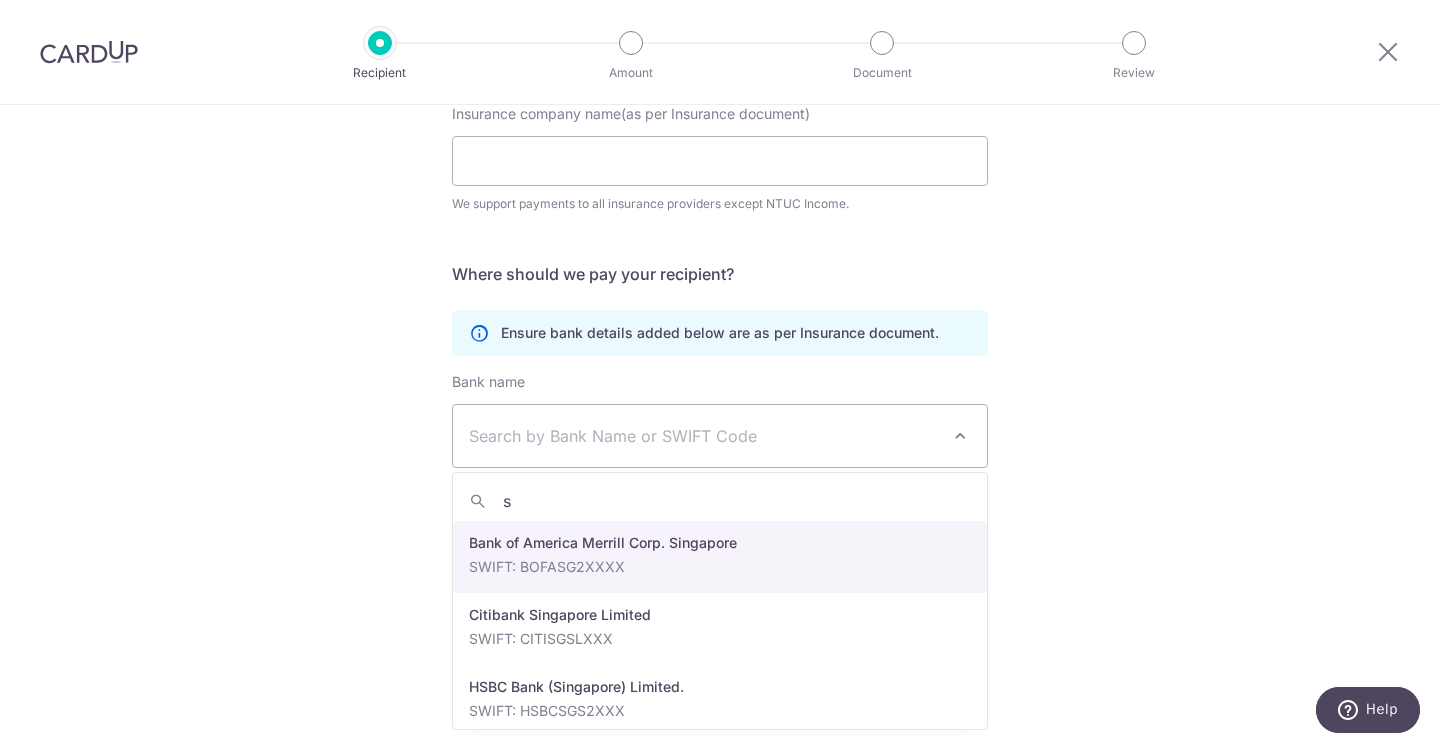 type 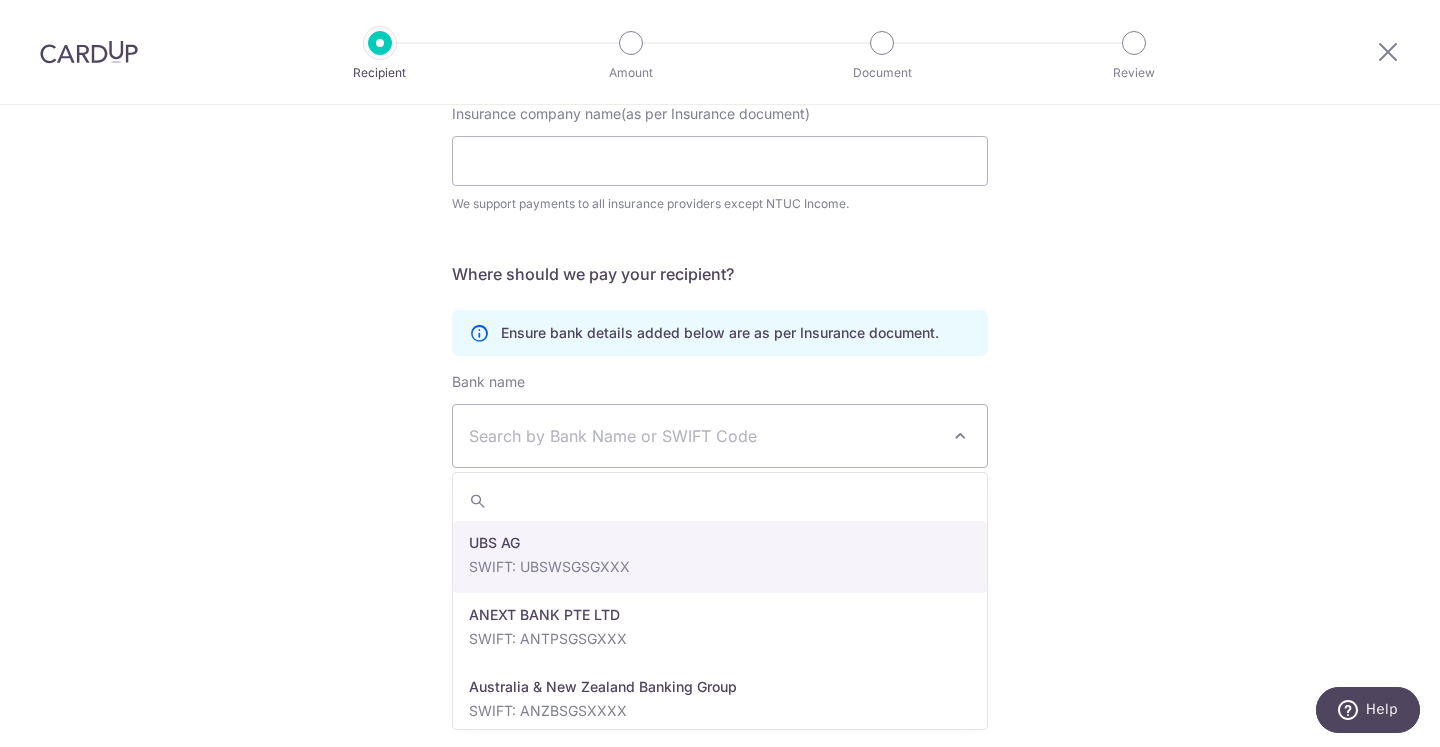 click on "Who would you like to pay?
Your recipient does not need a CardUp account to receive your payments.
Who should we send this insurance payment to?
Insurance company name(as per Insurance document)
We support payments to all insurance providers except NTUC Income.
Translation missing: en.no key
URL
Telephone
Where should we pay your recipient?
Ensure bank details added below are as per Insurance document.
Bank name" at bounding box center [720, 325] 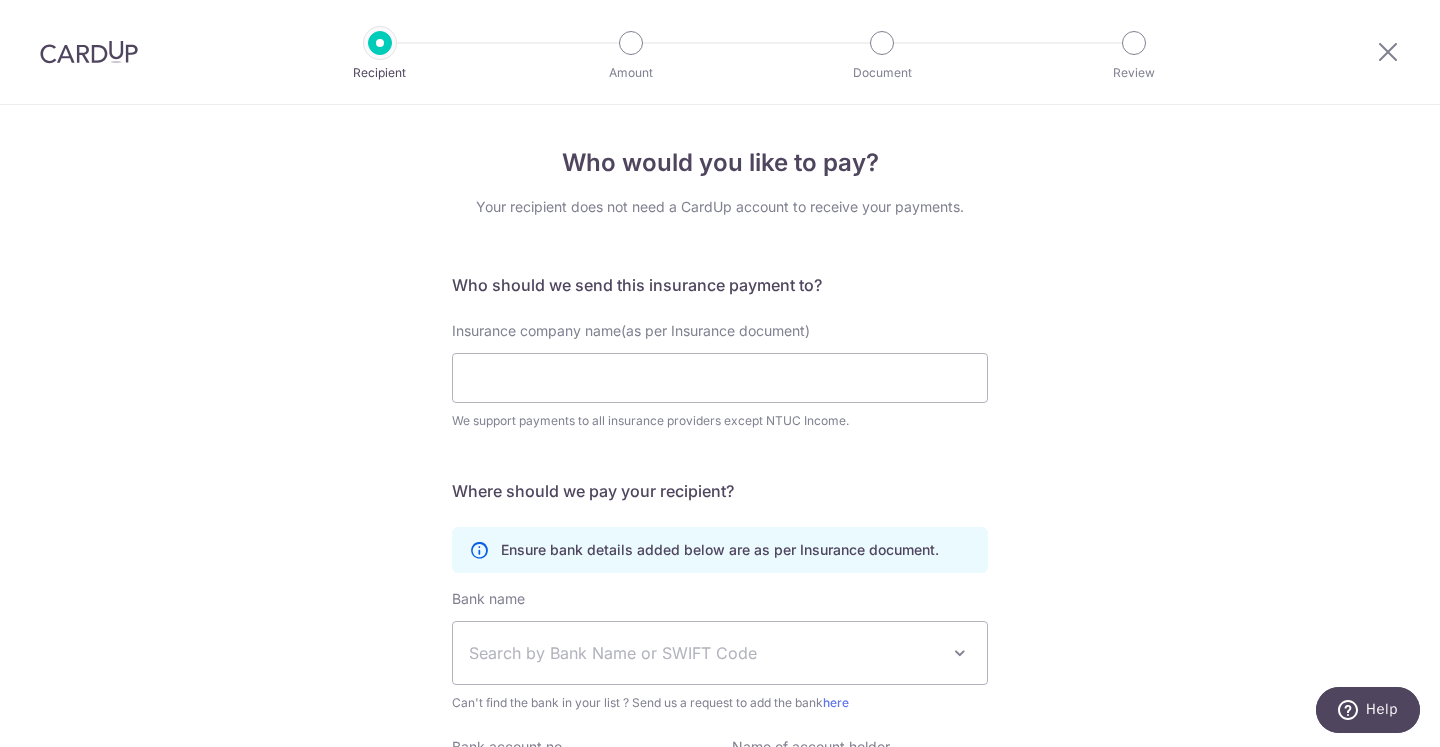 scroll, scrollTop: 0, scrollLeft: 0, axis: both 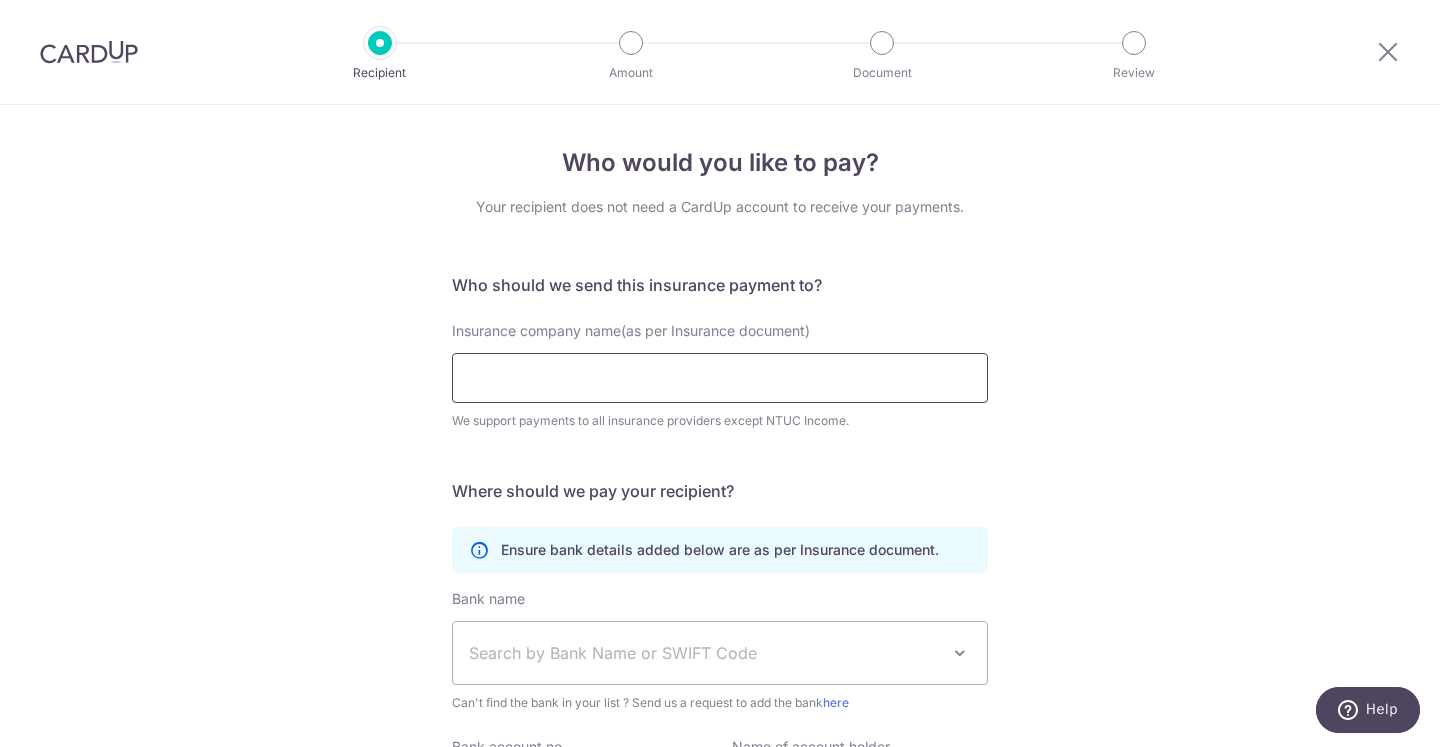 click on "Insurance company name(as per Insurance document)" at bounding box center (720, 378) 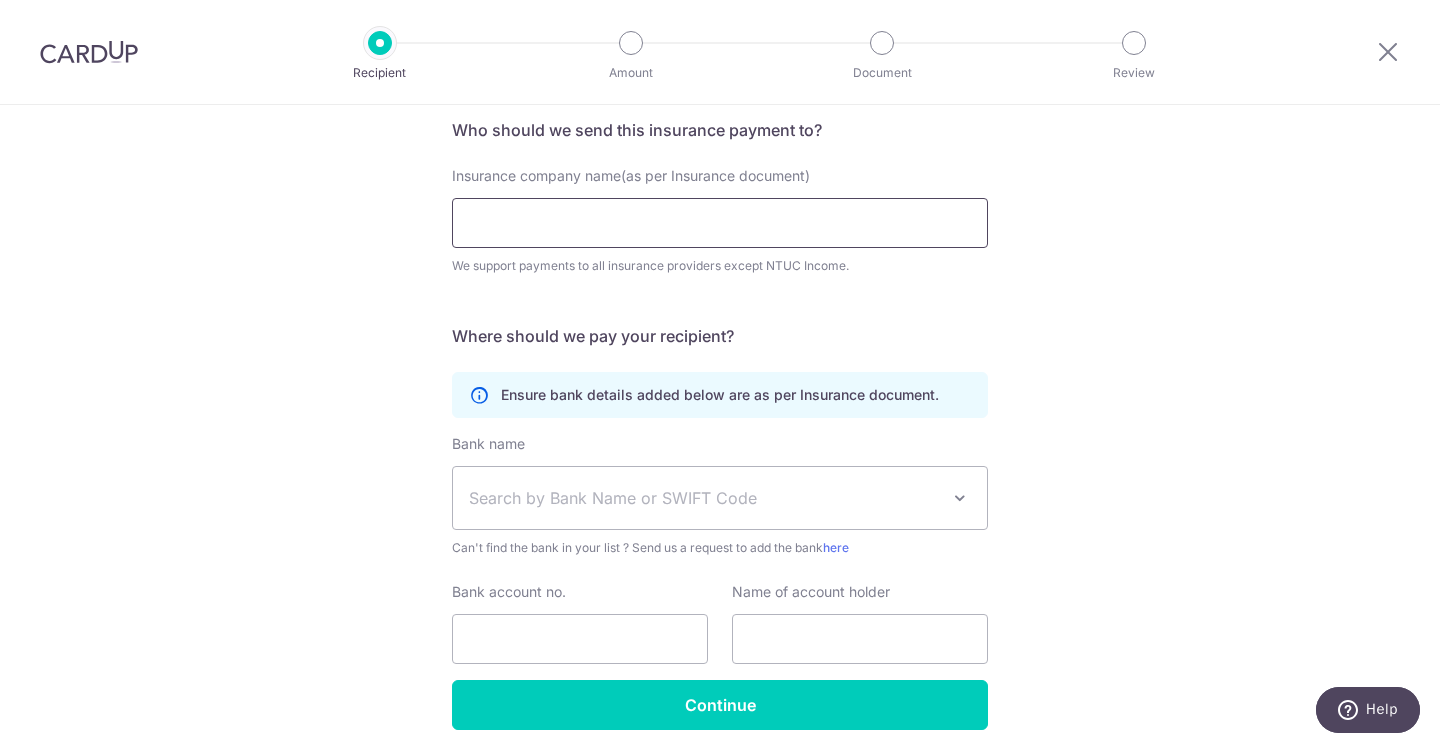 scroll, scrollTop: 192, scrollLeft: 0, axis: vertical 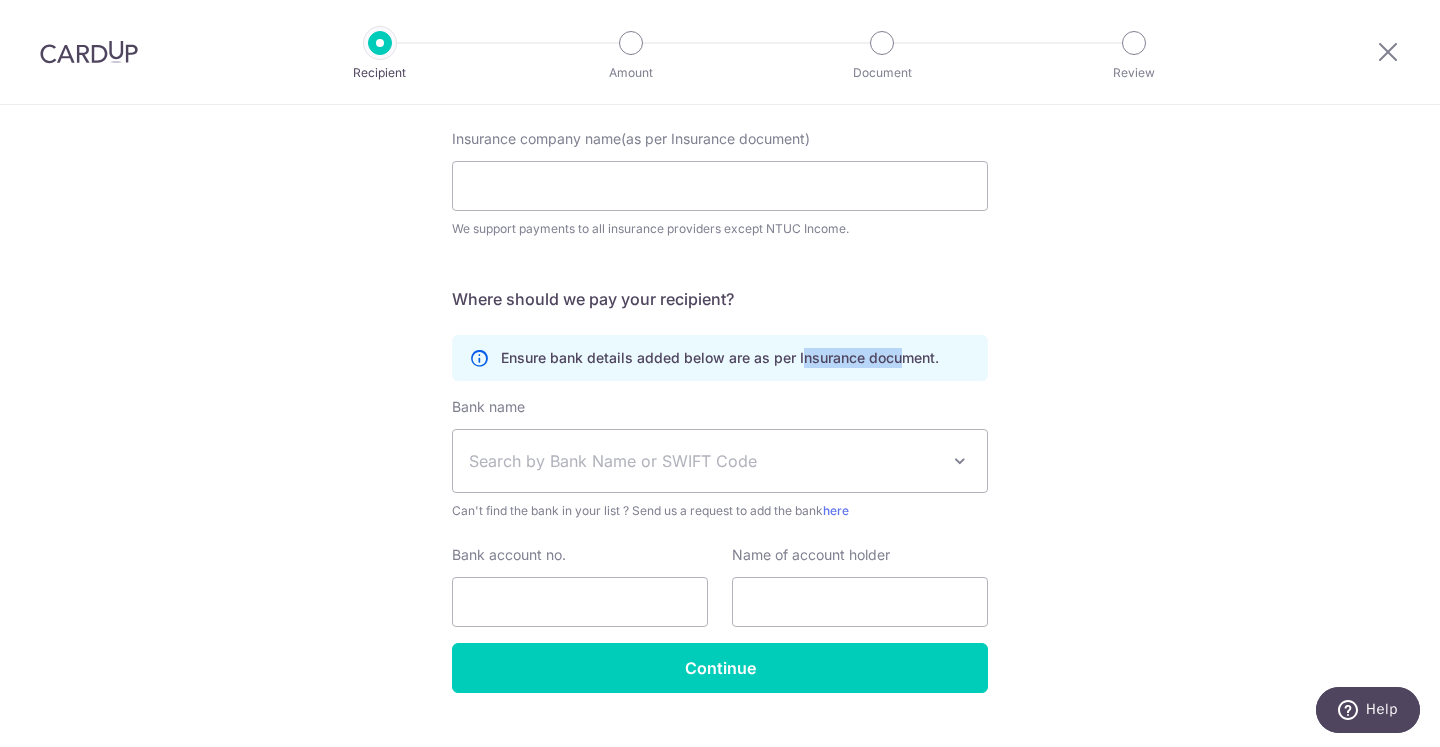 drag, startPoint x: 798, startPoint y: 357, endPoint x: 901, endPoint y: 358, distance: 103.00485 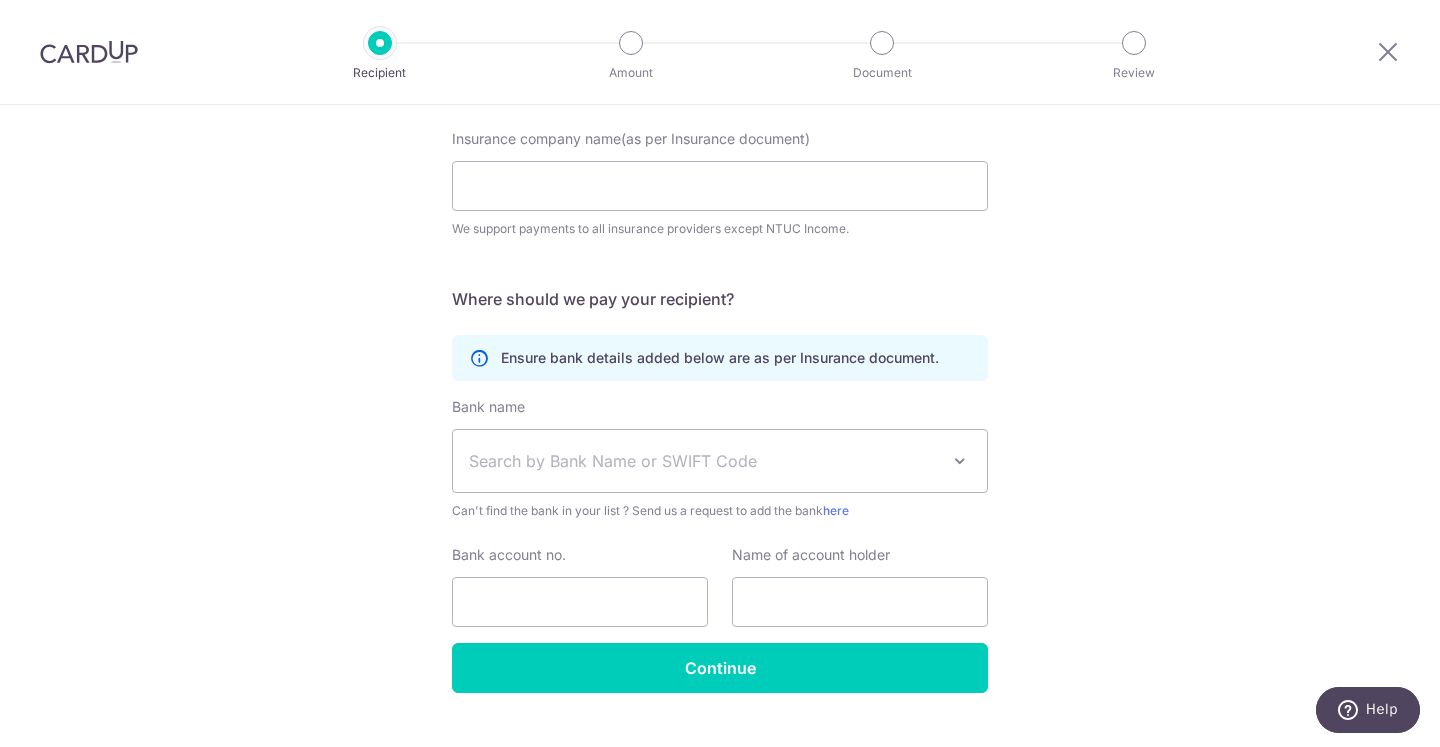 click on "Ensure bank details added below are as per Insurance document." at bounding box center [720, 358] 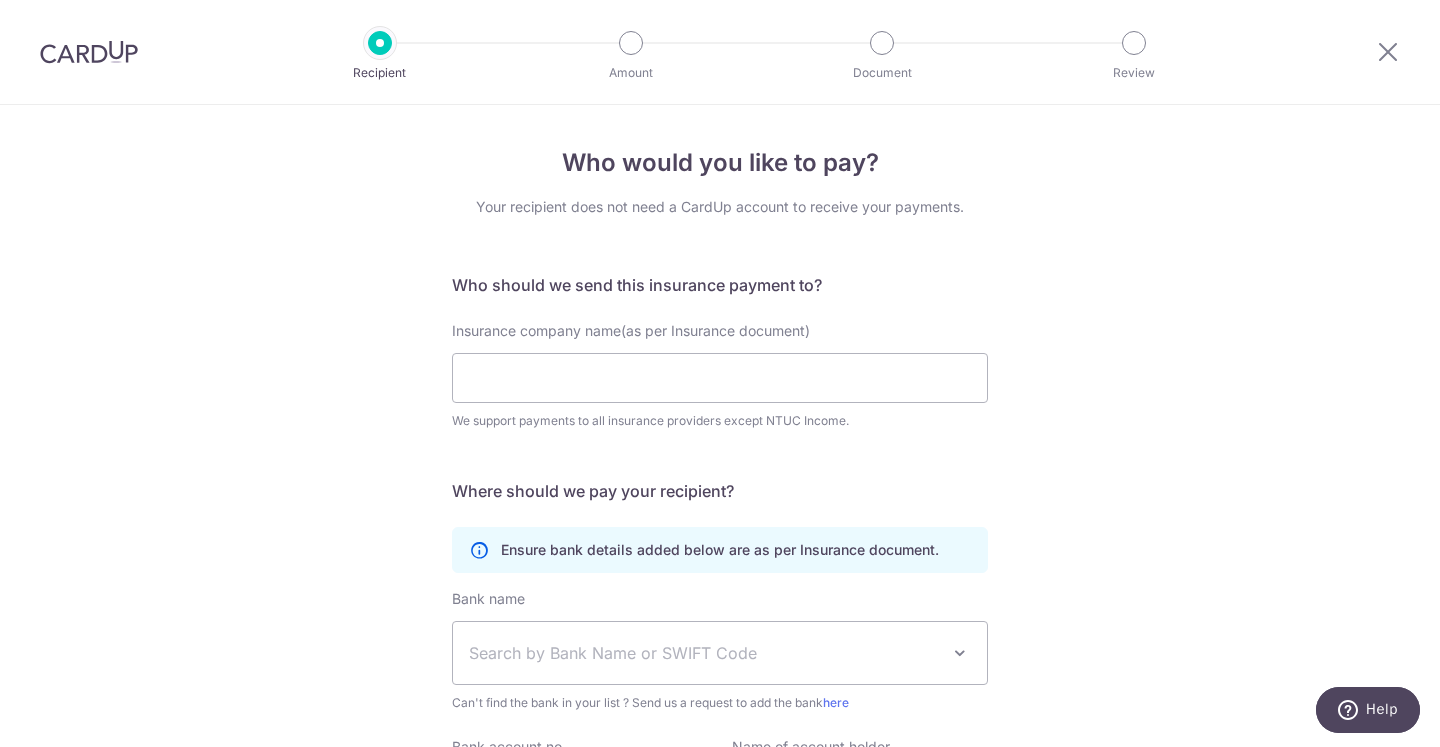 scroll, scrollTop: 0, scrollLeft: 0, axis: both 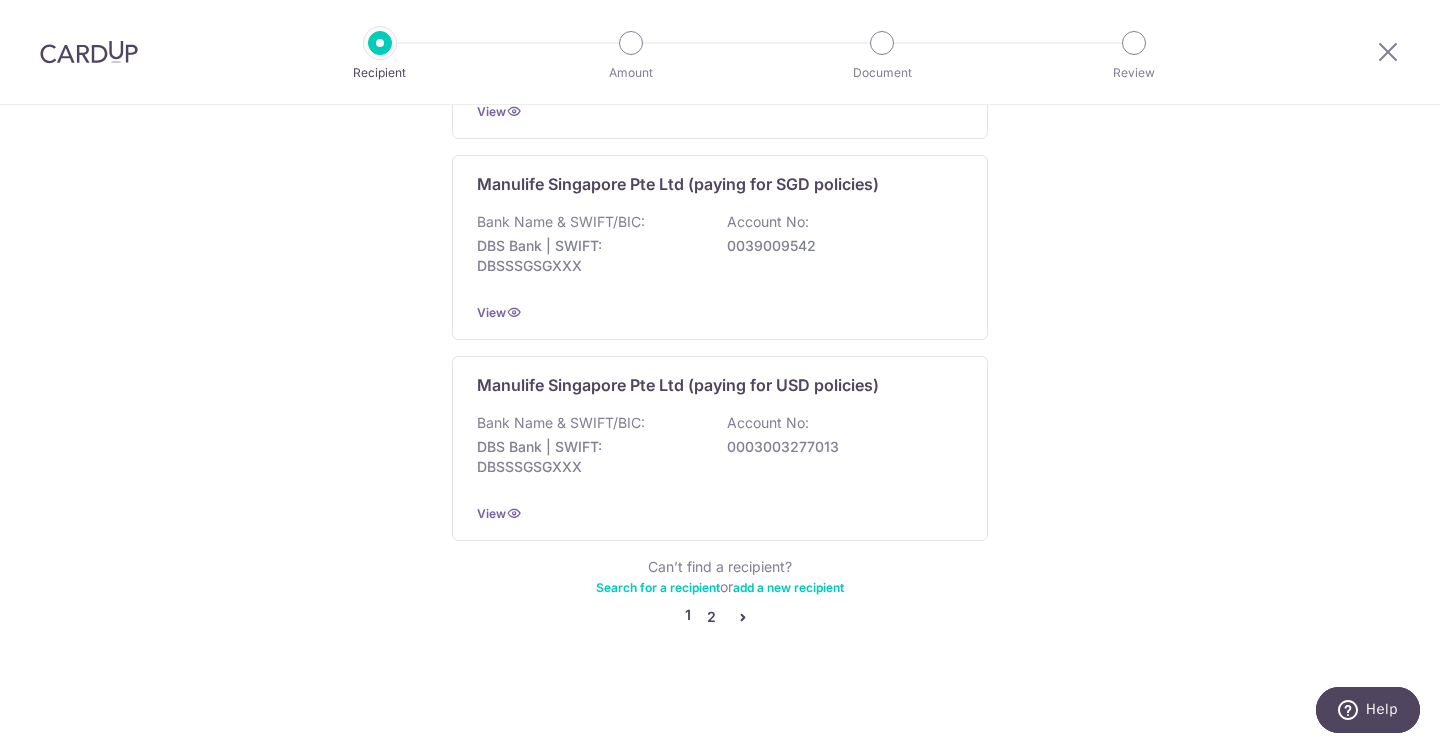 click on "2" at bounding box center [711, 617] 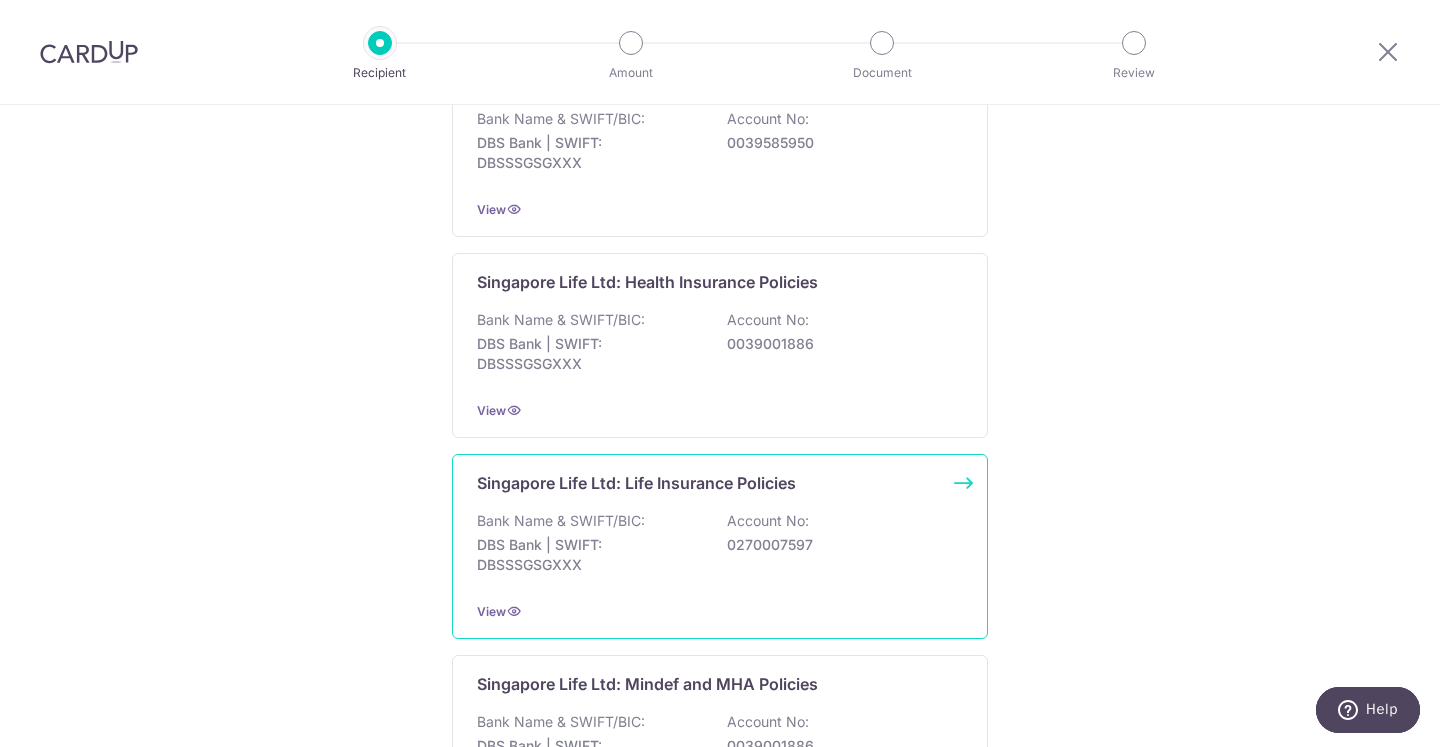 scroll, scrollTop: 619, scrollLeft: 0, axis: vertical 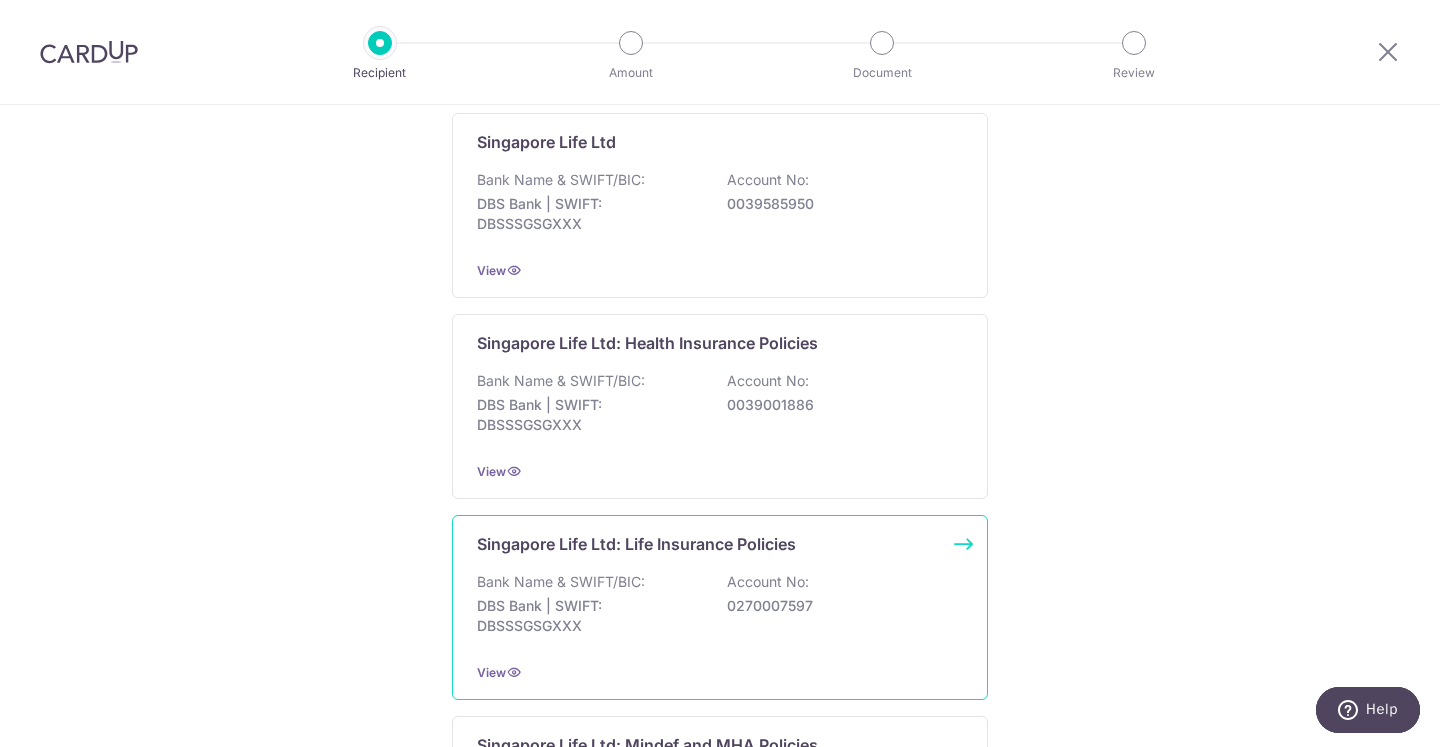 click on "Singapore Life Ltd: Life Insurance Policies" at bounding box center [636, 544] 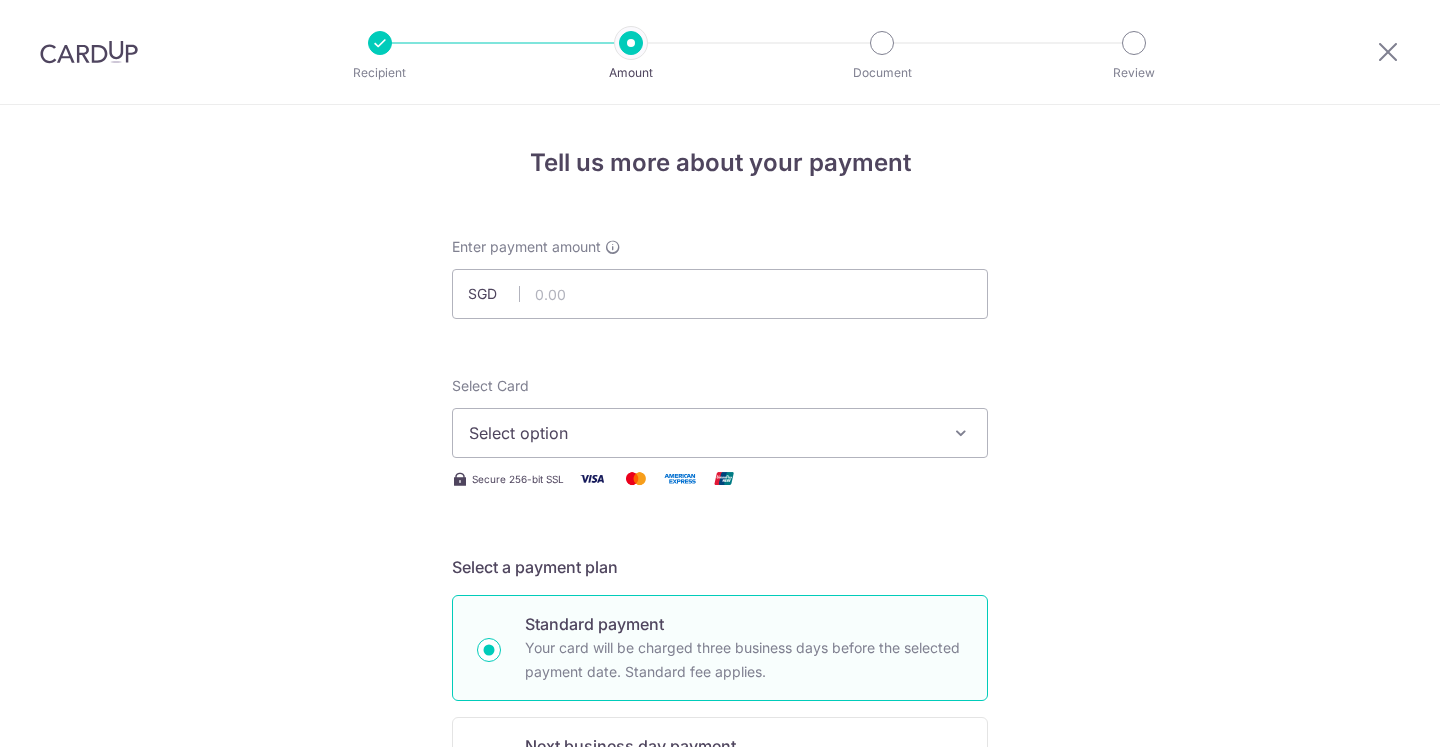 scroll, scrollTop: 0, scrollLeft: 0, axis: both 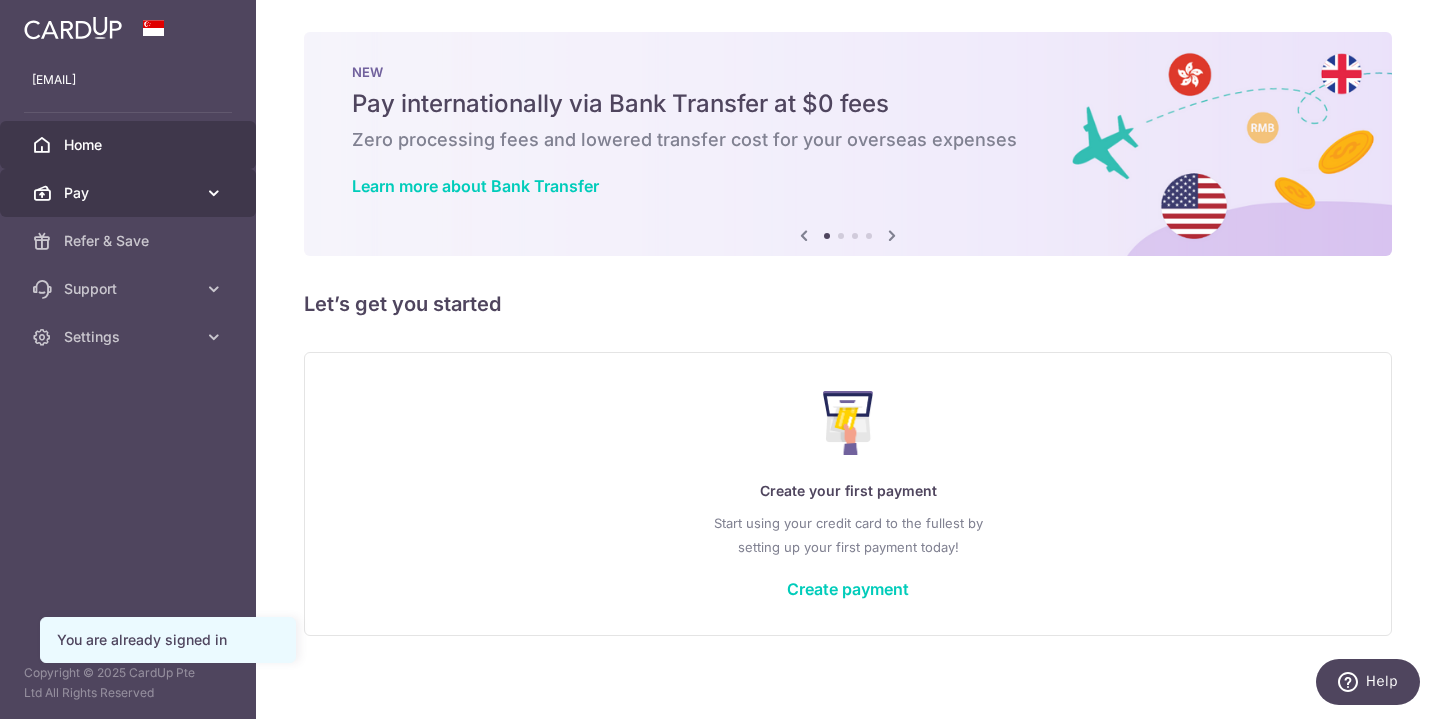 click on "Pay" at bounding box center (130, 193) 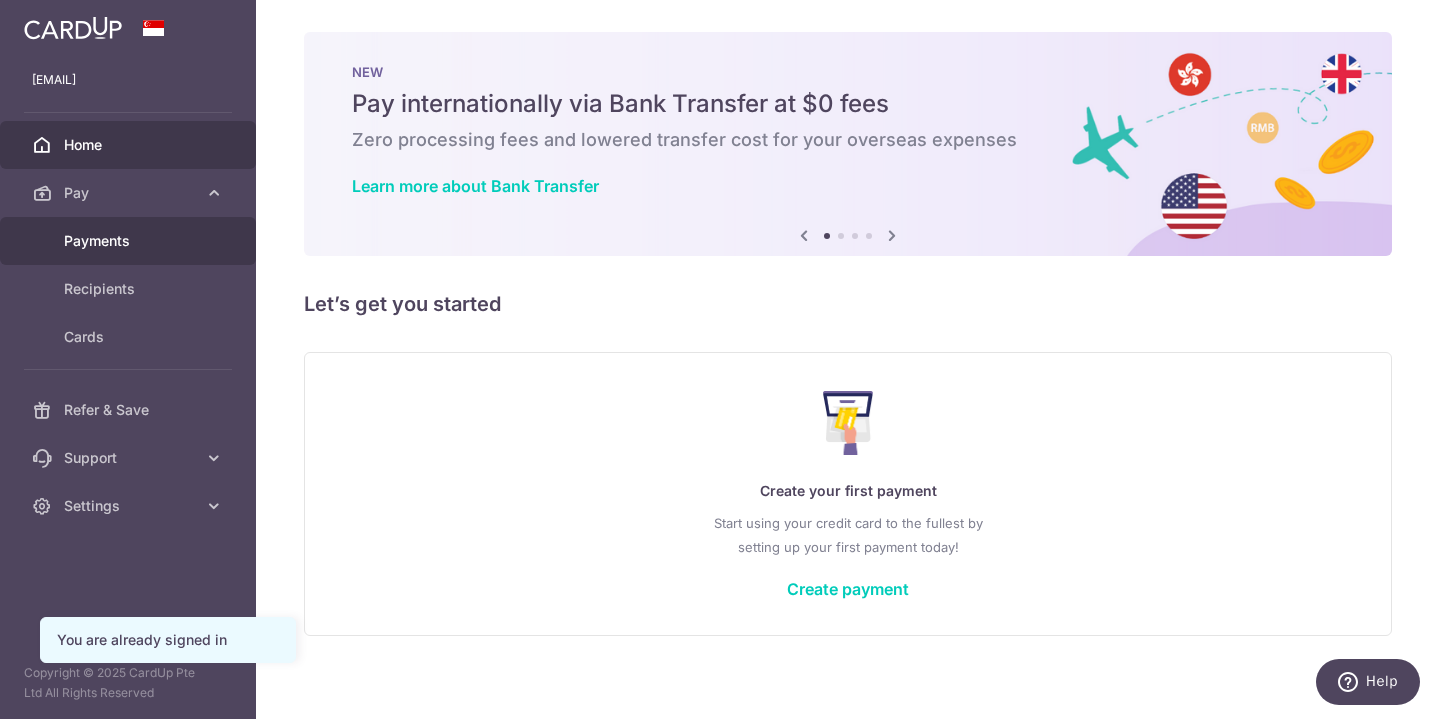 click on "Payments" at bounding box center [130, 241] 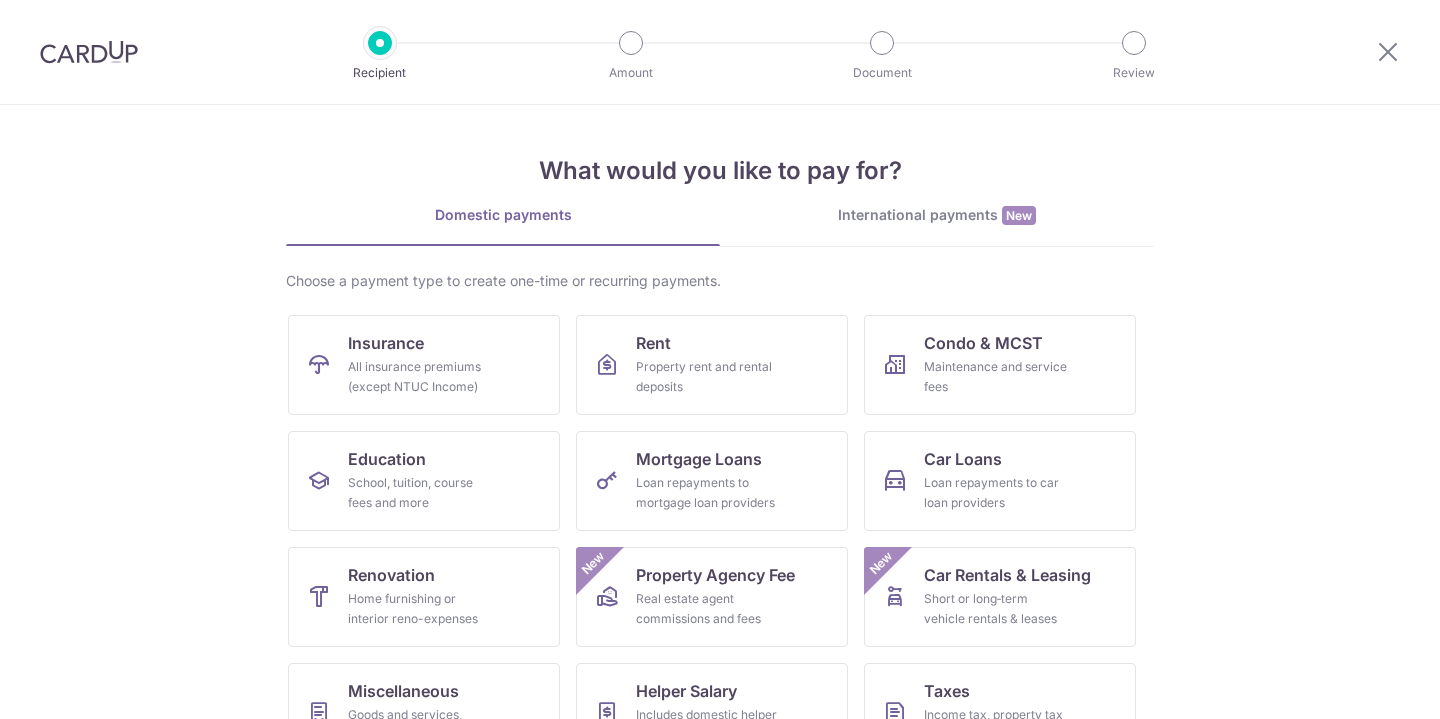 scroll, scrollTop: 0, scrollLeft: 0, axis: both 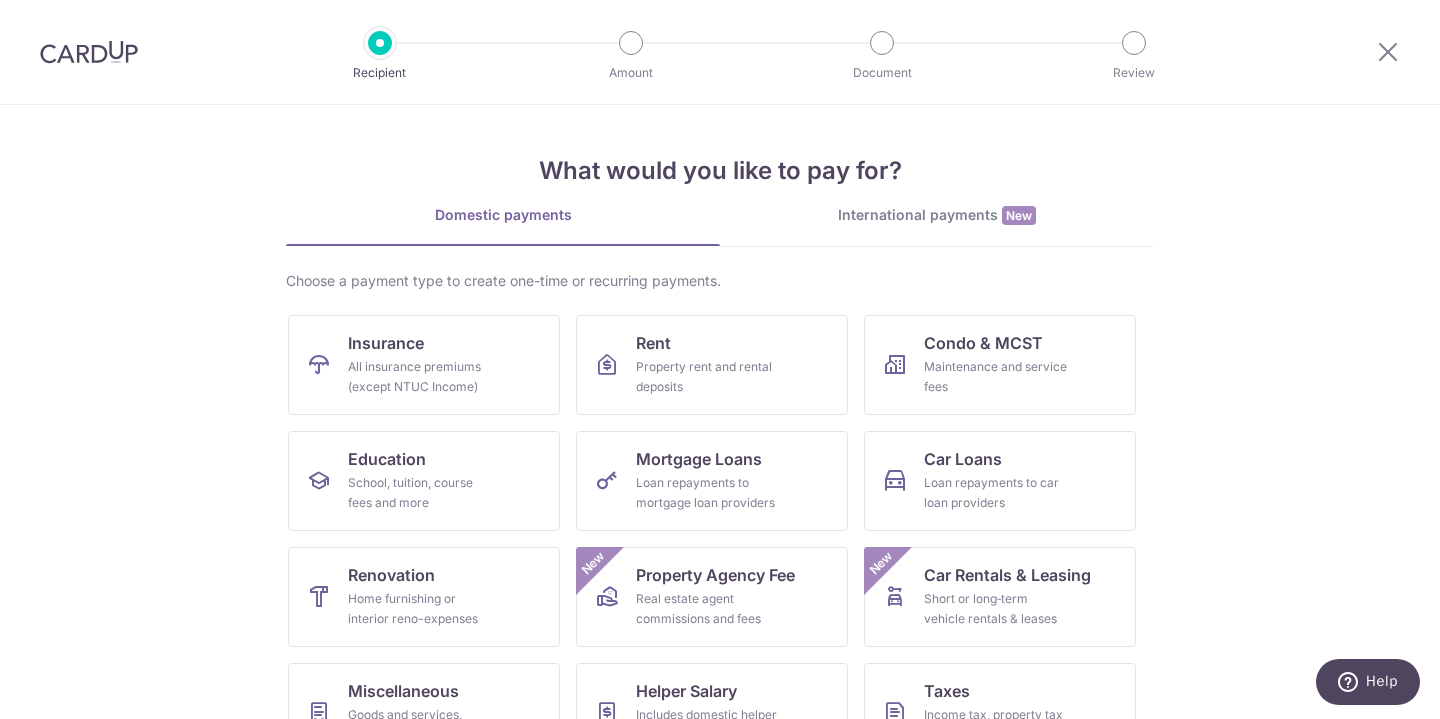 click on "International payments
New" at bounding box center [937, 215] 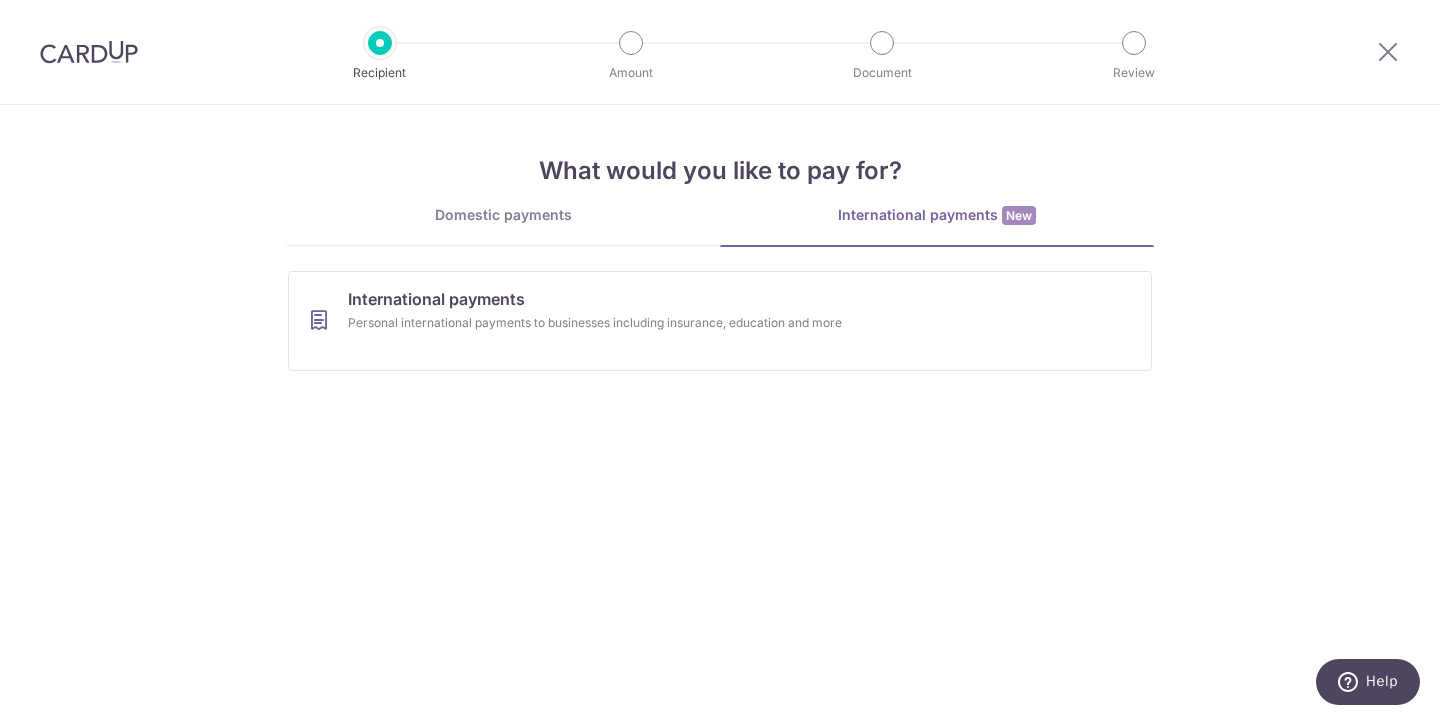 click on "Domestic payments" at bounding box center (503, 215) 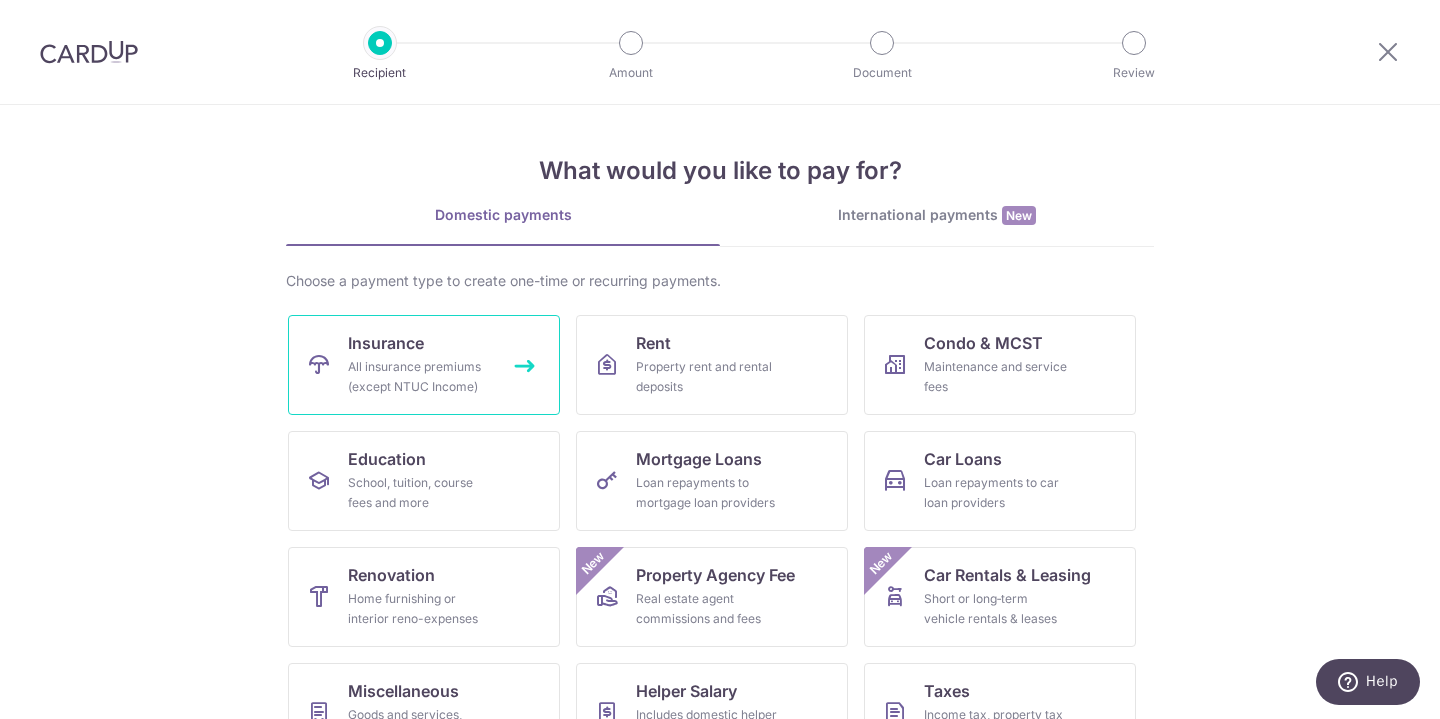 click on "All insurance premiums (except NTUC Income)" at bounding box center (420, 377) 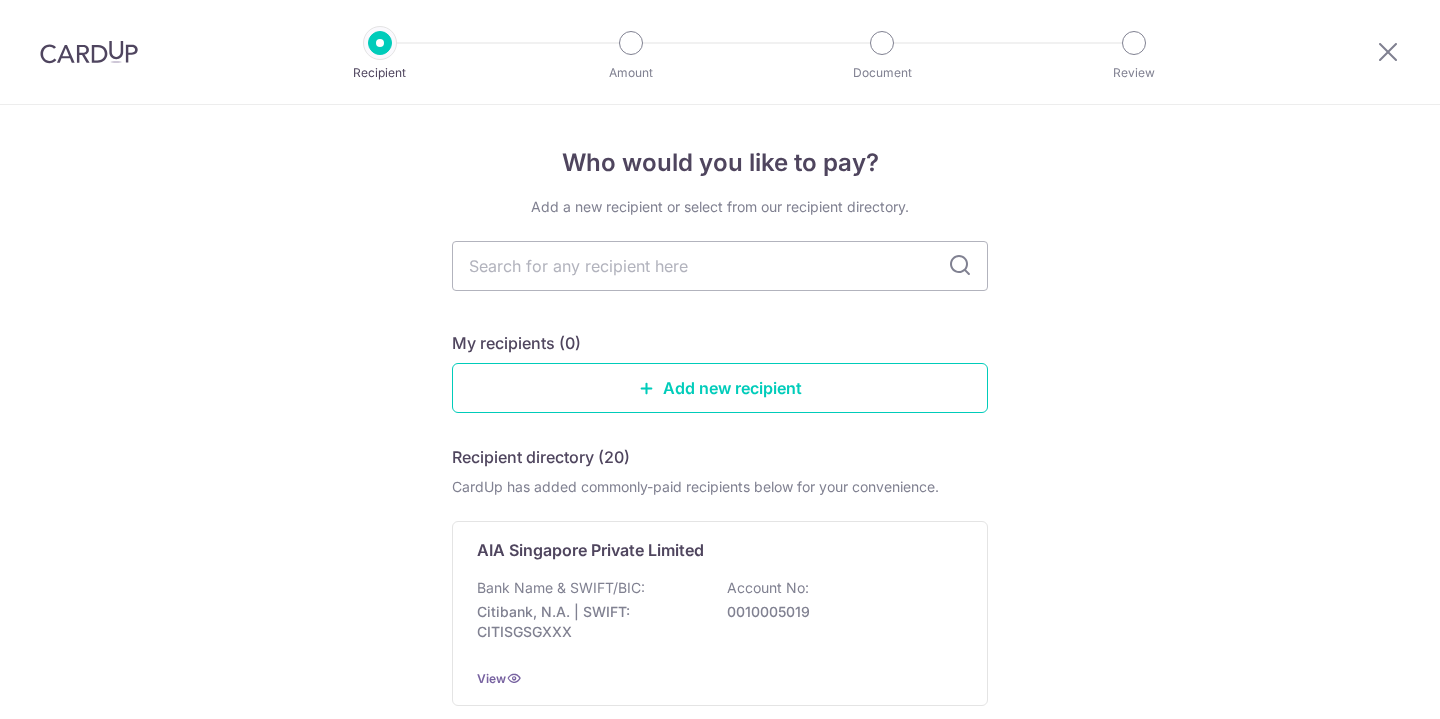 scroll, scrollTop: 0, scrollLeft: 0, axis: both 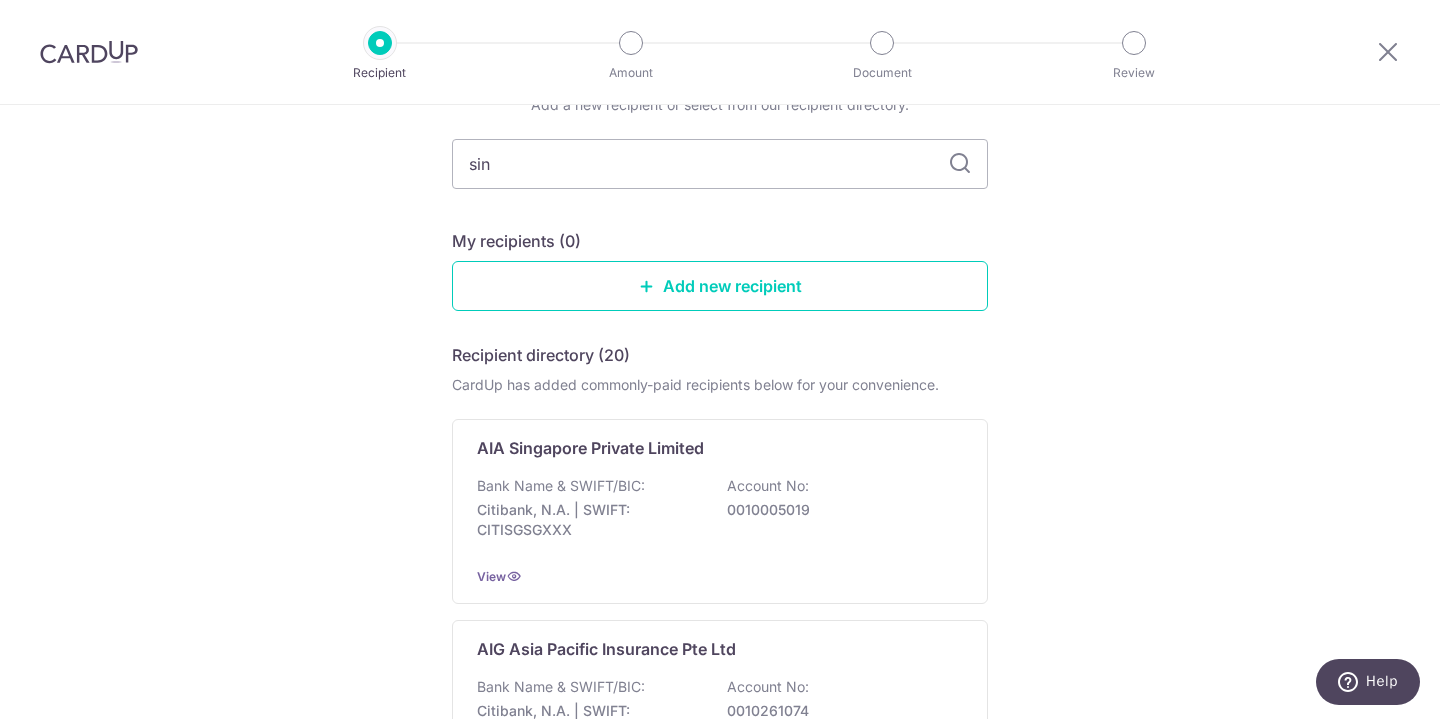 type on "sing" 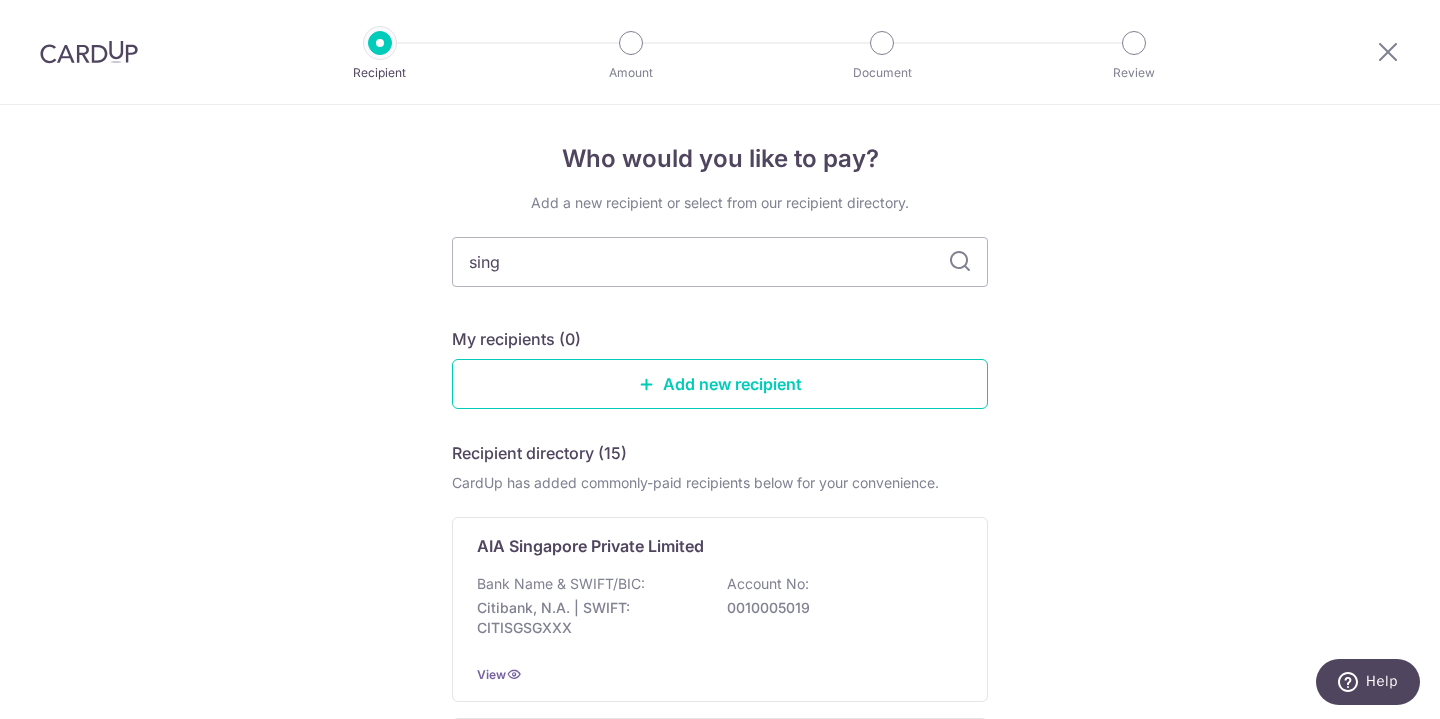scroll, scrollTop: 0, scrollLeft: 0, axis: both 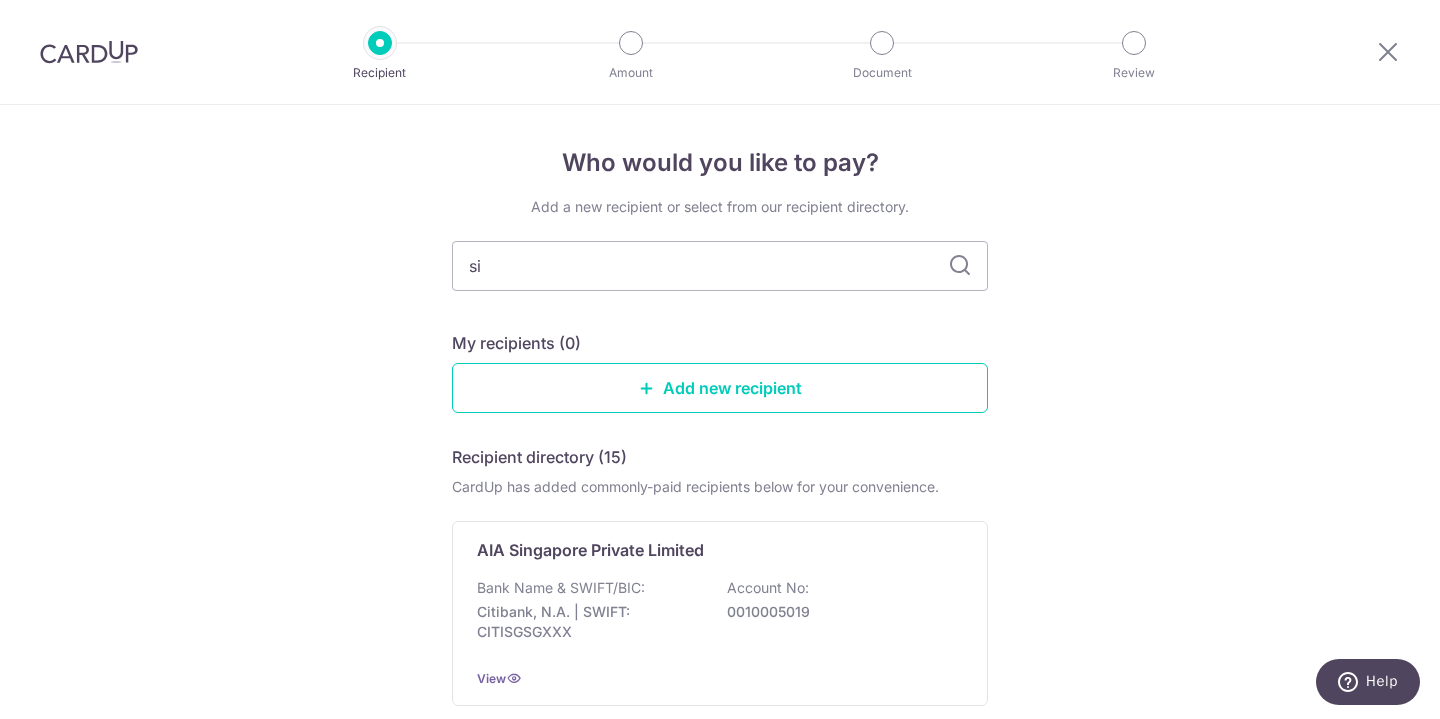 type on "s" 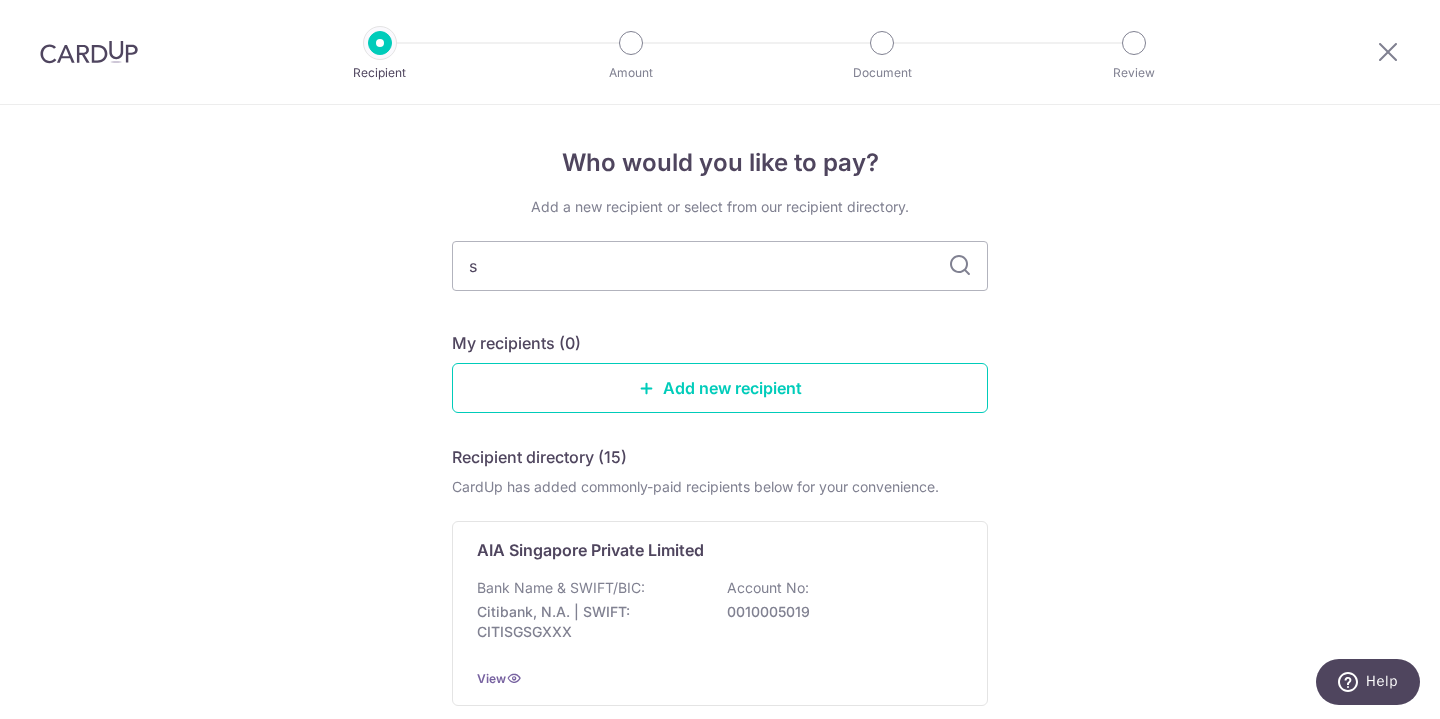 type 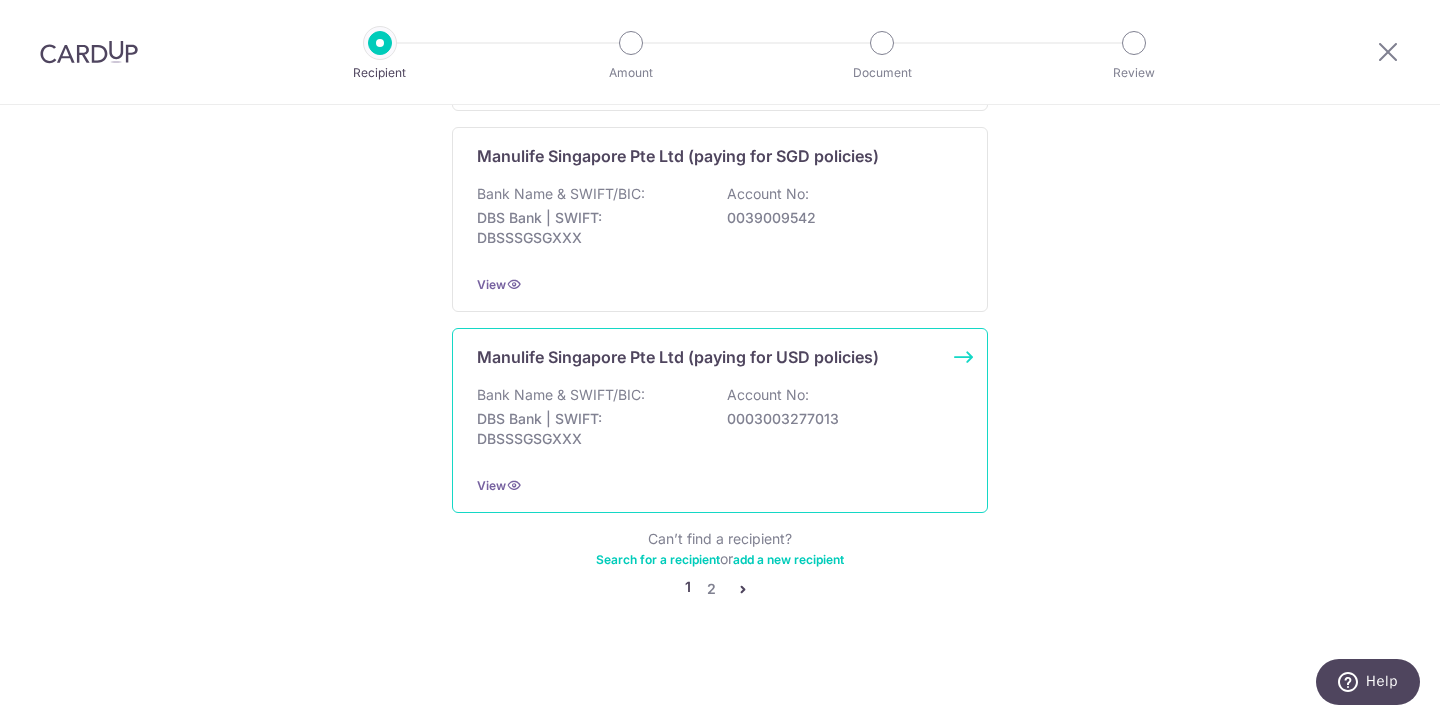 scroll, scrollTop: 2012, scrollLeft: 0, axis: vertical 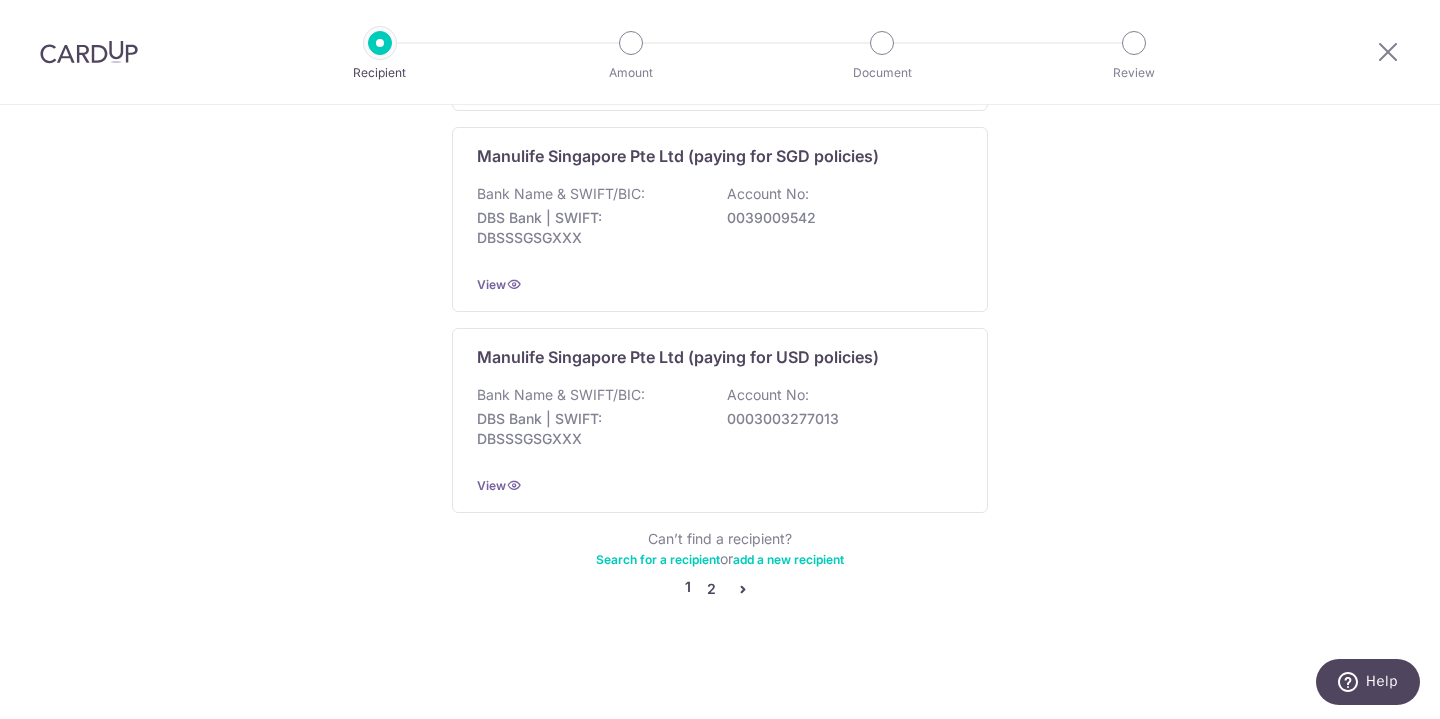 click on "2" at bounding box center (711, 589) 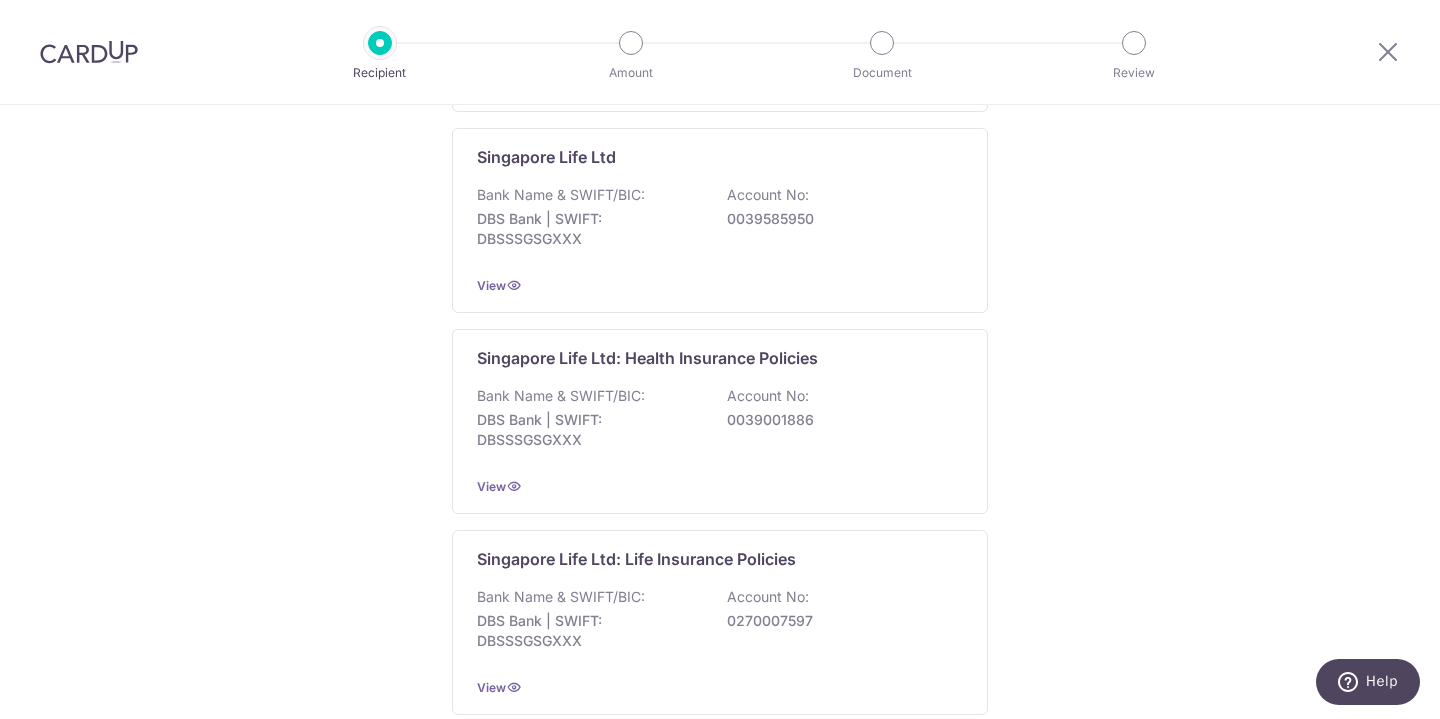 scroll, scrollTop: 606, scrollLeft: 0, axis: vertical 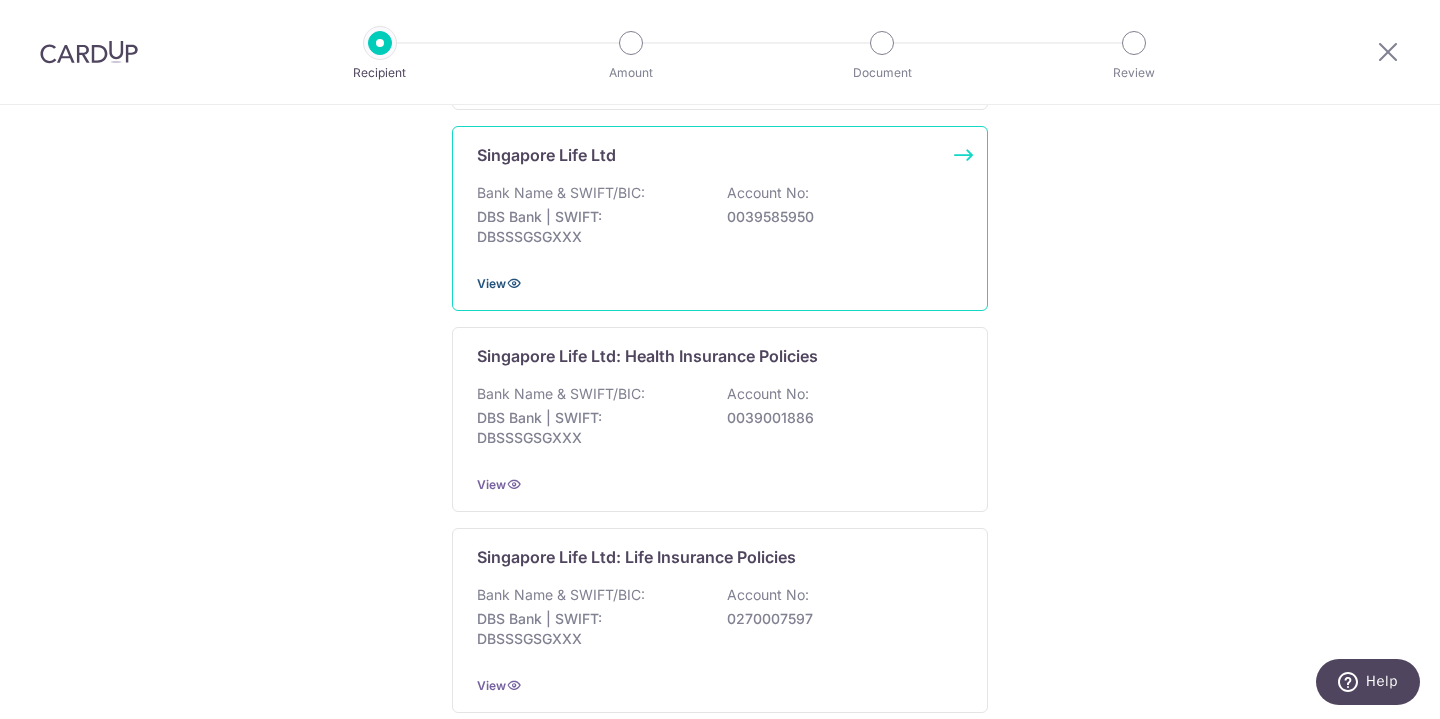 click at bounding box center (514, 283) 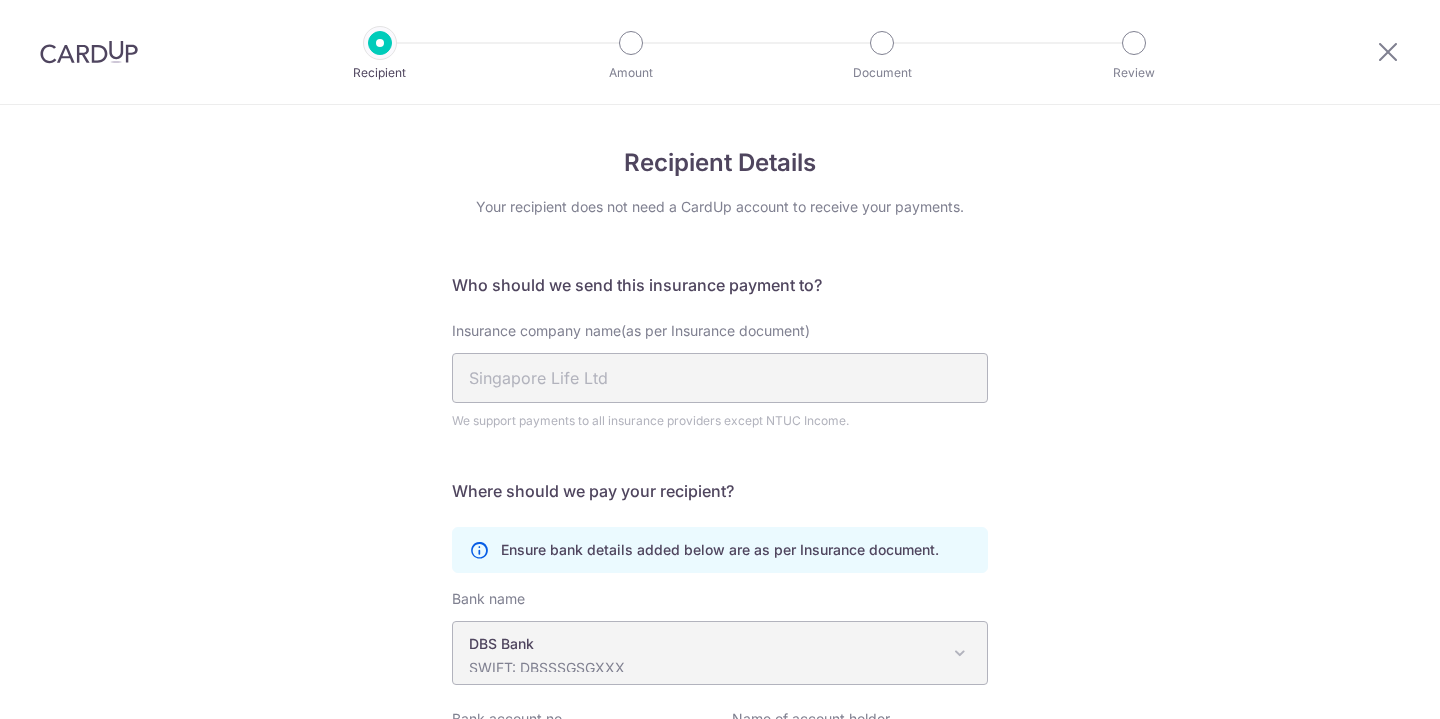 scroll, scrollTop: 0, scrollLeft: 0, axis: both 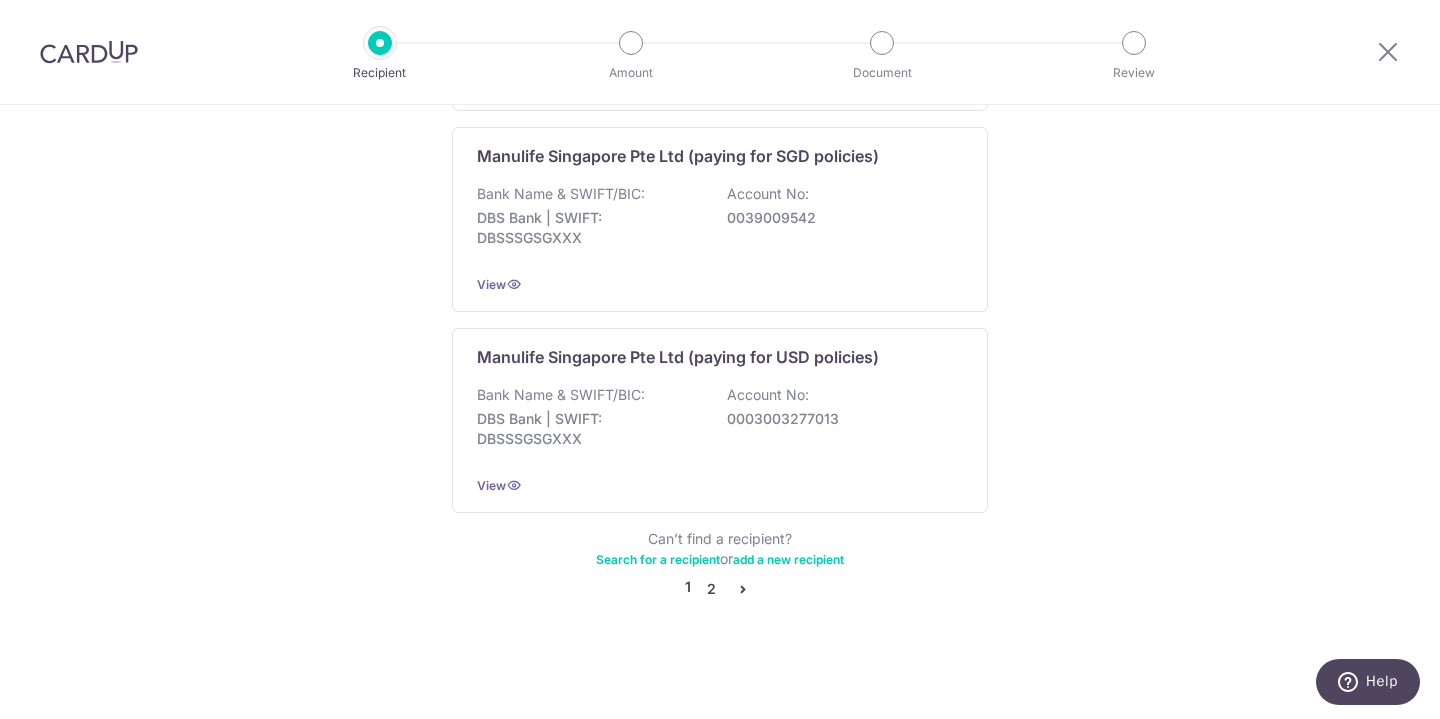 click on "2" at bounding box center (711, 589) 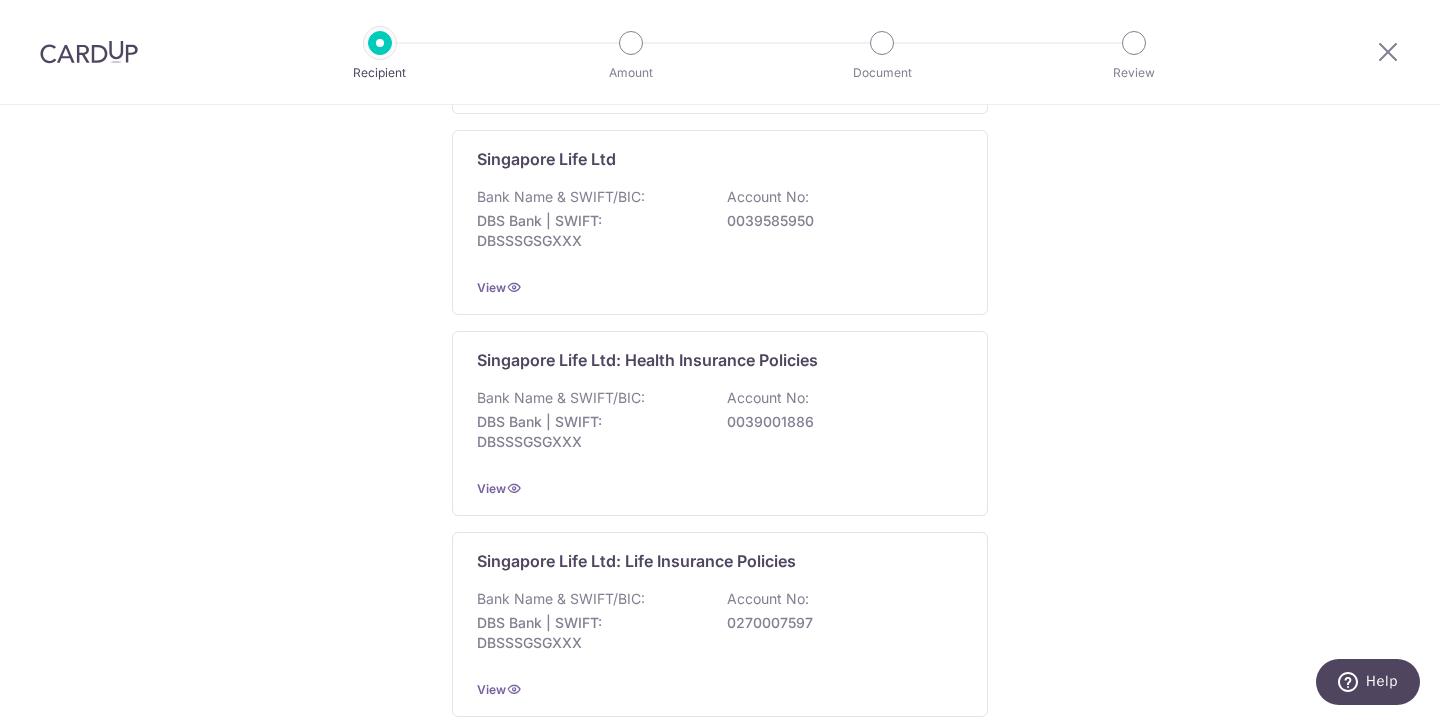 scroll, scrollTop: 610, scrollLeft: 0, axis: vertical 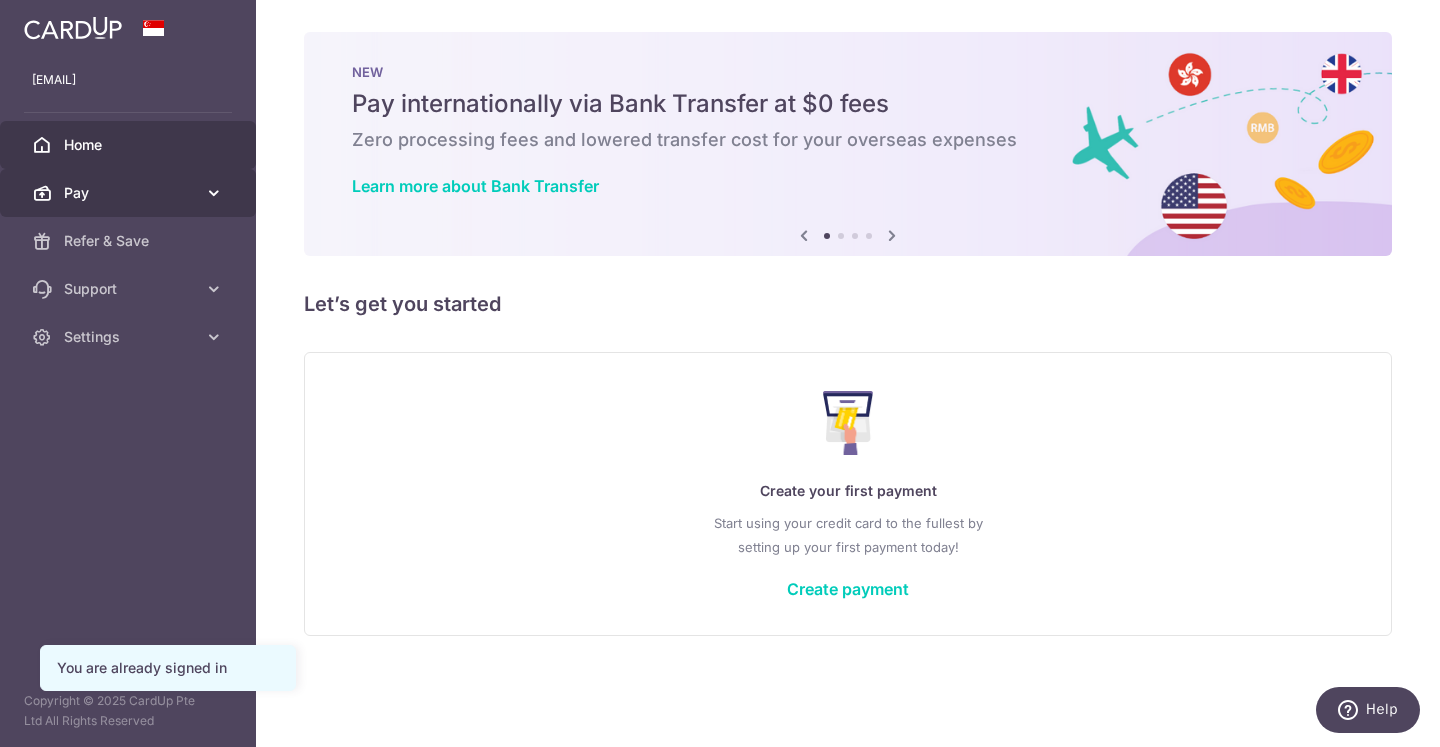 click on "Pay" at bounding box center (130, 193) 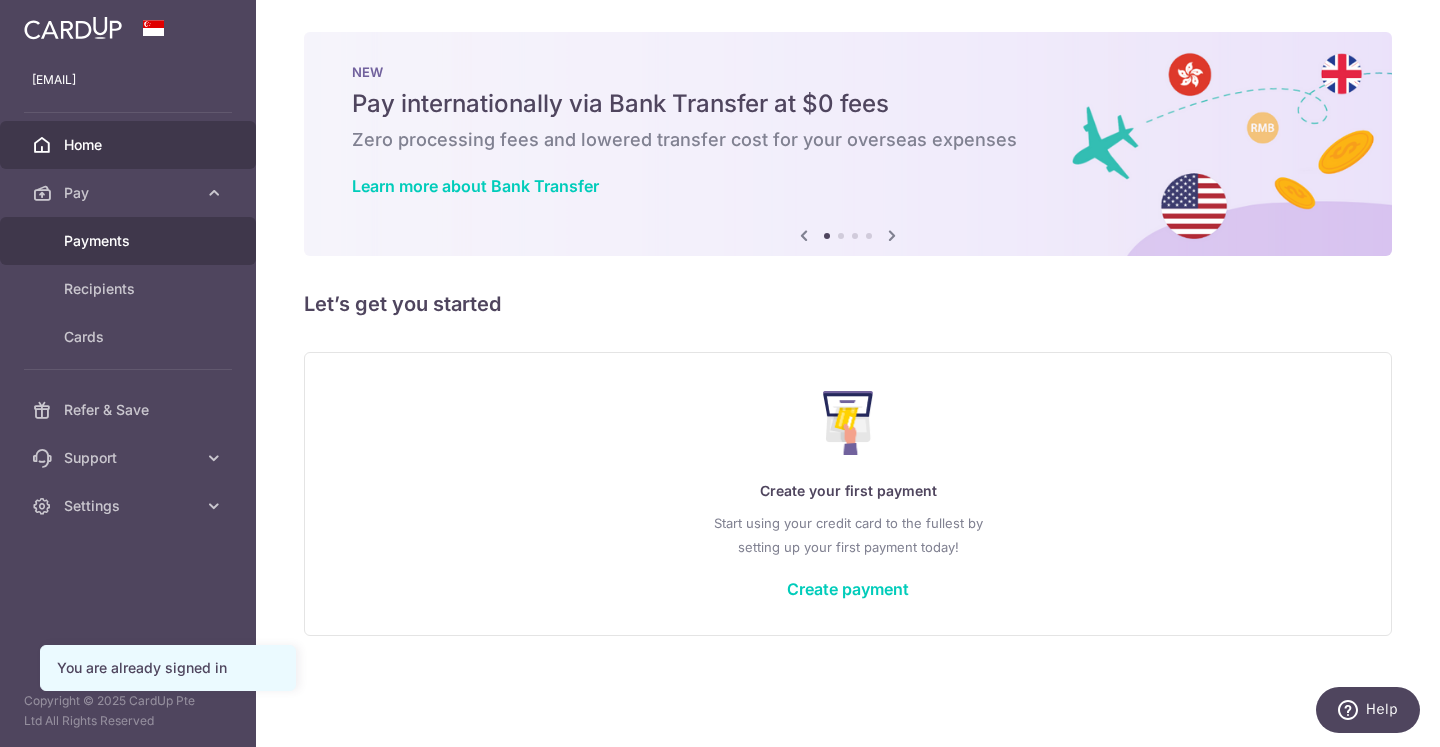 click on "Payments" at bounding box center [130, 241] 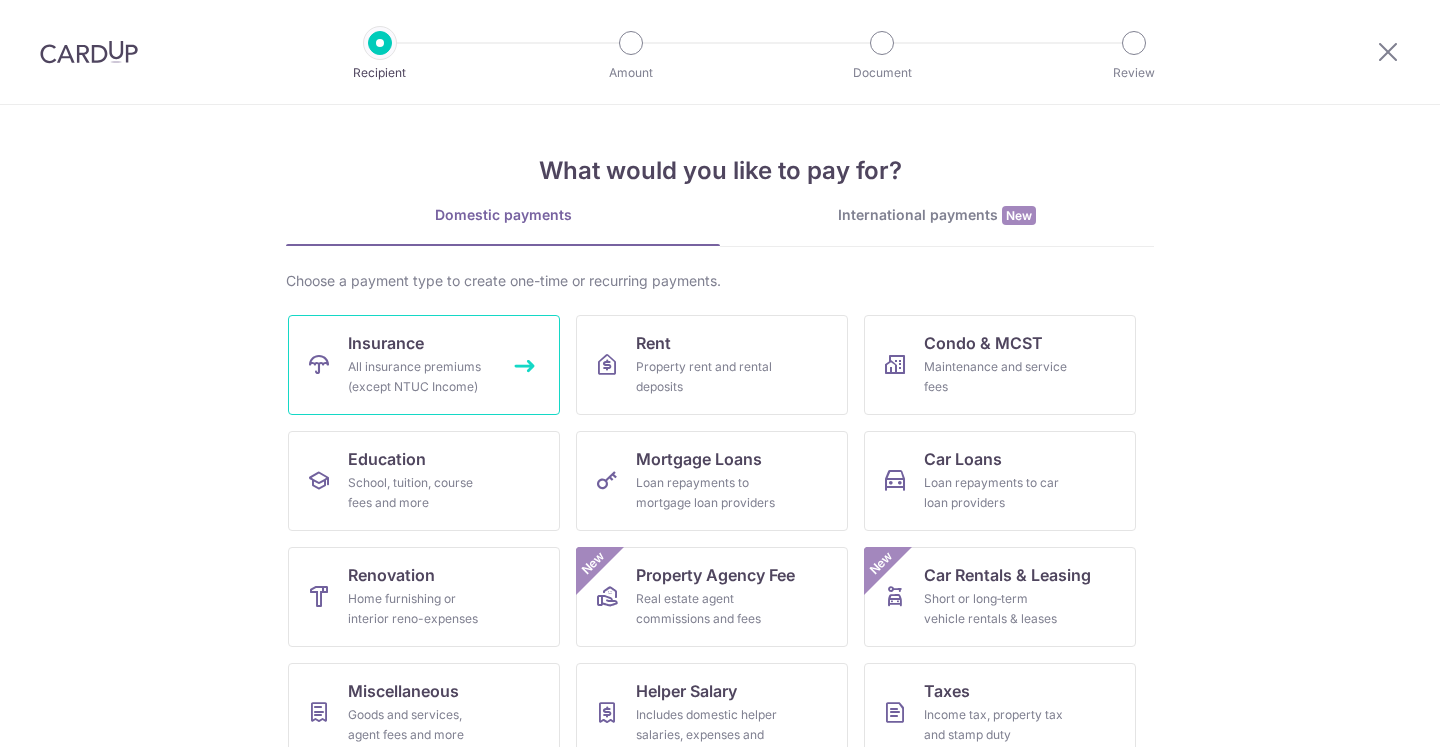 scroll, scrollTop: 0, scrollLeft: 0, axis: both 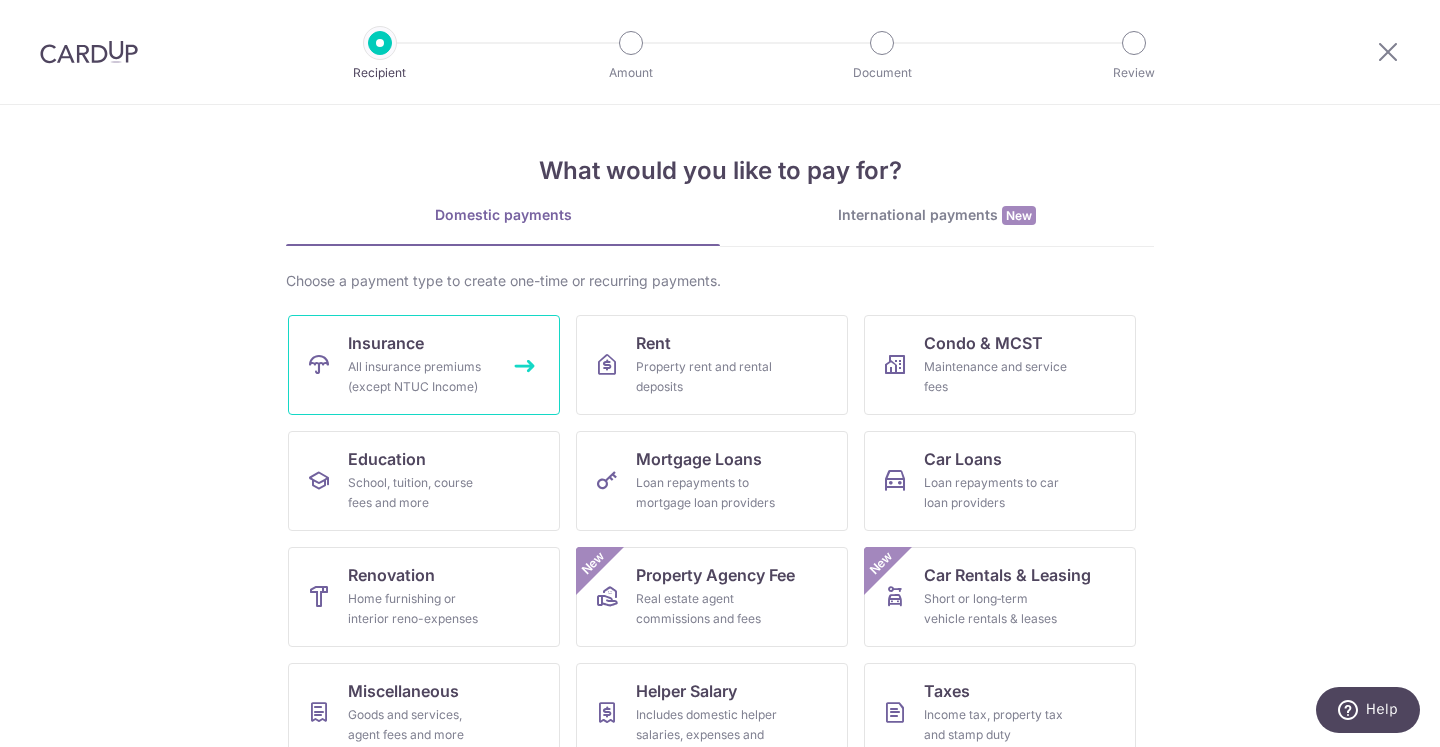 click on "All insurance premiums (except NTUC Income)" at bounding box center (420, 377) 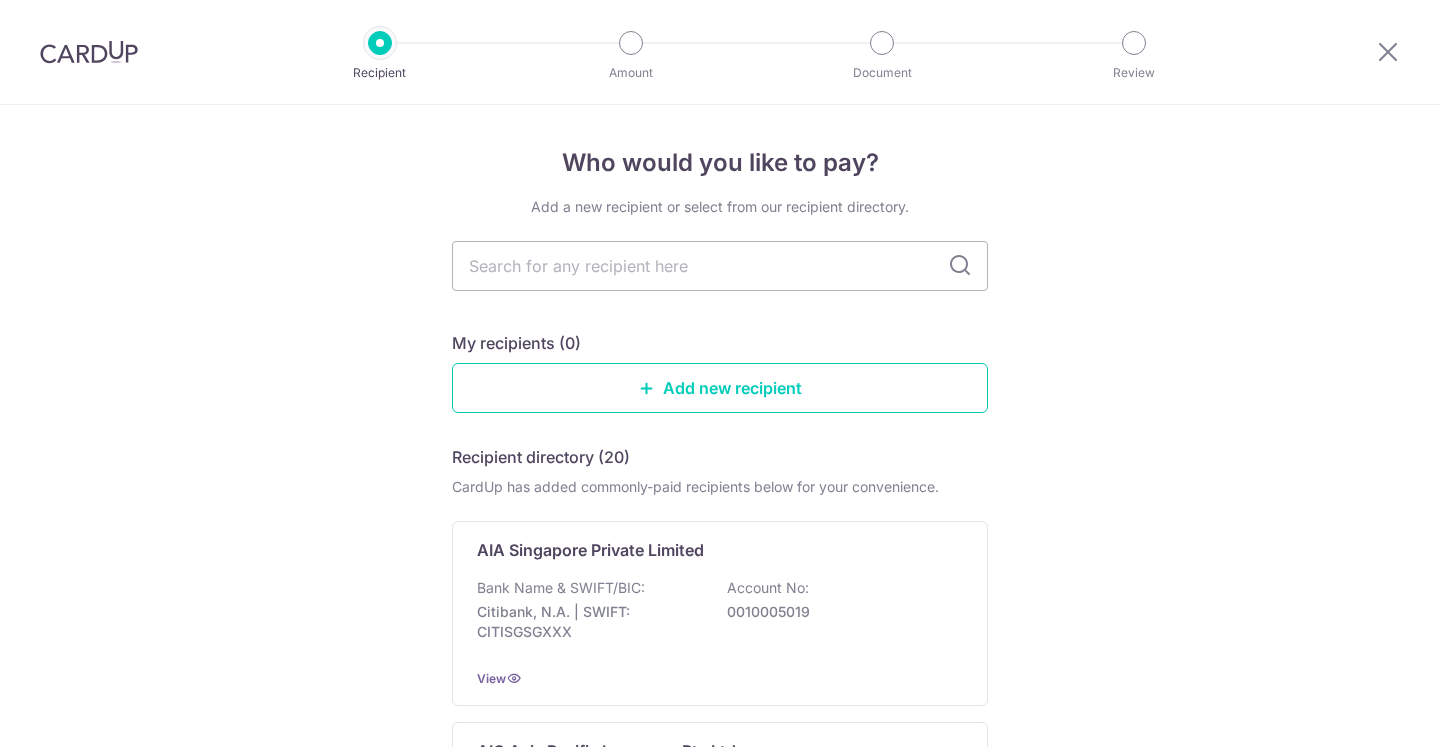 scroll, scrollTop: 0, scrollLeft: 0, axis: both 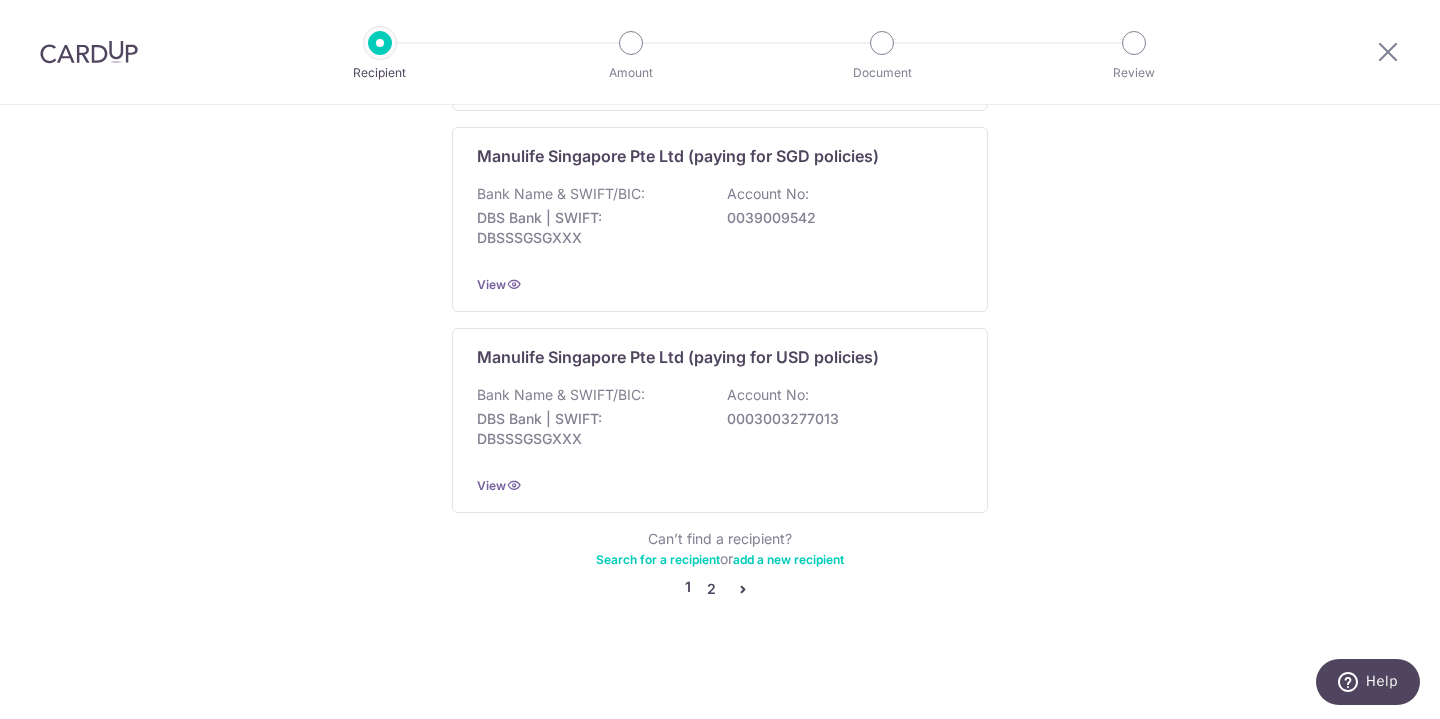 click on "2" at bounding box center [711, 589] 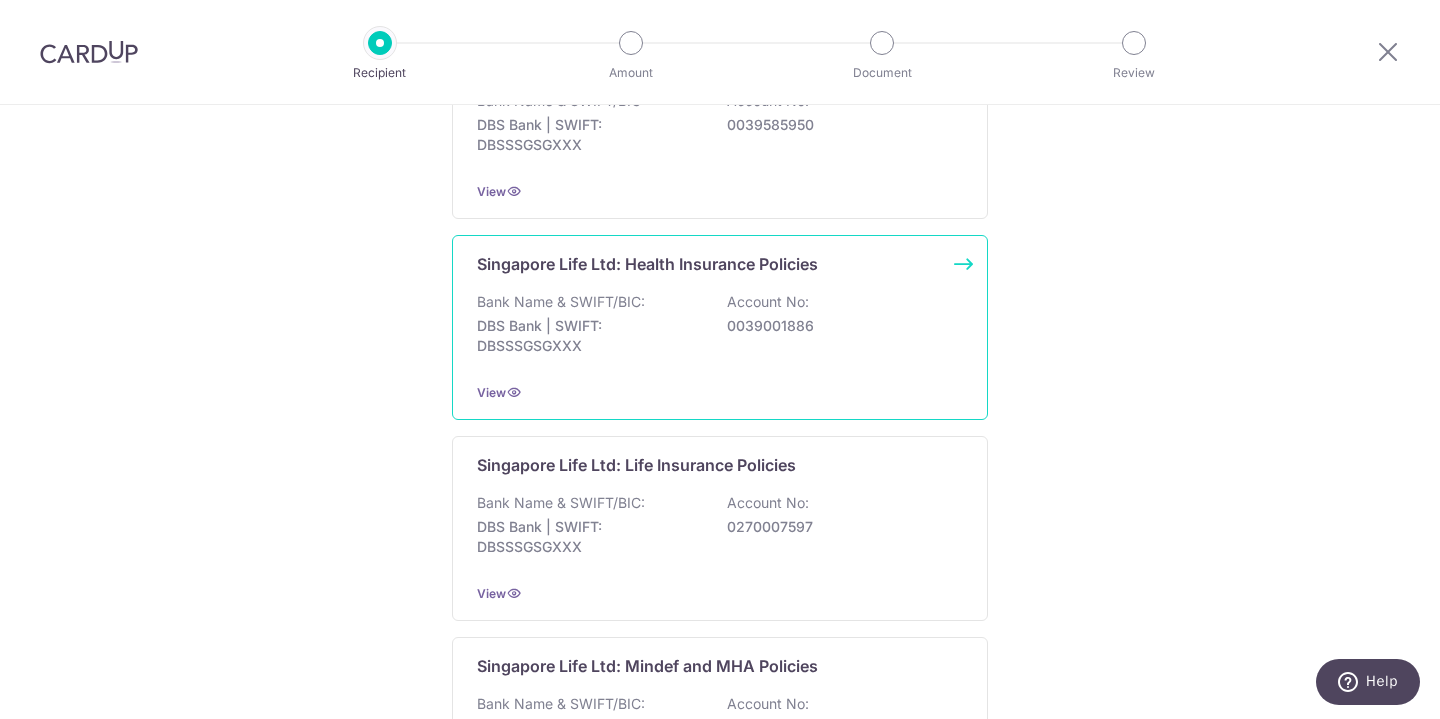 scroll, scrollTop: 697, scrollLeft: 0, axis: vertical 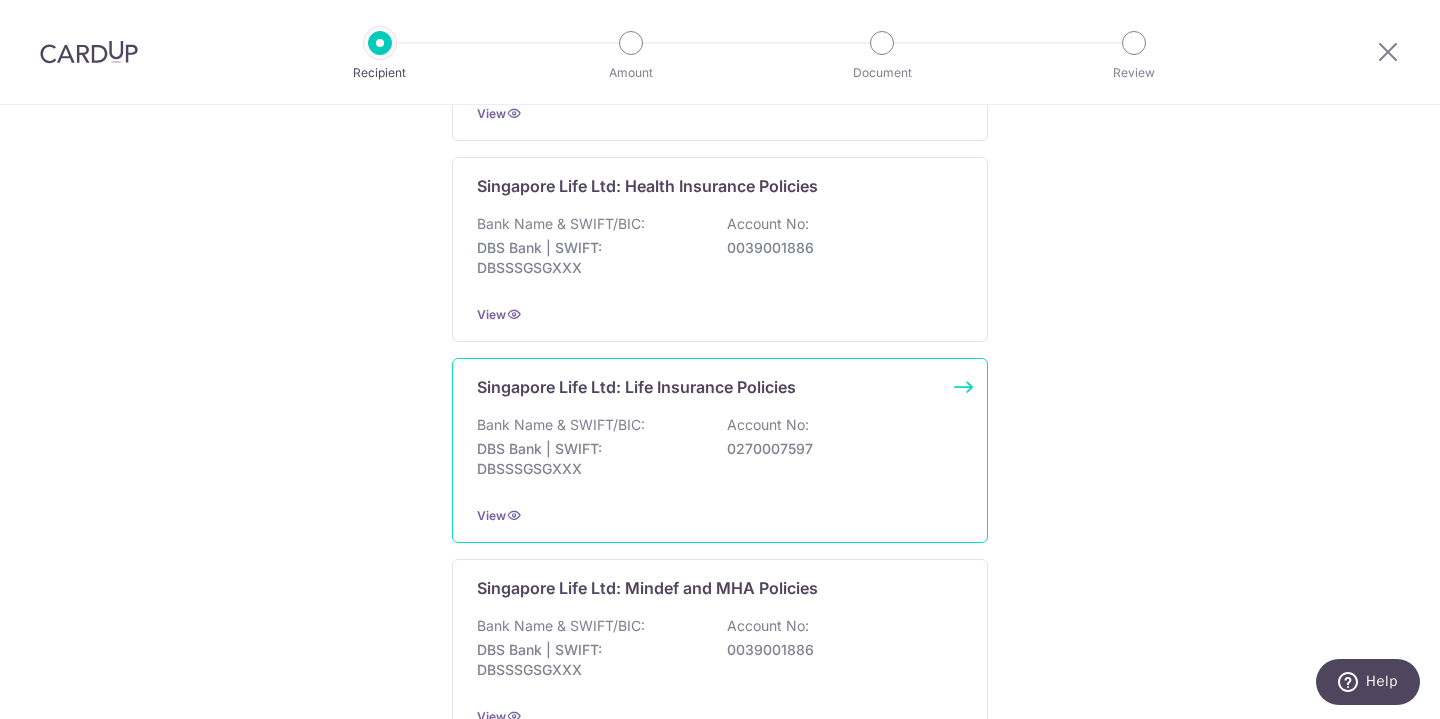 click on "Bank Name & SWIFT/BIC:
DBS Bank | SWIFT: DBSSSGSGXXX
Account No:
0270007597" at bounding box center (720, 452) 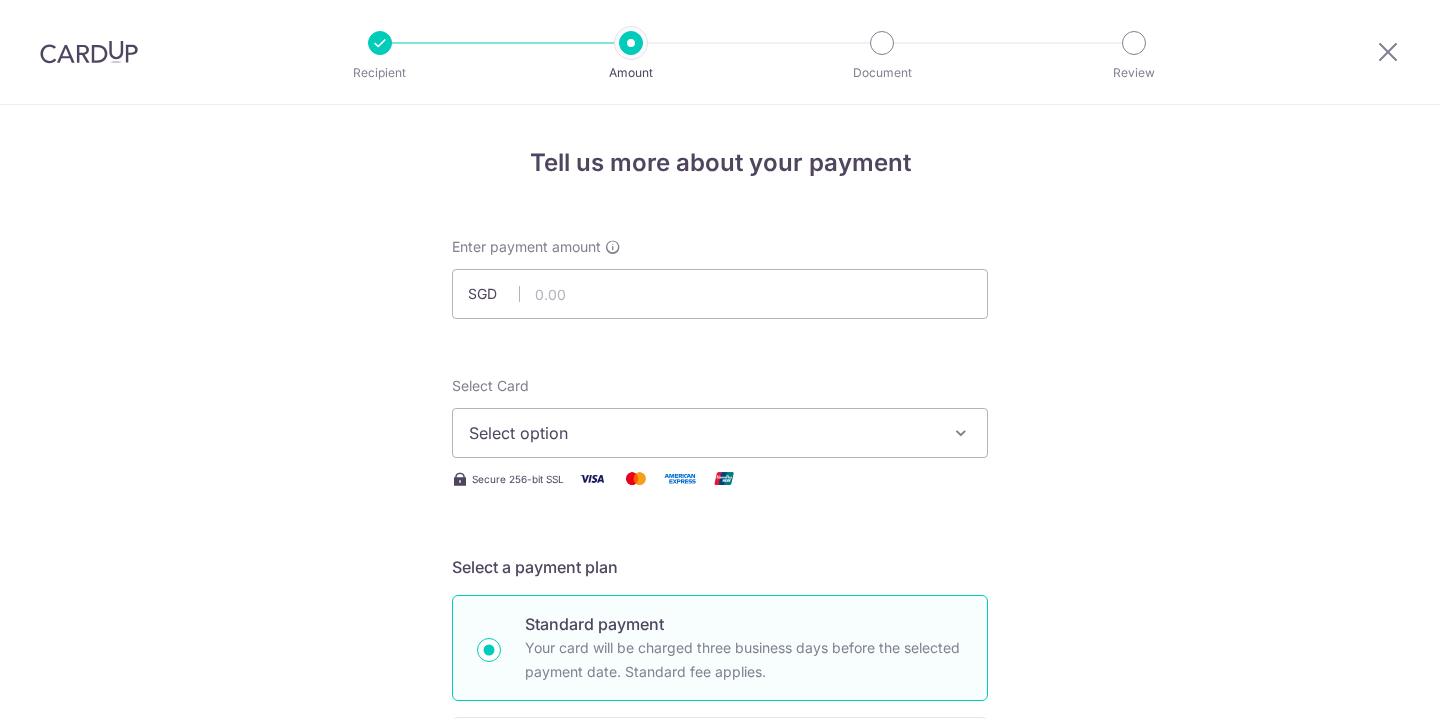 scroll, scrollTop: 0, scrollLeft: 0, axis: both 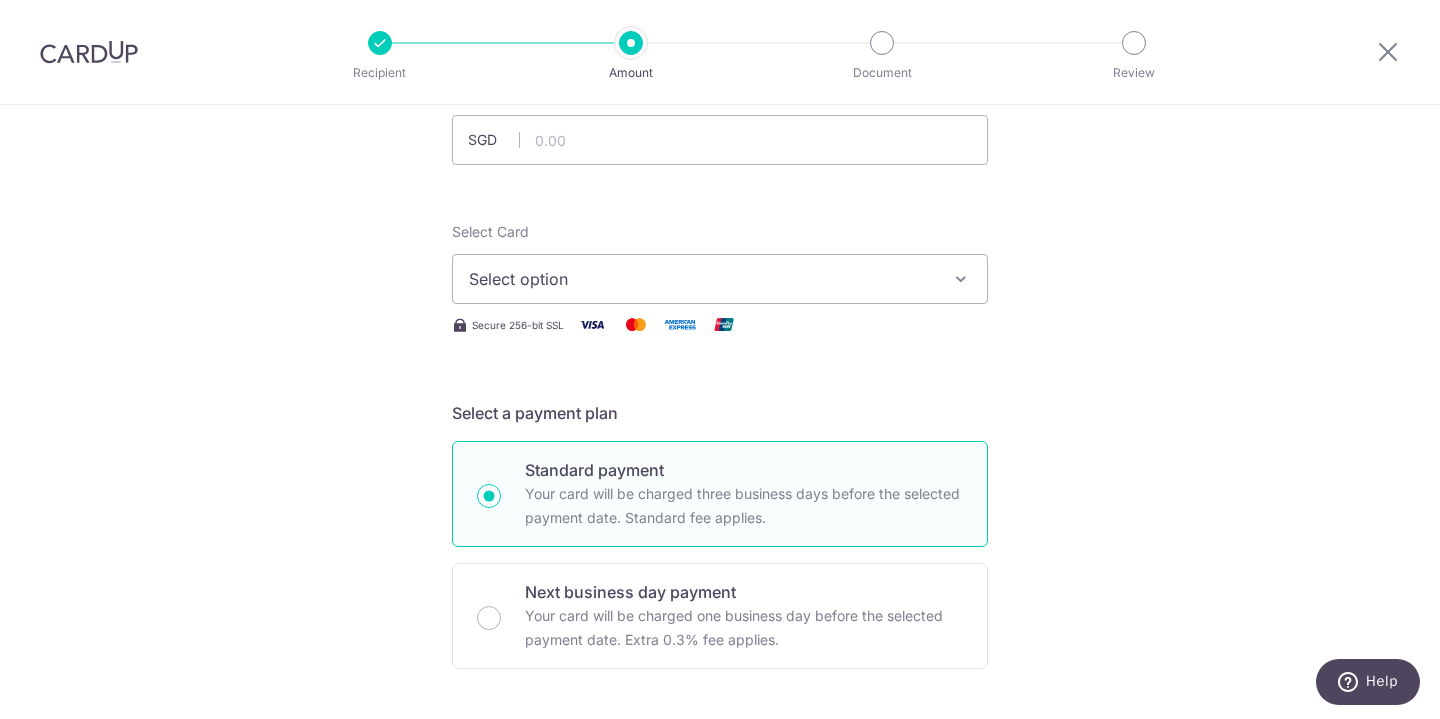 click on "Select option" at bounding box center (720, 279) 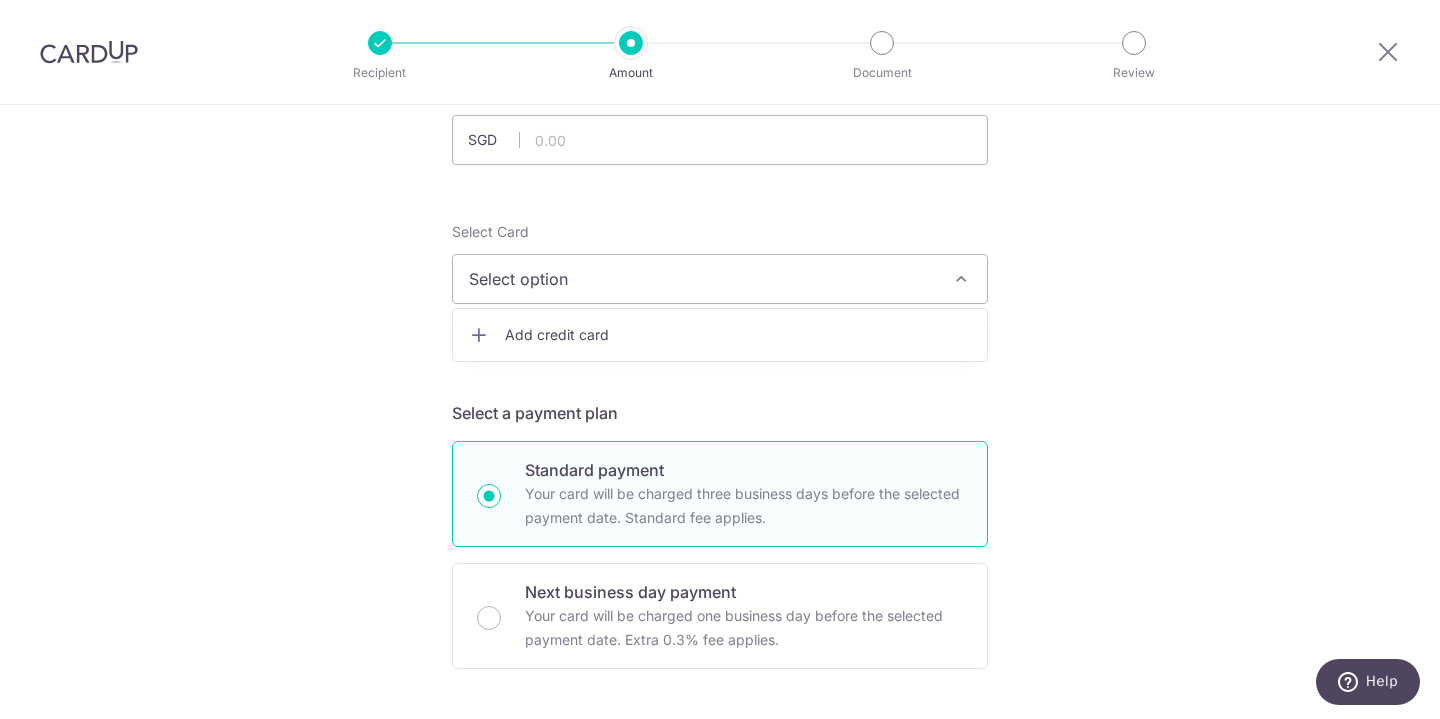 click on "Select option" at bounding box center (702, 279) 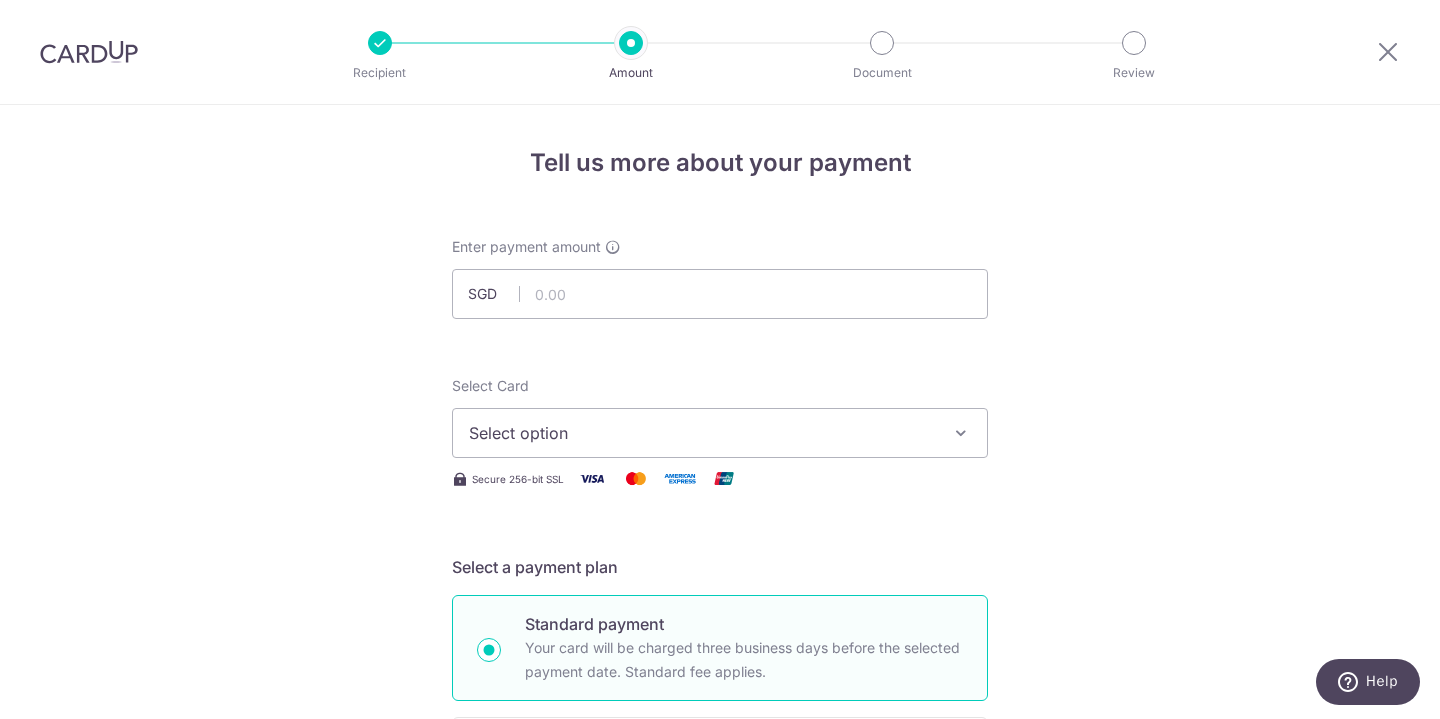 scroll, scrollTop: 0, scrollLeft: 0, axis: both 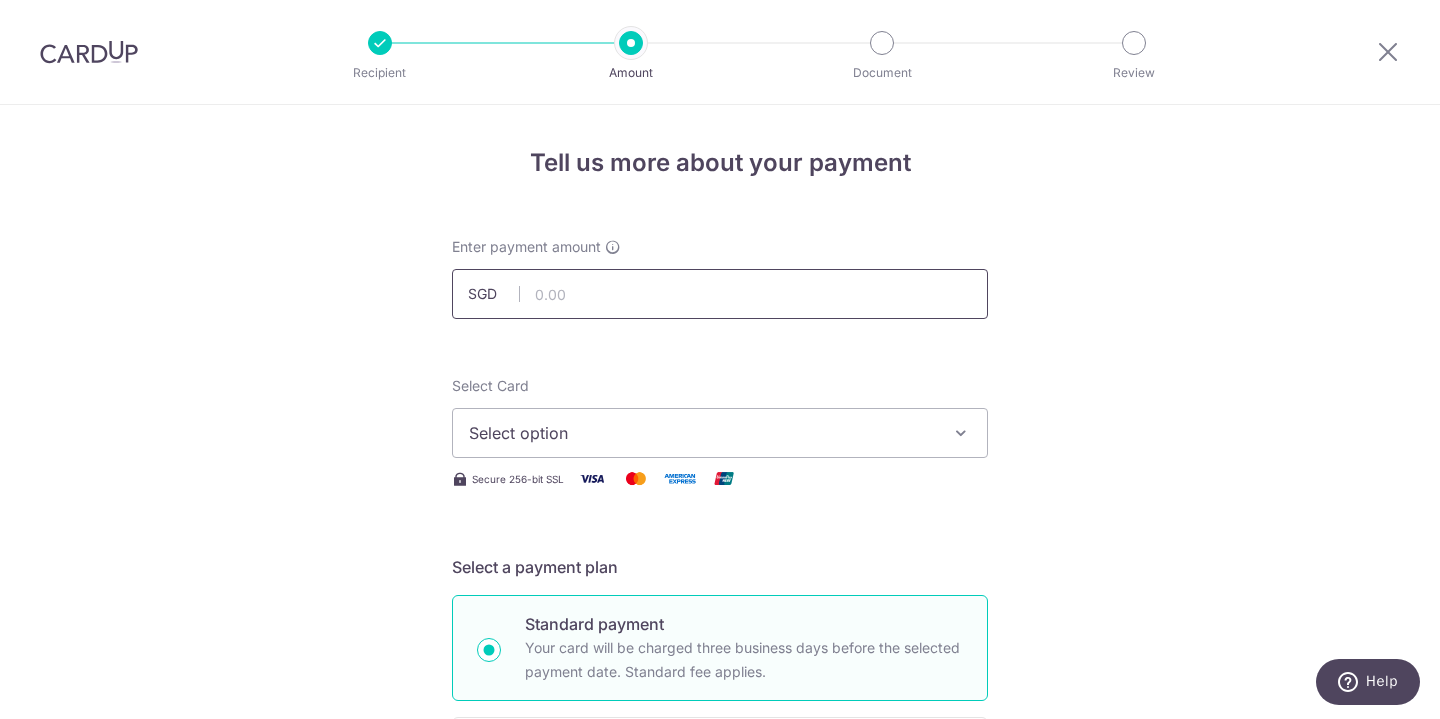 click at bounding box center [720, 294] 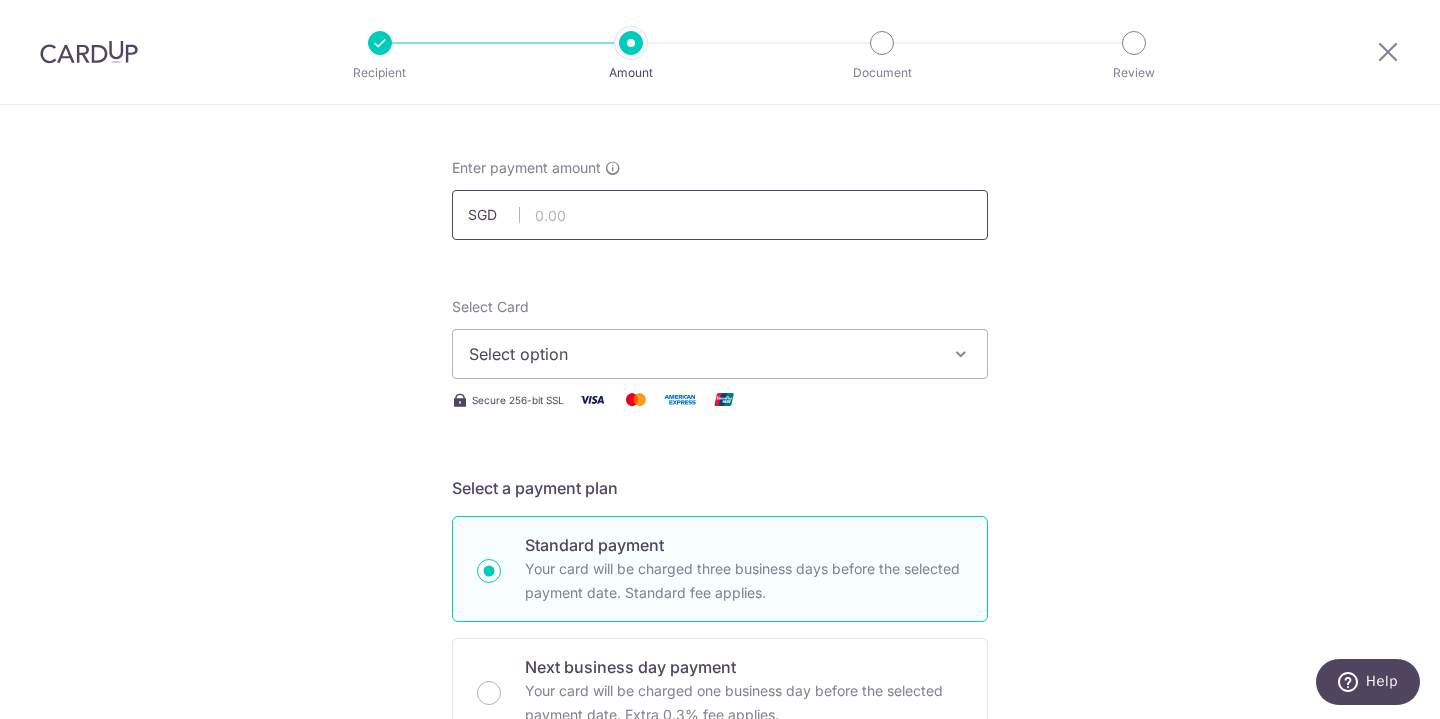 scroll, scrollTop: 81, scrollLeft: 0, axis: vertical 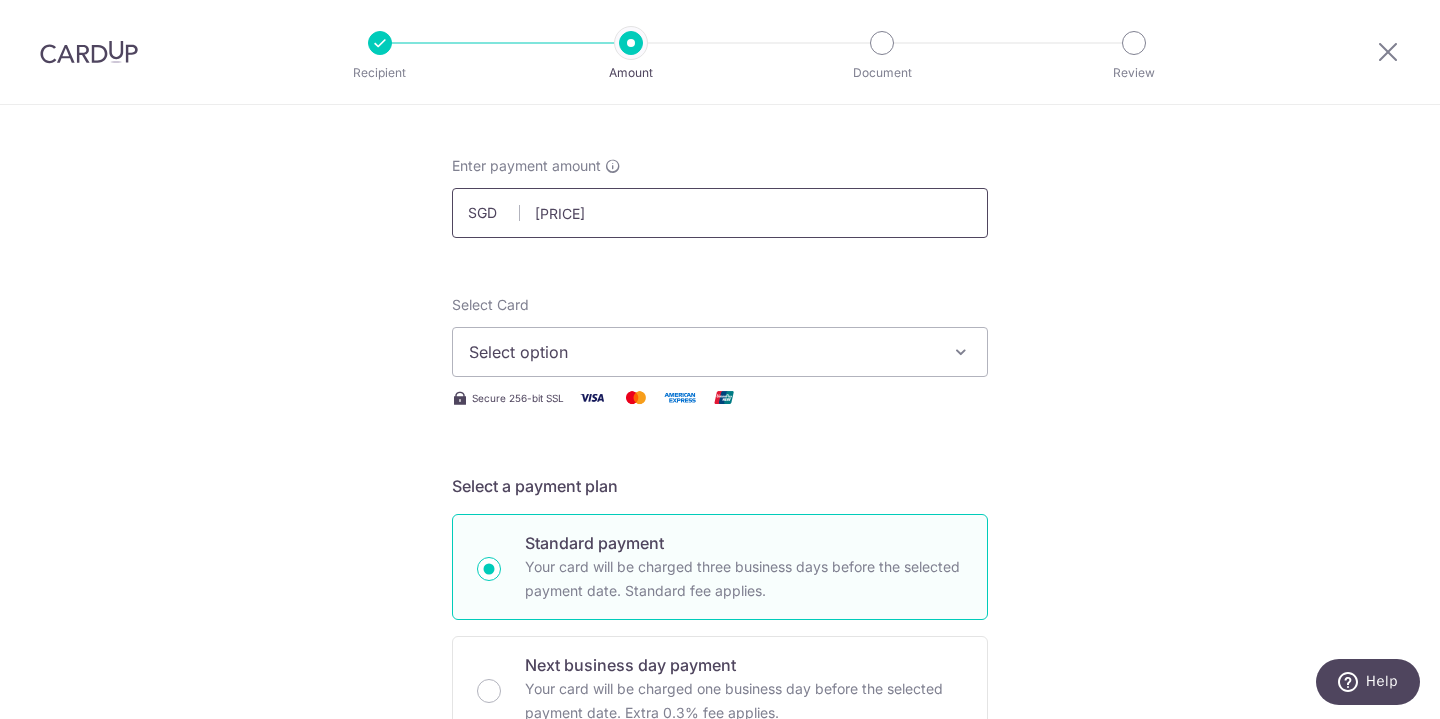 type on "841.30" 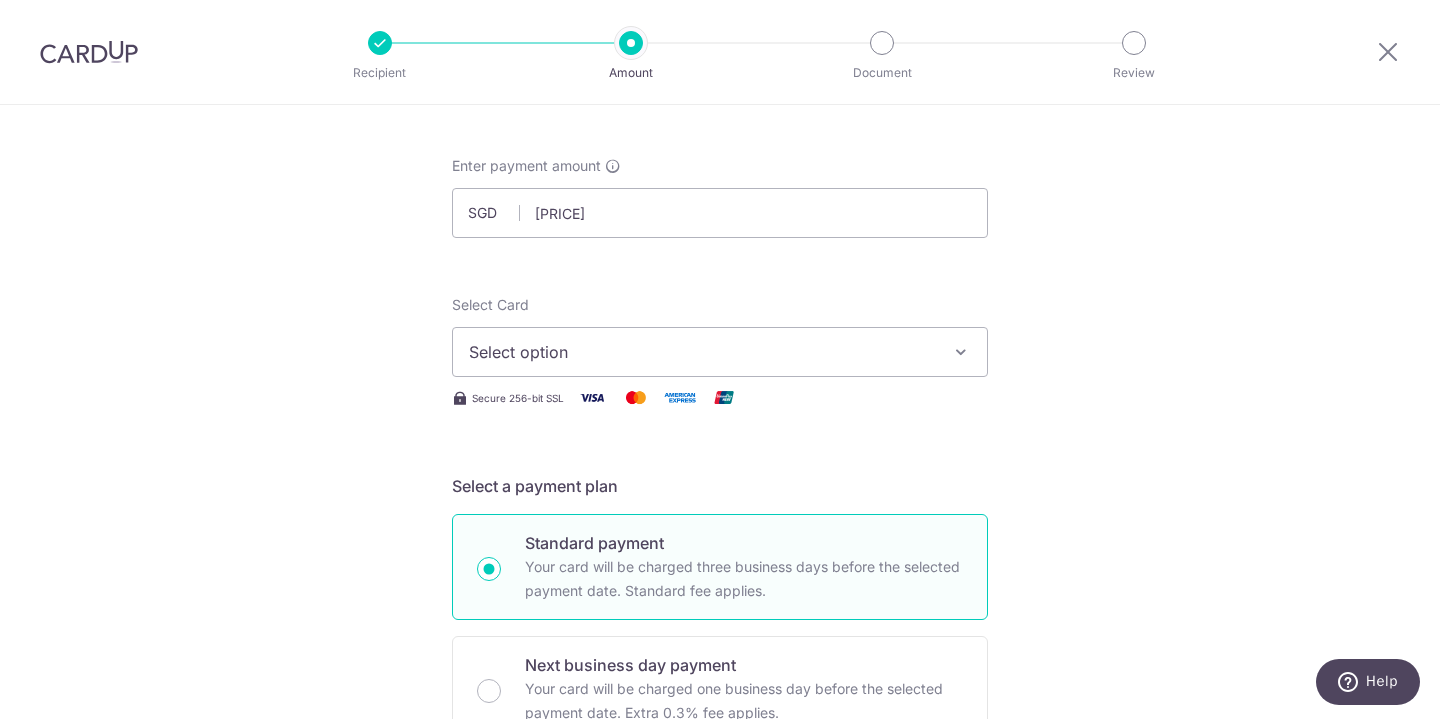 click on "Select option" at bounding box center [702, 352] 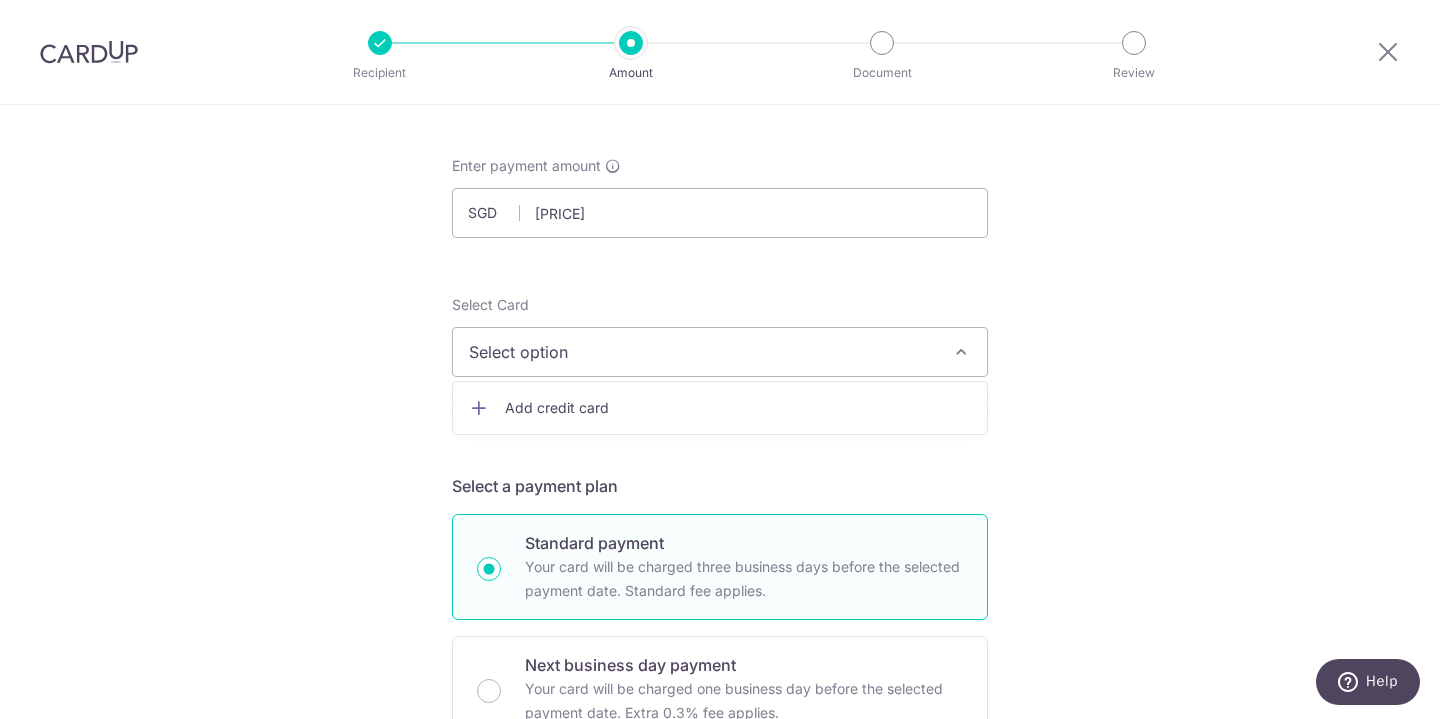 click on "Add credit card" at bounding box center (738, 408) 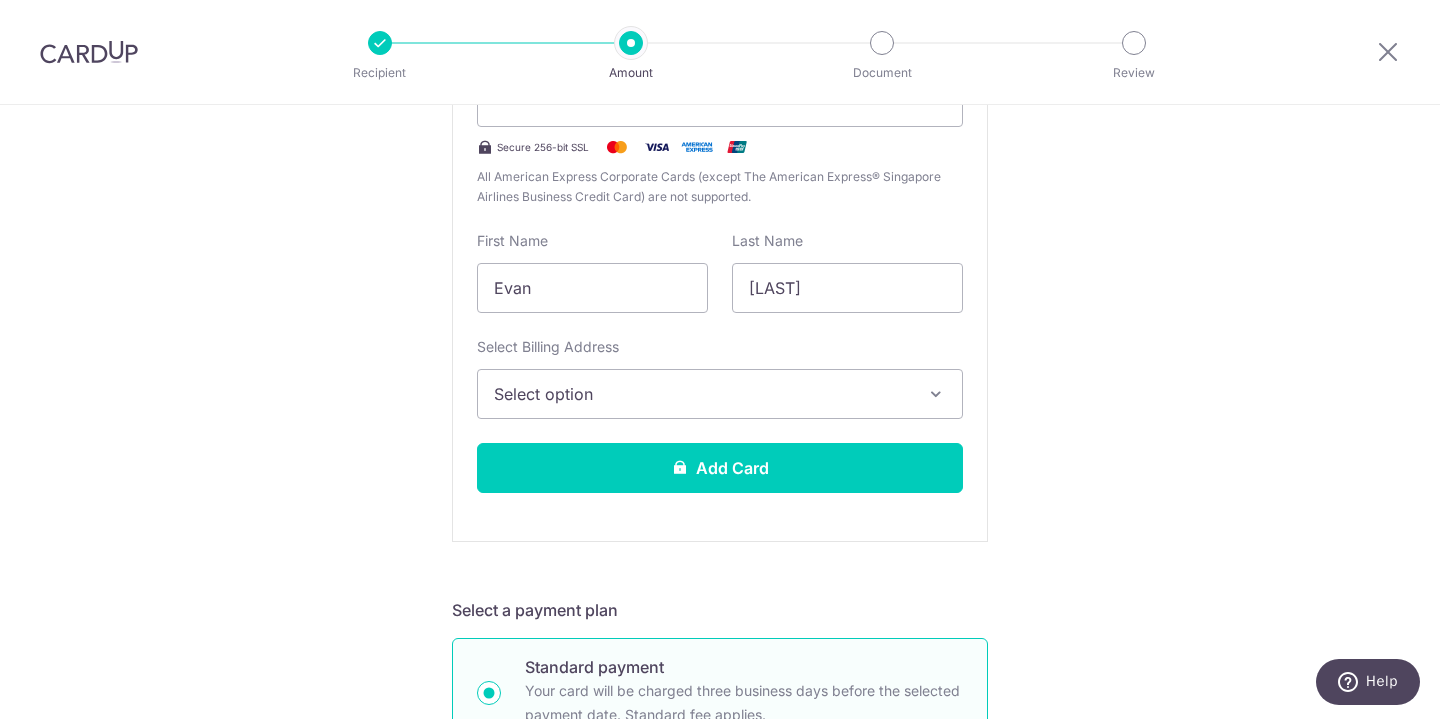 scroll, scrollTop: 504, scrollLeft: 0, axis: vertical 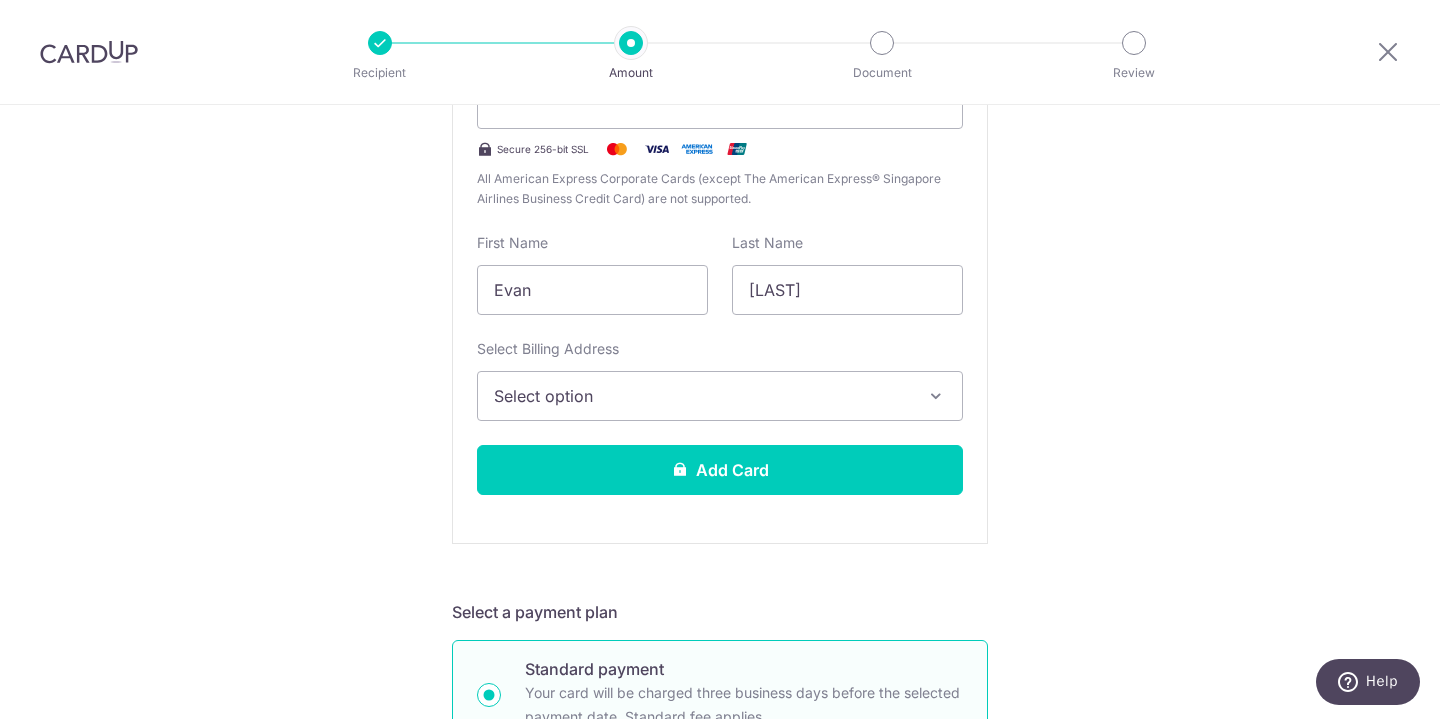click on "Select option" at bounding box center [702, 396] 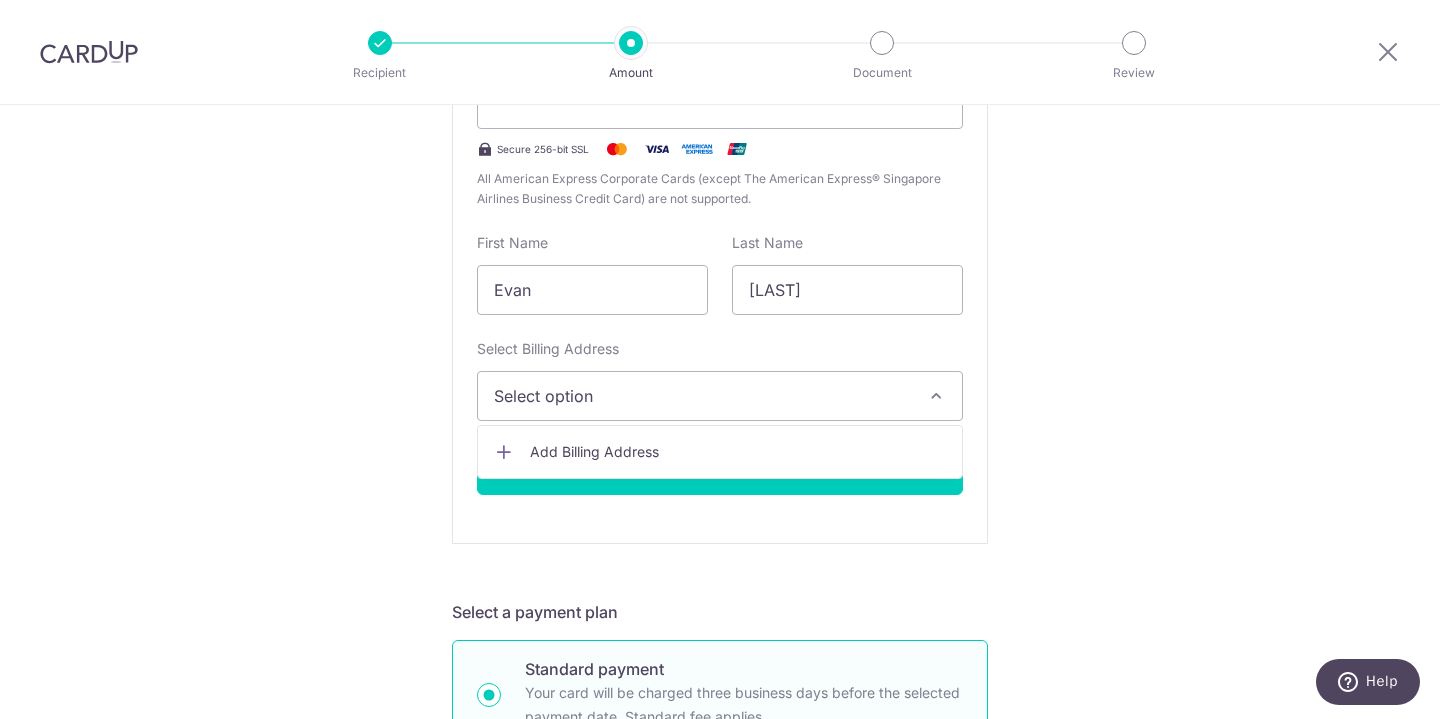 click on "Select option" at bounding box center (702, 396) 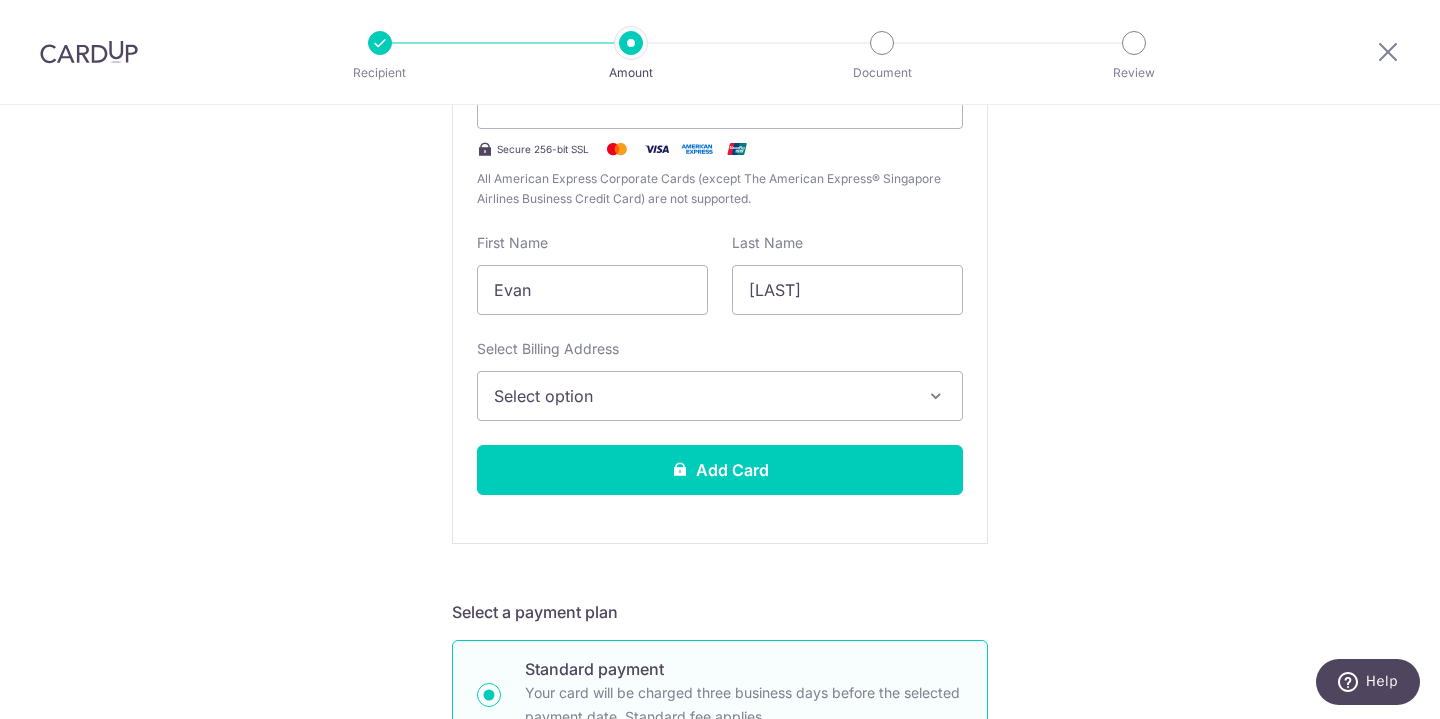 scroll, scrollTop: 496, scrollLeft: 0, axis: vertical 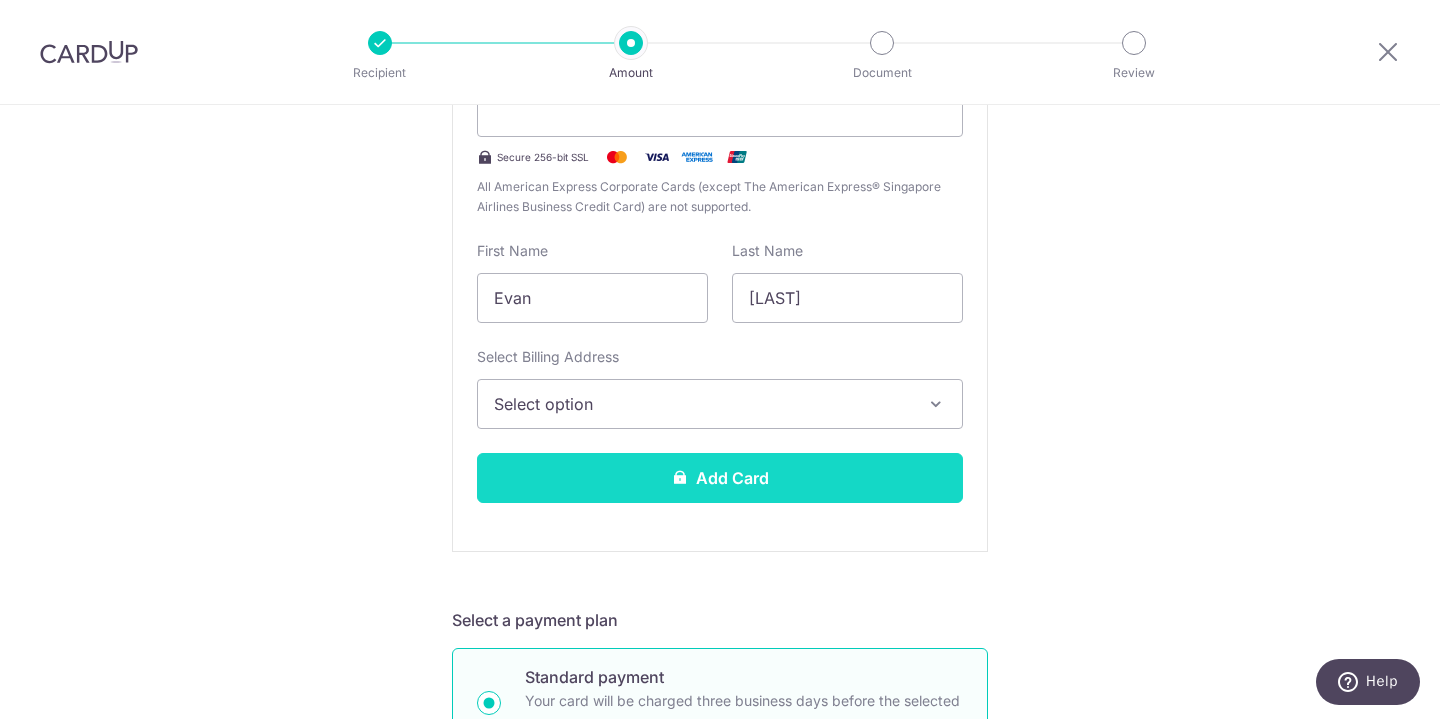 click on "Add Card" at bounding box center [720, 478] 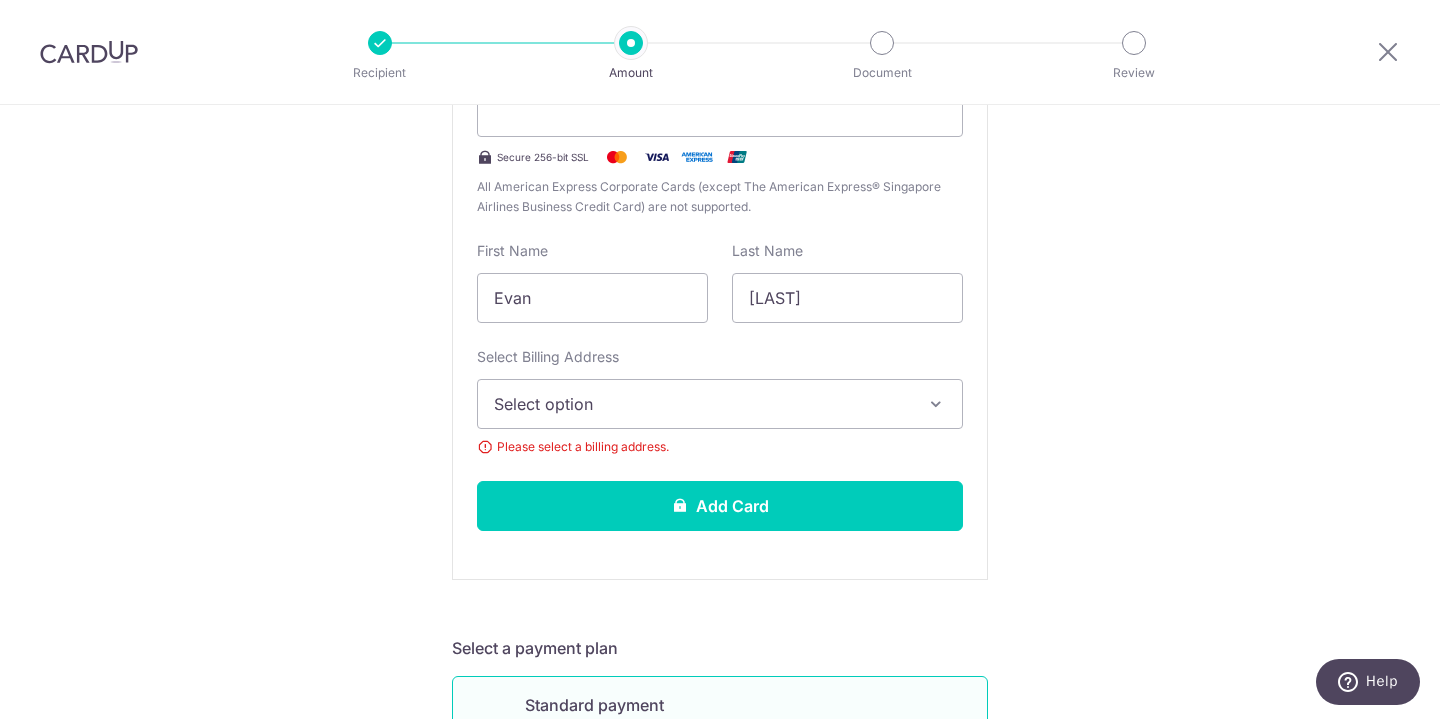 click on "Select option" at bounding box center [702, 404] 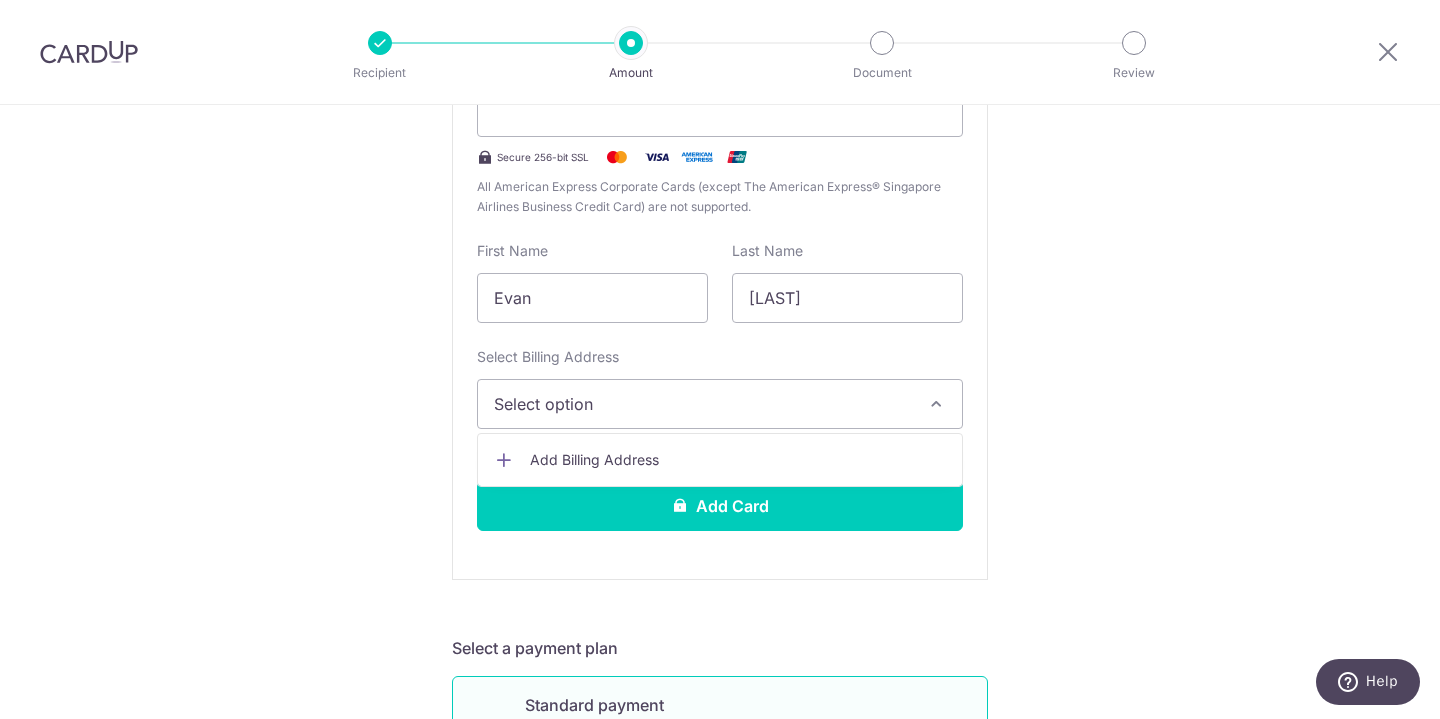 click on "Add Billing Address" at bounding box center (738, 460) 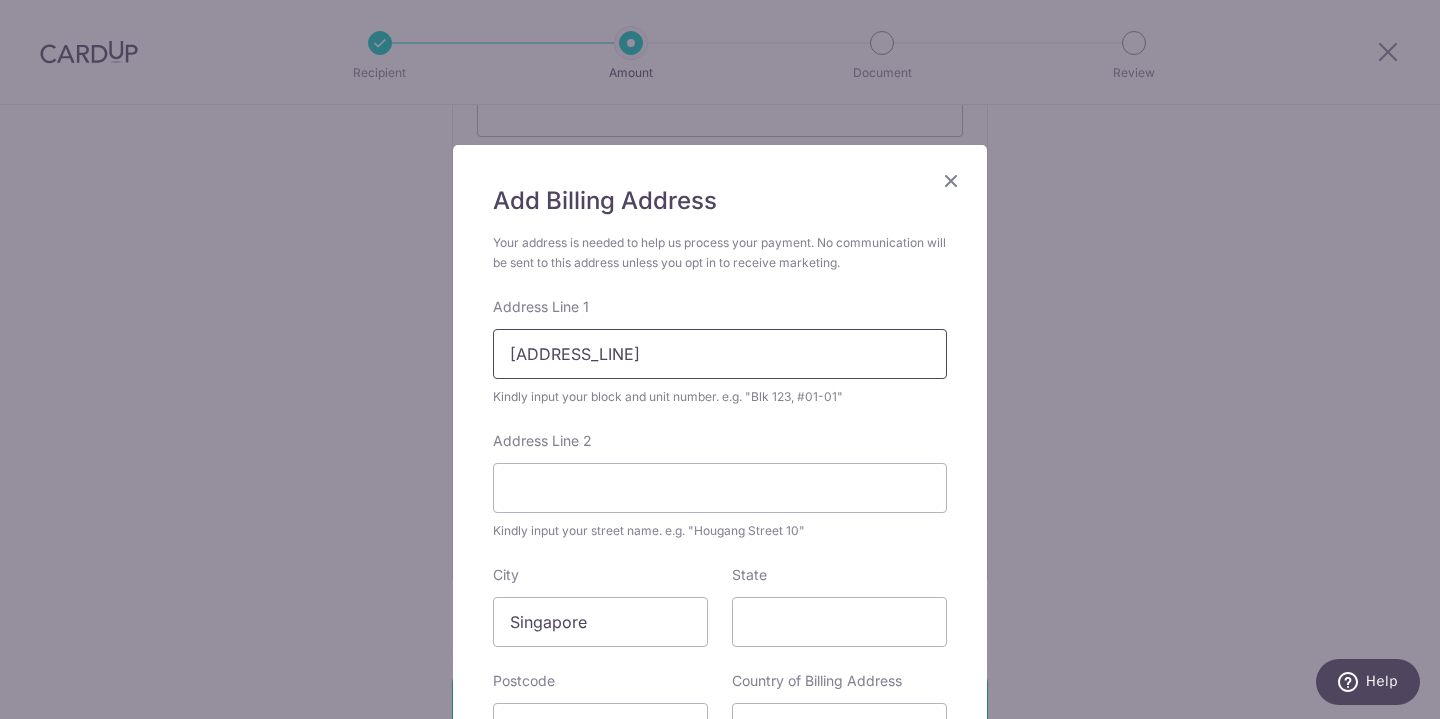 type on "302A #07-321" 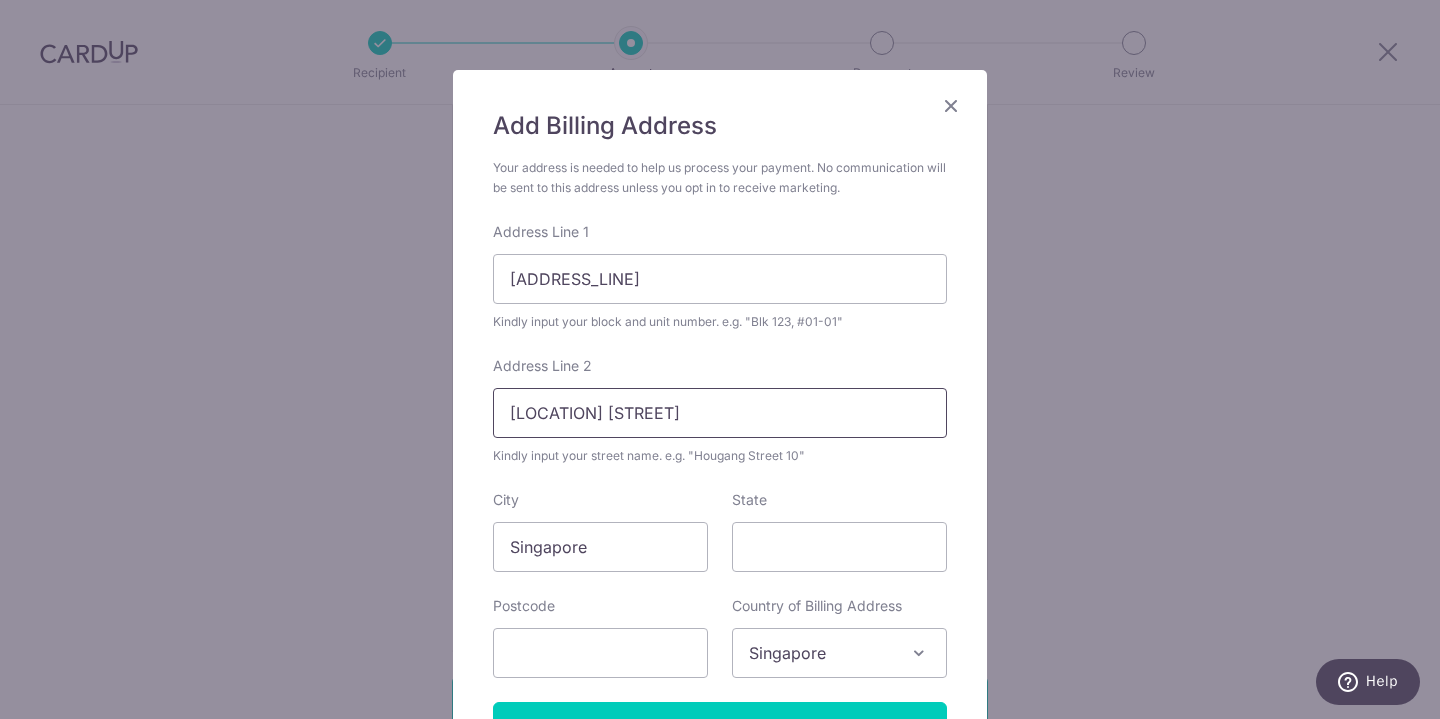 scroll, scrollTop: 83, scrollLeft: 0, axis: vertical 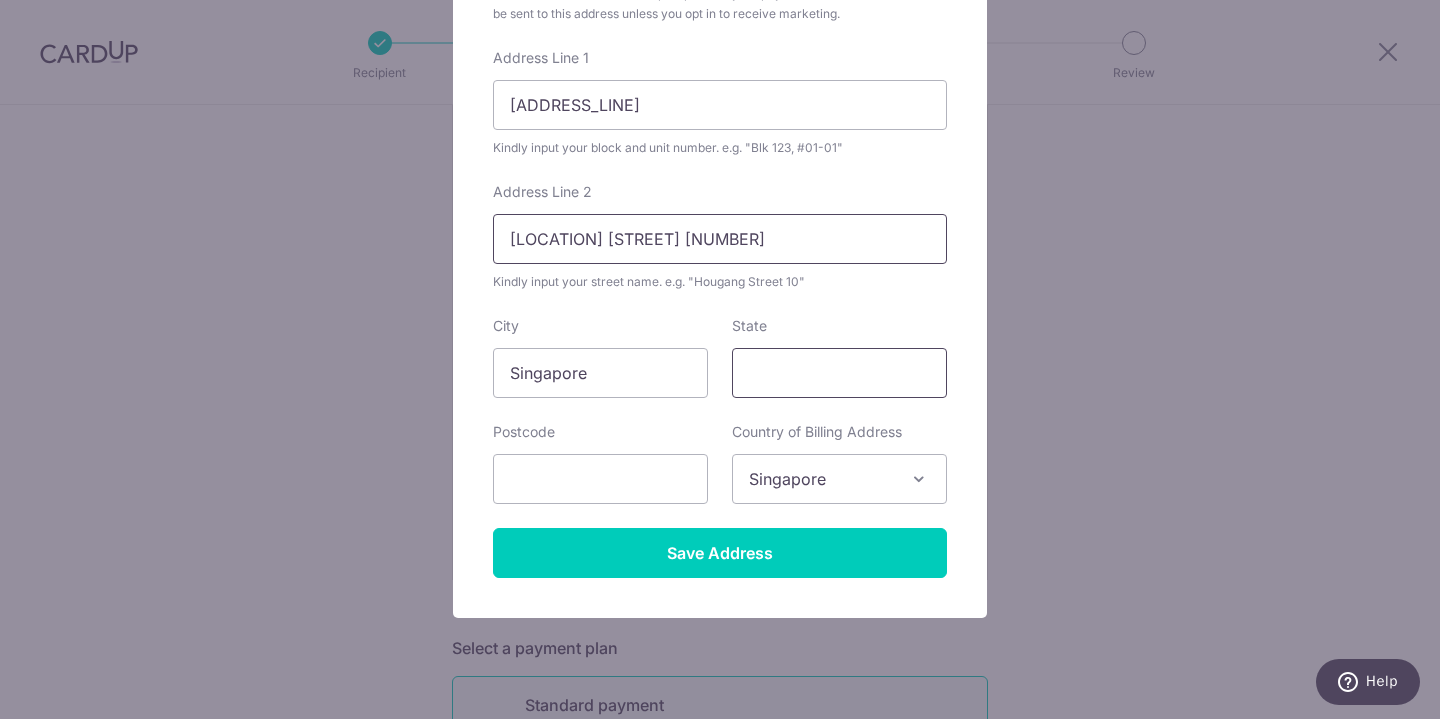 type on "Woodlands Street 31" 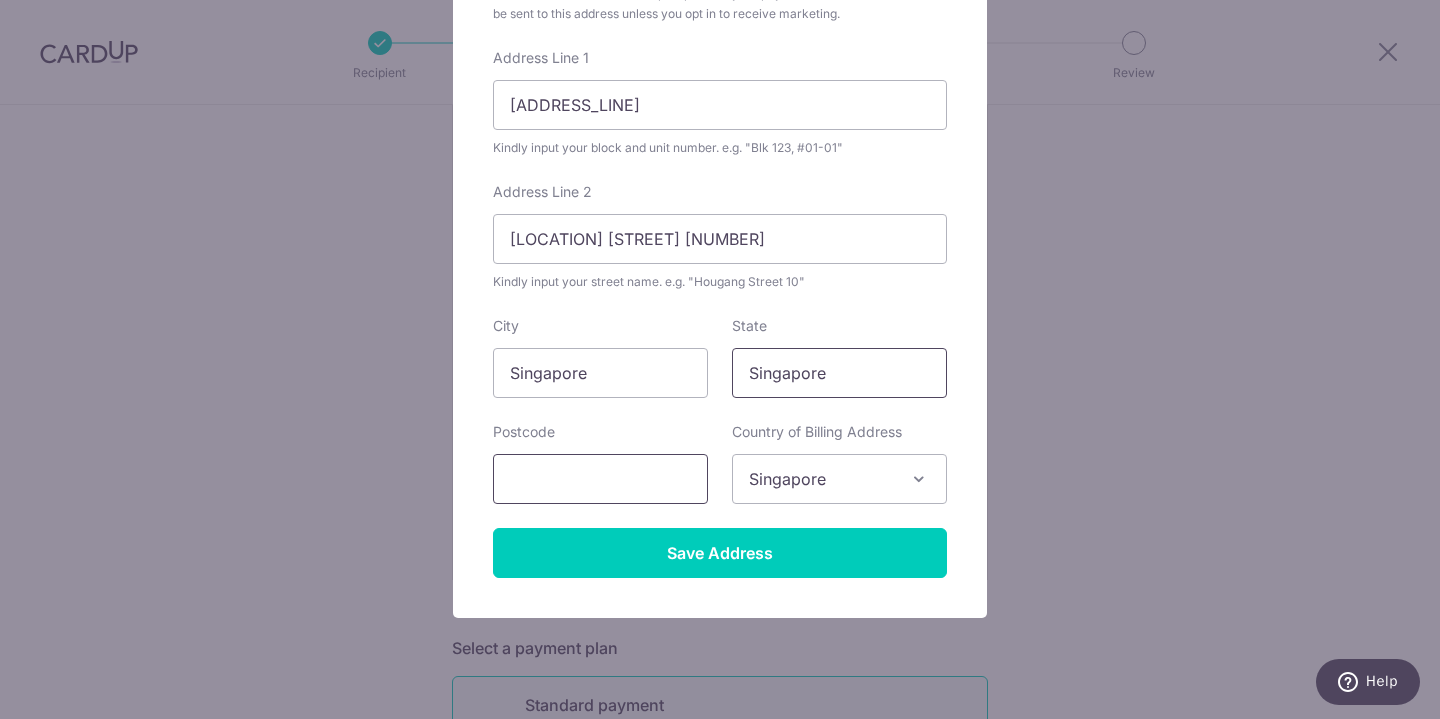 type on "Singapore" 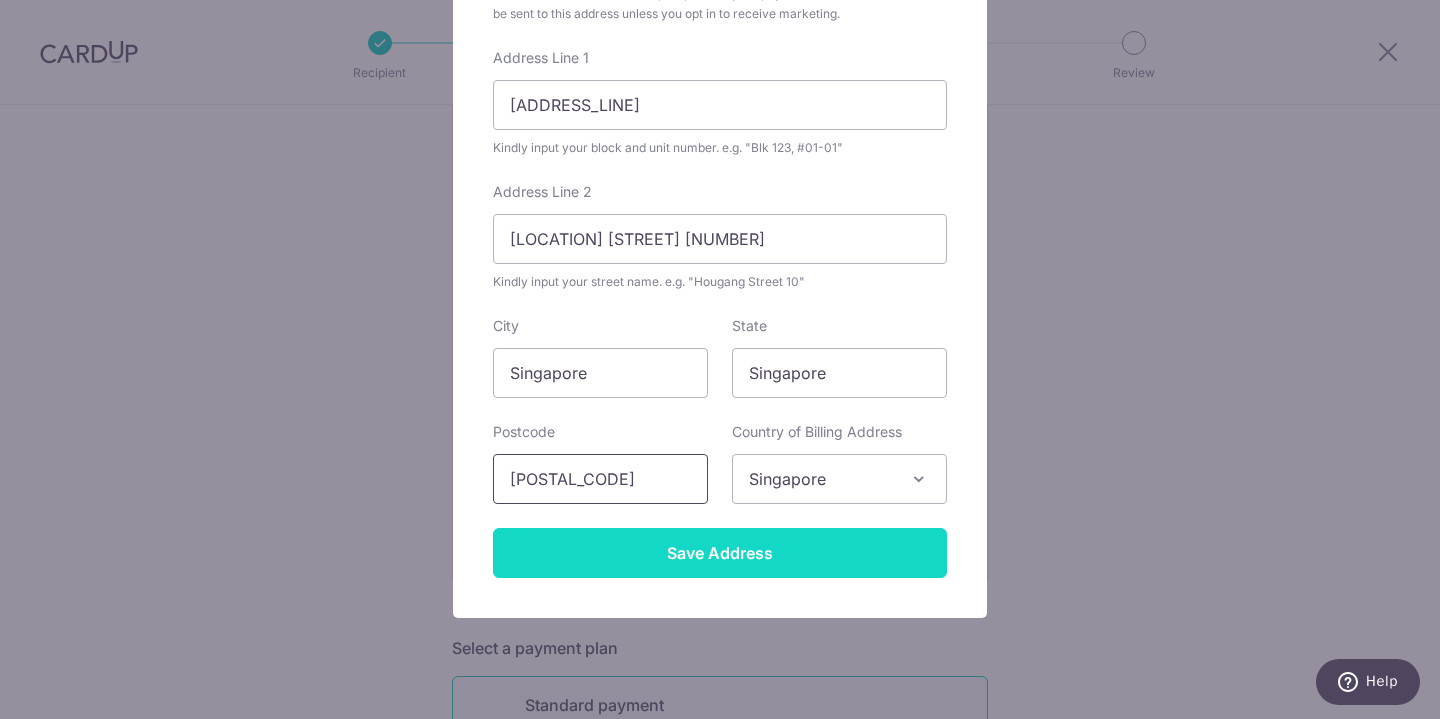 type on "731302" 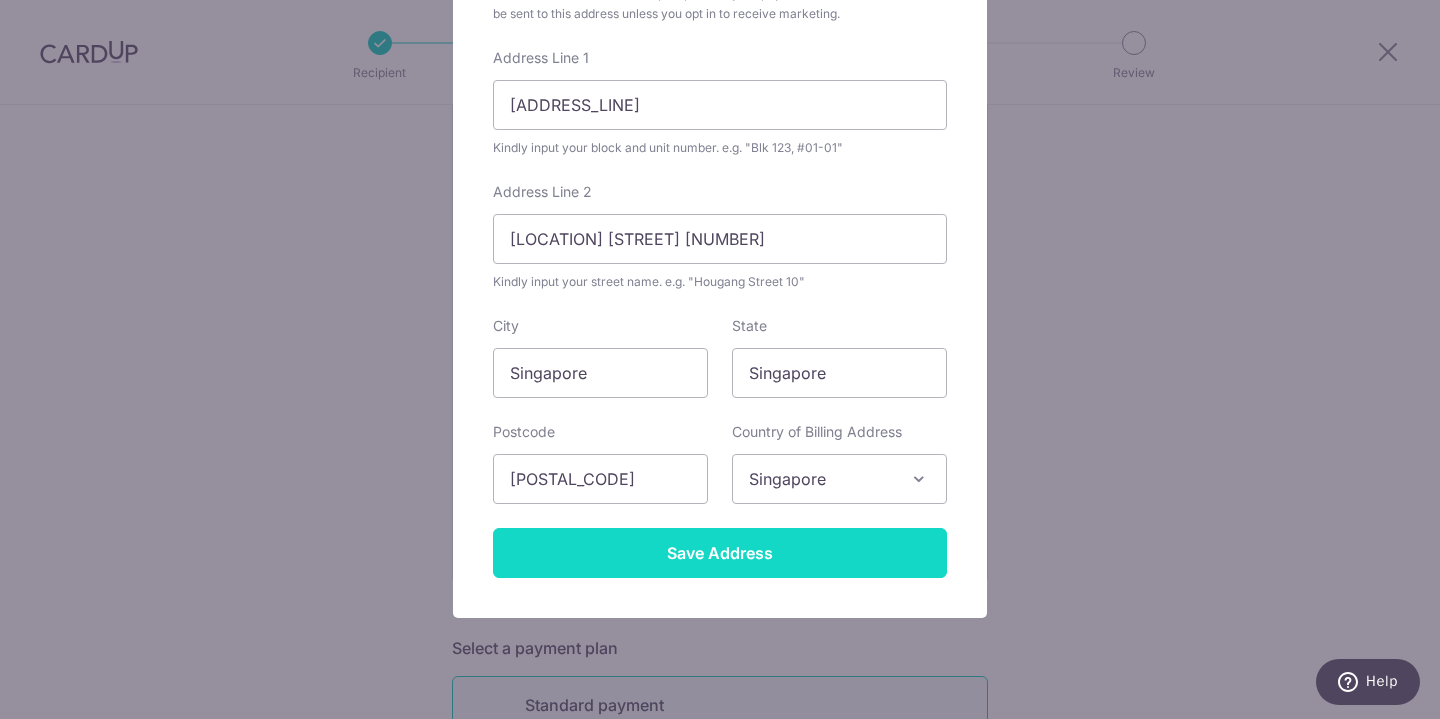 click on "Save Address" at bounding box center (720, 553) 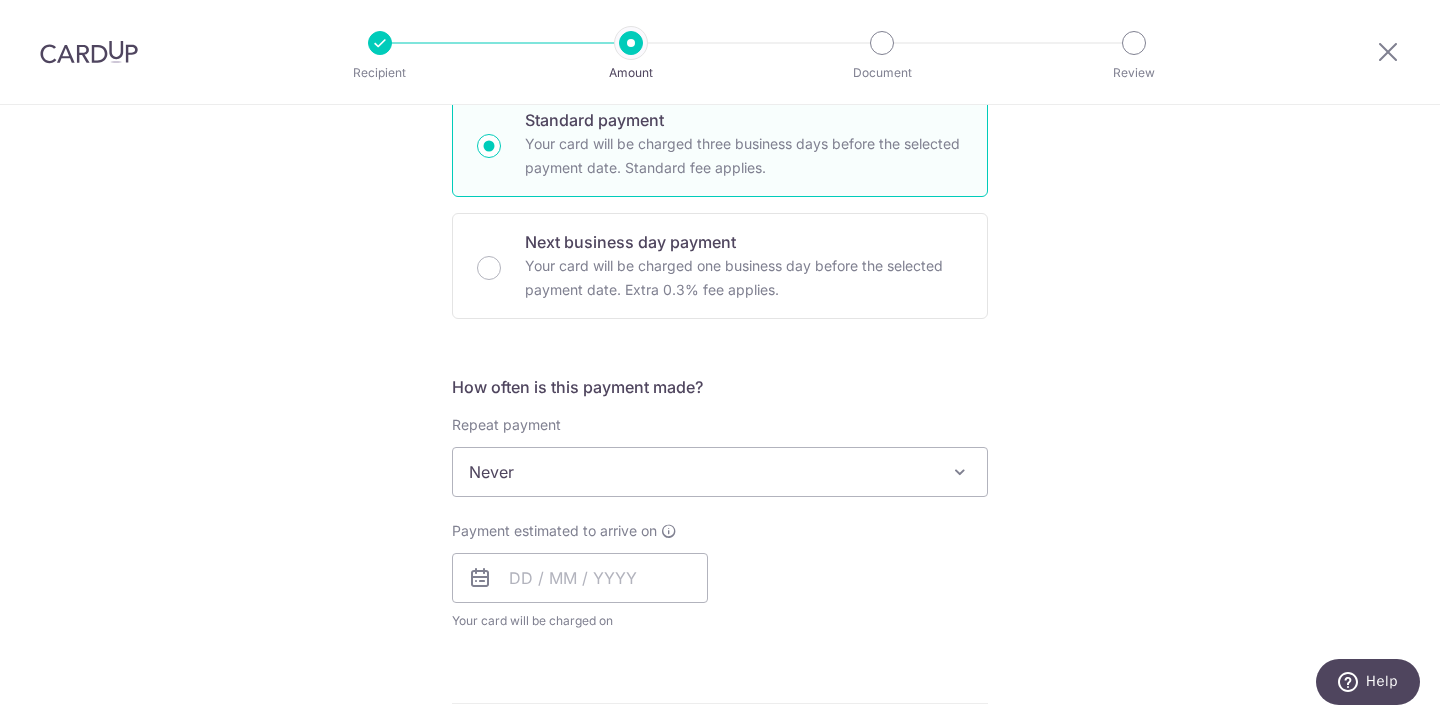 scroll, scrollTop: 1125, scrollLeft: 0, axis: vertical 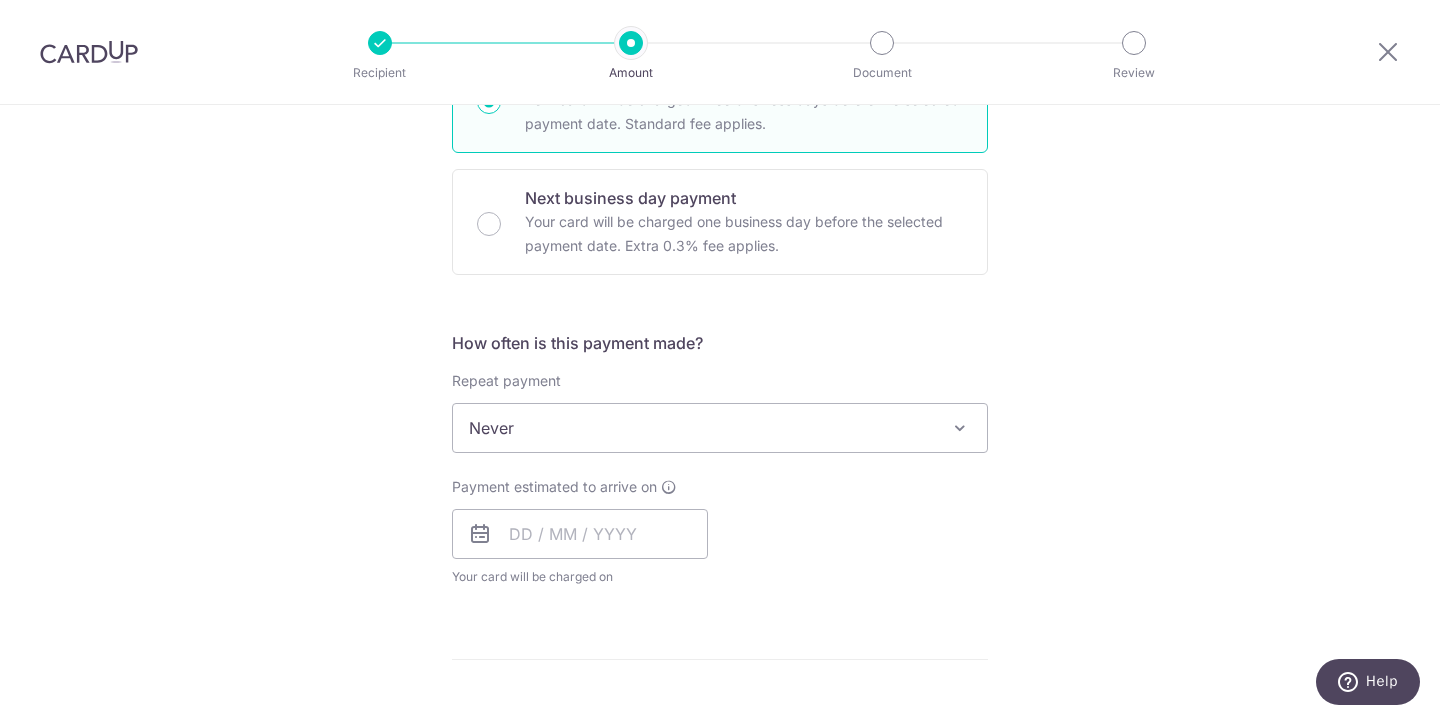 click on "Never" at bounding box center [720, 428] 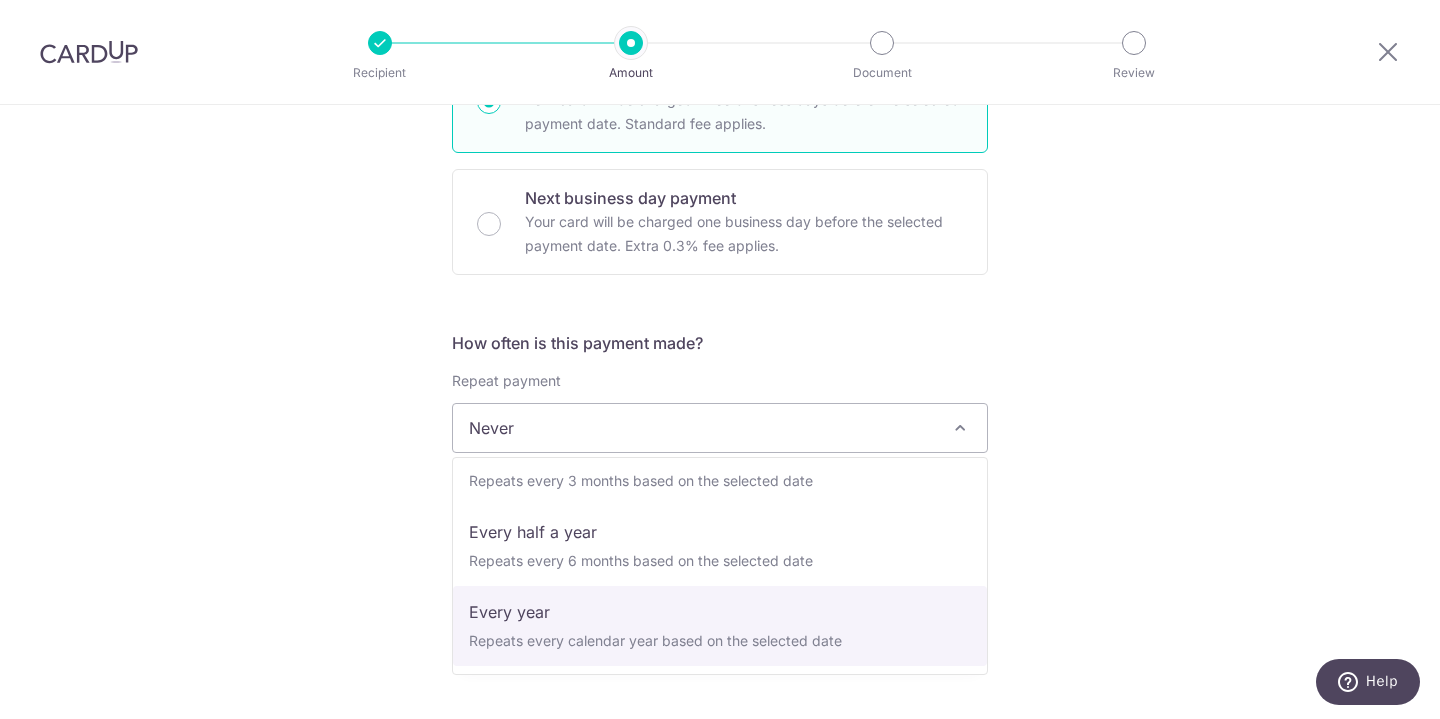 scroll, scrollTop: 280, scrollLeft: 0, axis: vertical 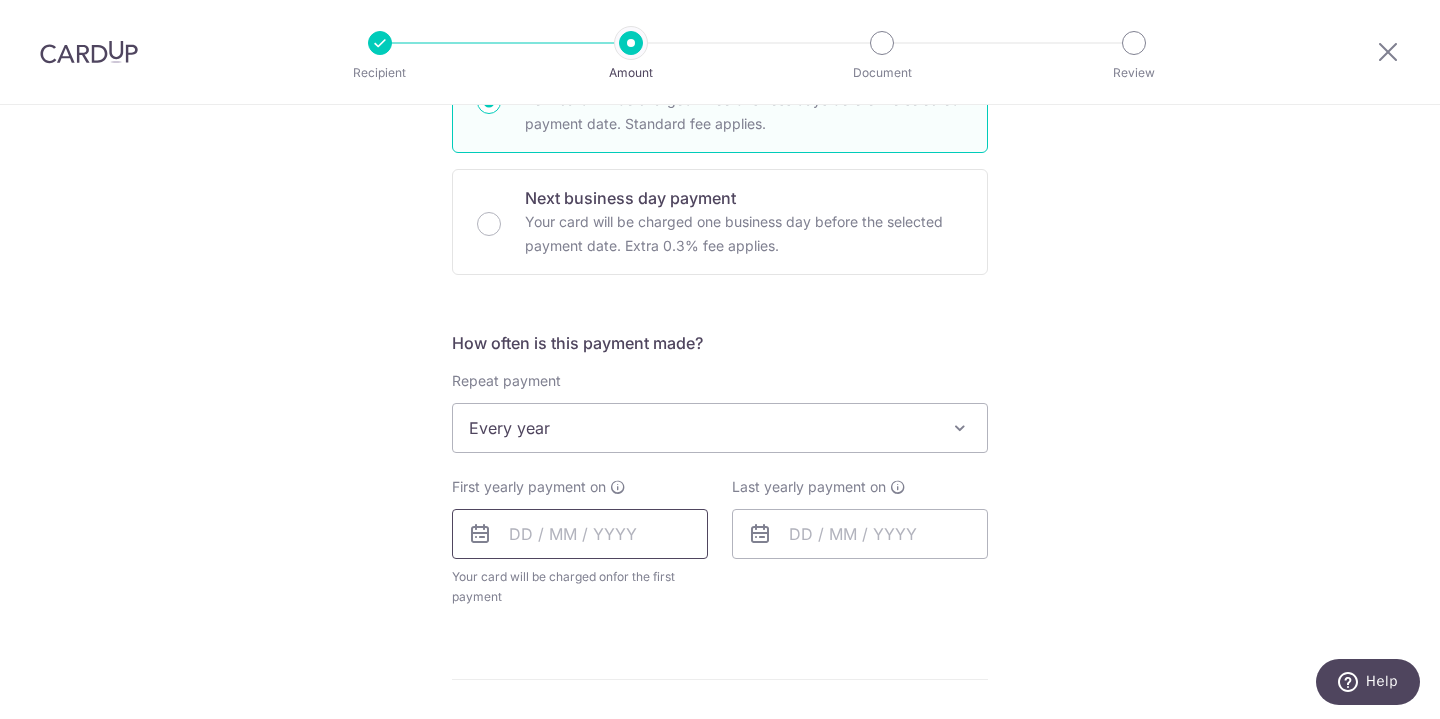 click at bounding box center (580, 534) 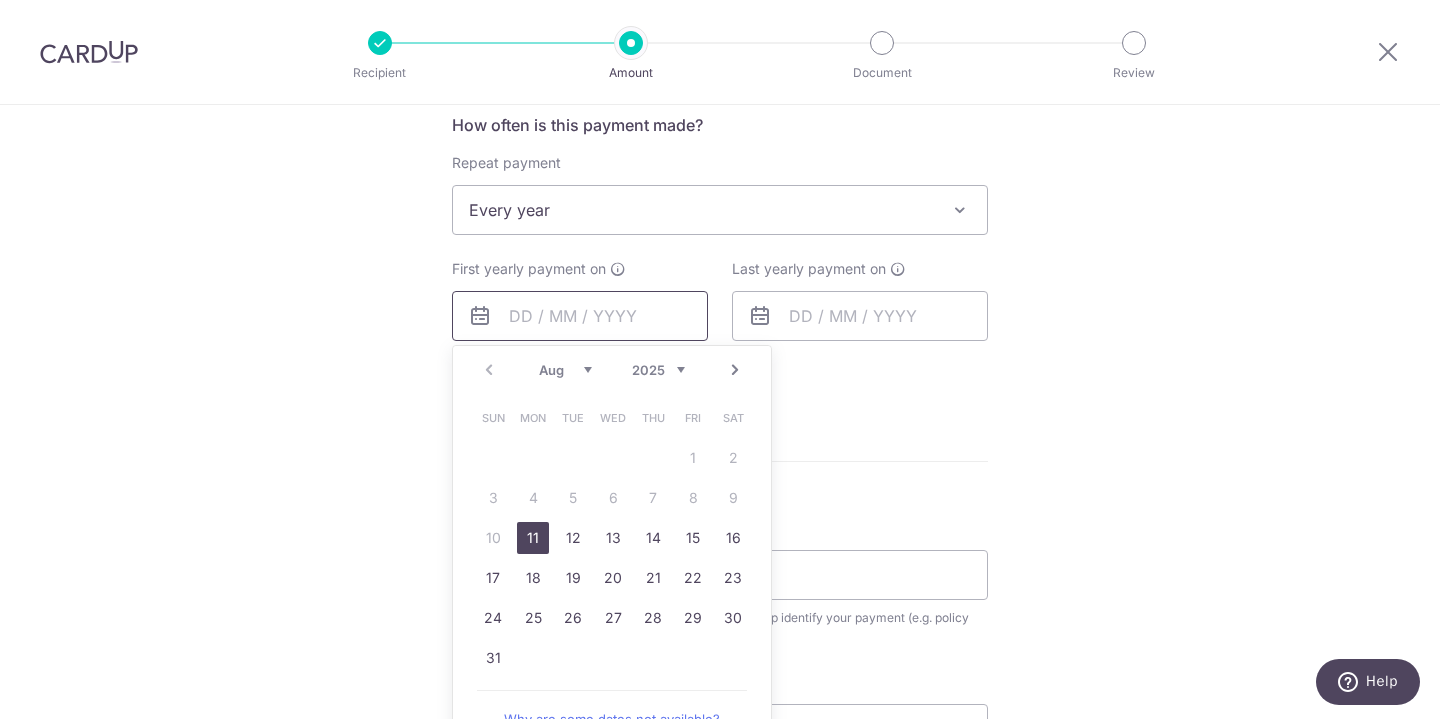 scroll, scrollTop: 1345, scrollLeft: 0, axis: vertical 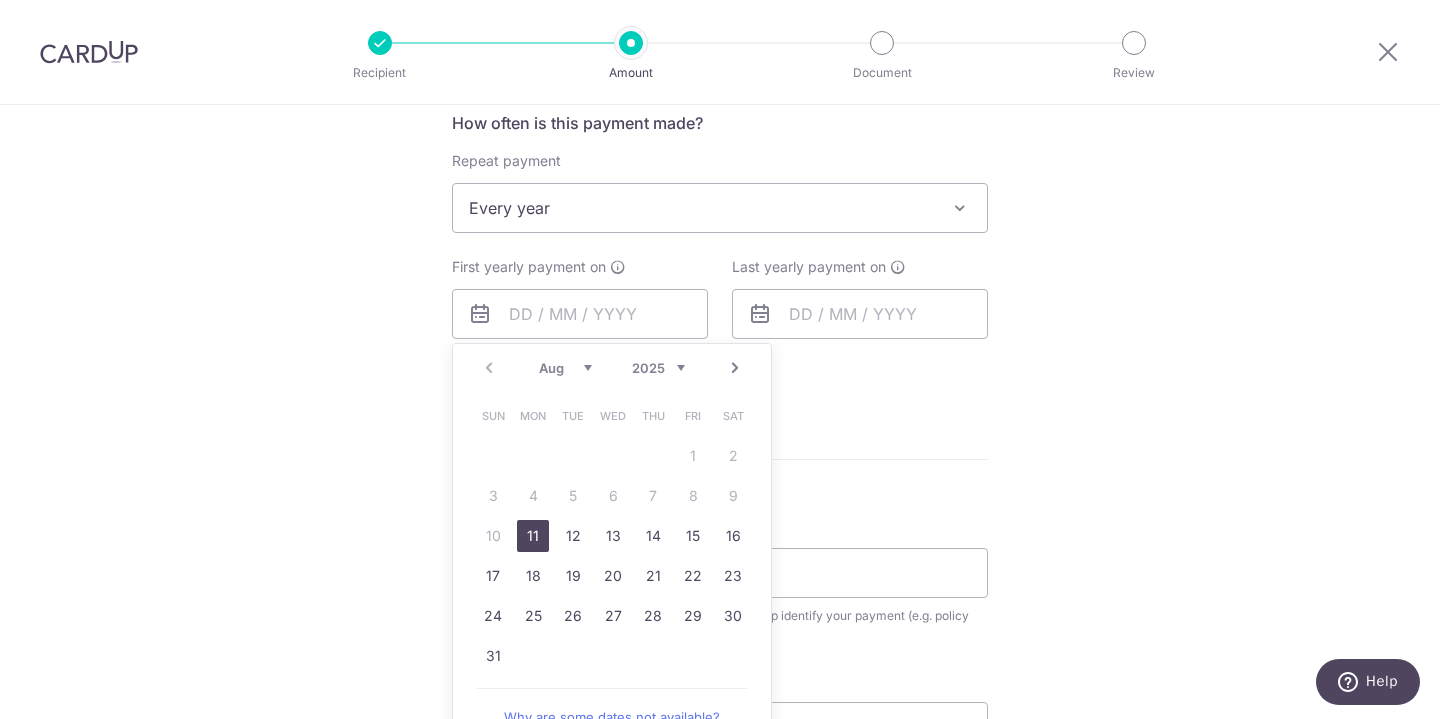 click on "11" at bounding box center (533, 536) 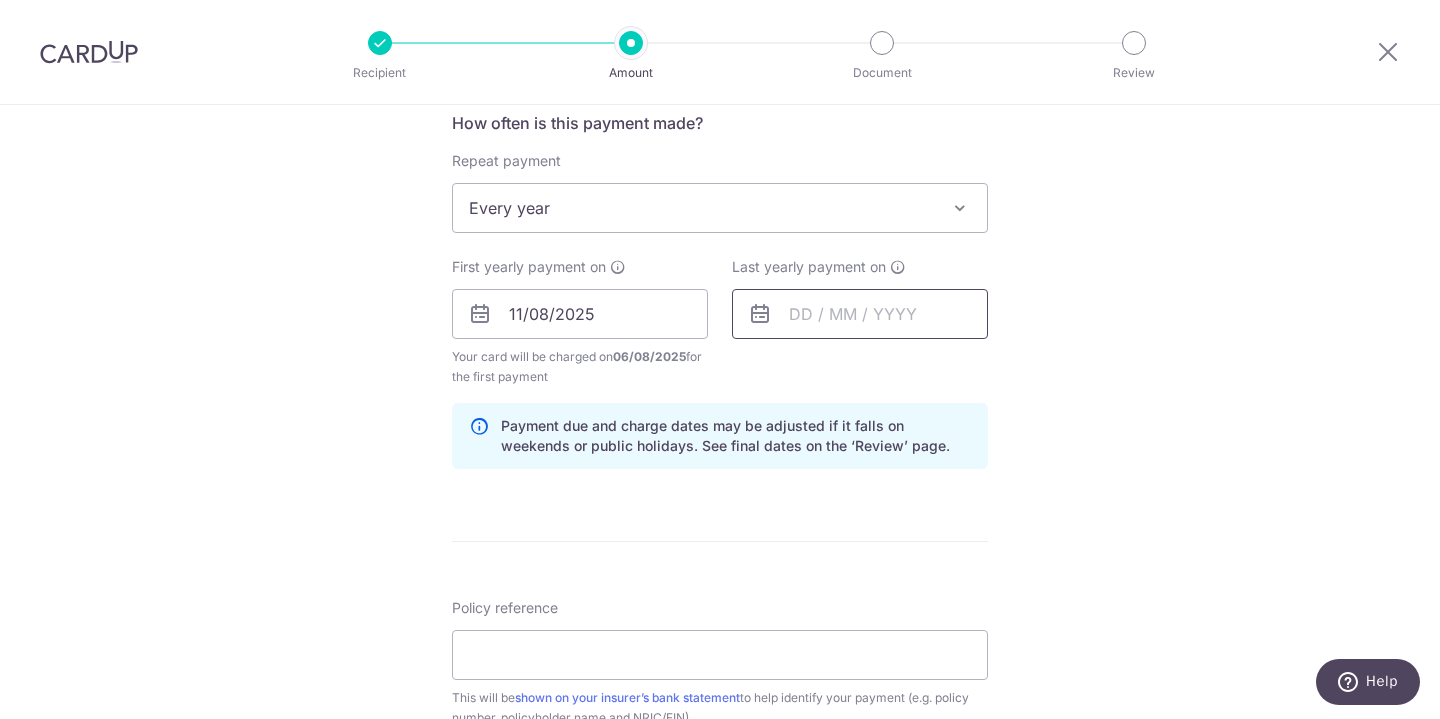 click at bounding box center [860, 314] 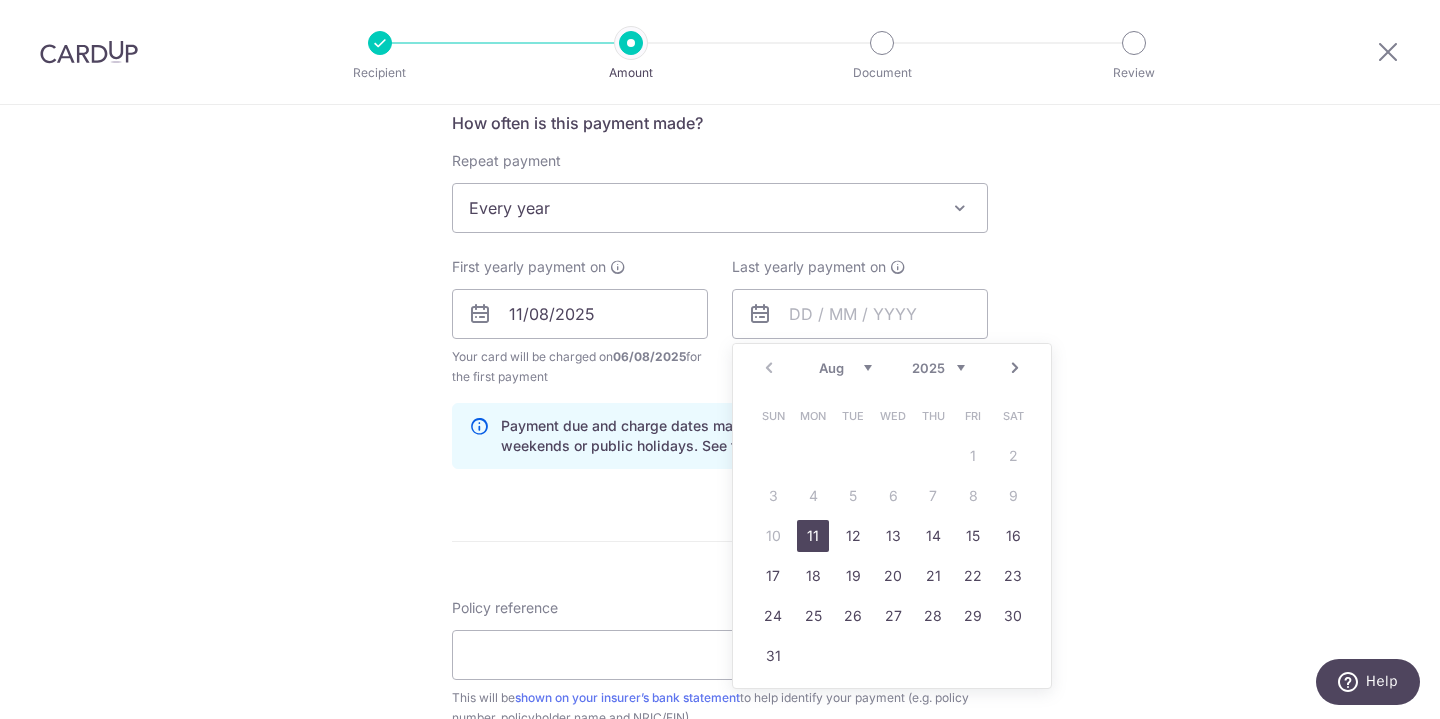 click on "11" at bounding box center [813, 536] 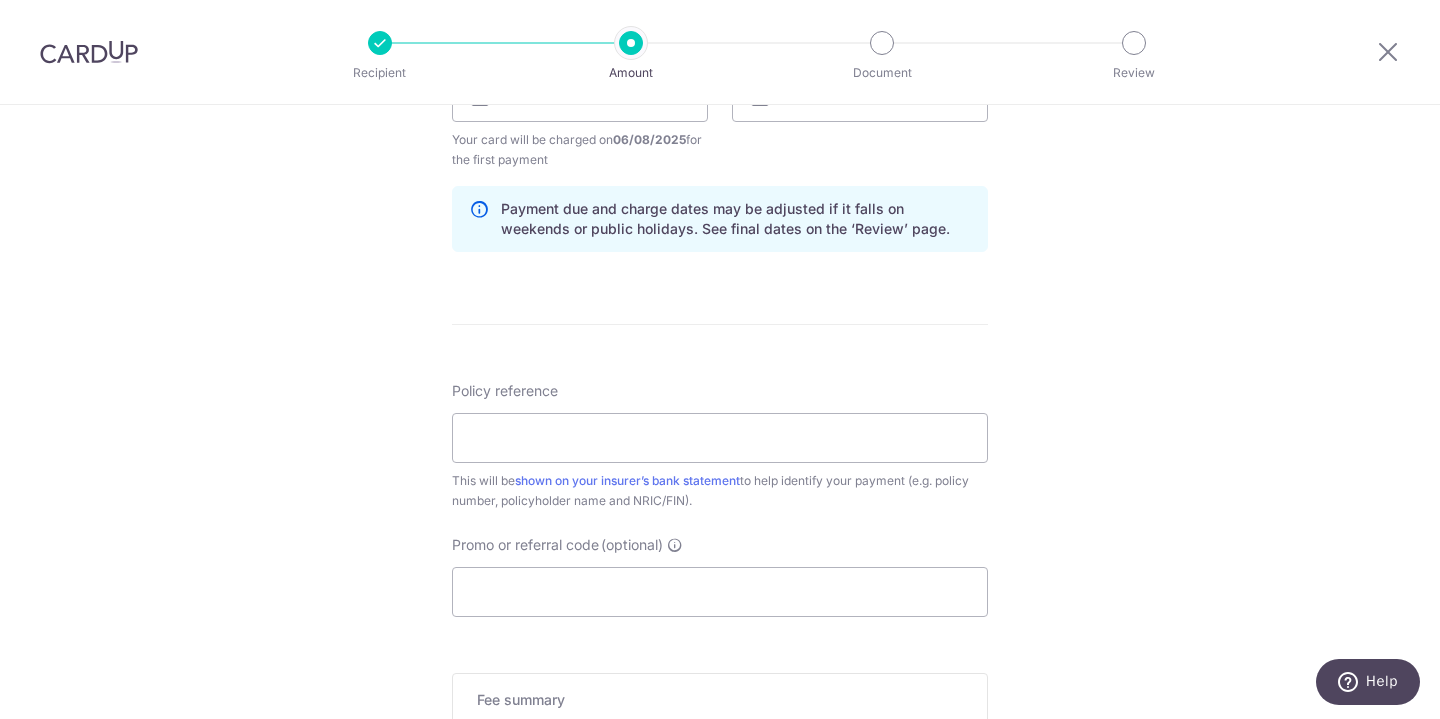 scroll, scrollTop: 1566, scrollLeft: 0, axis: vertical 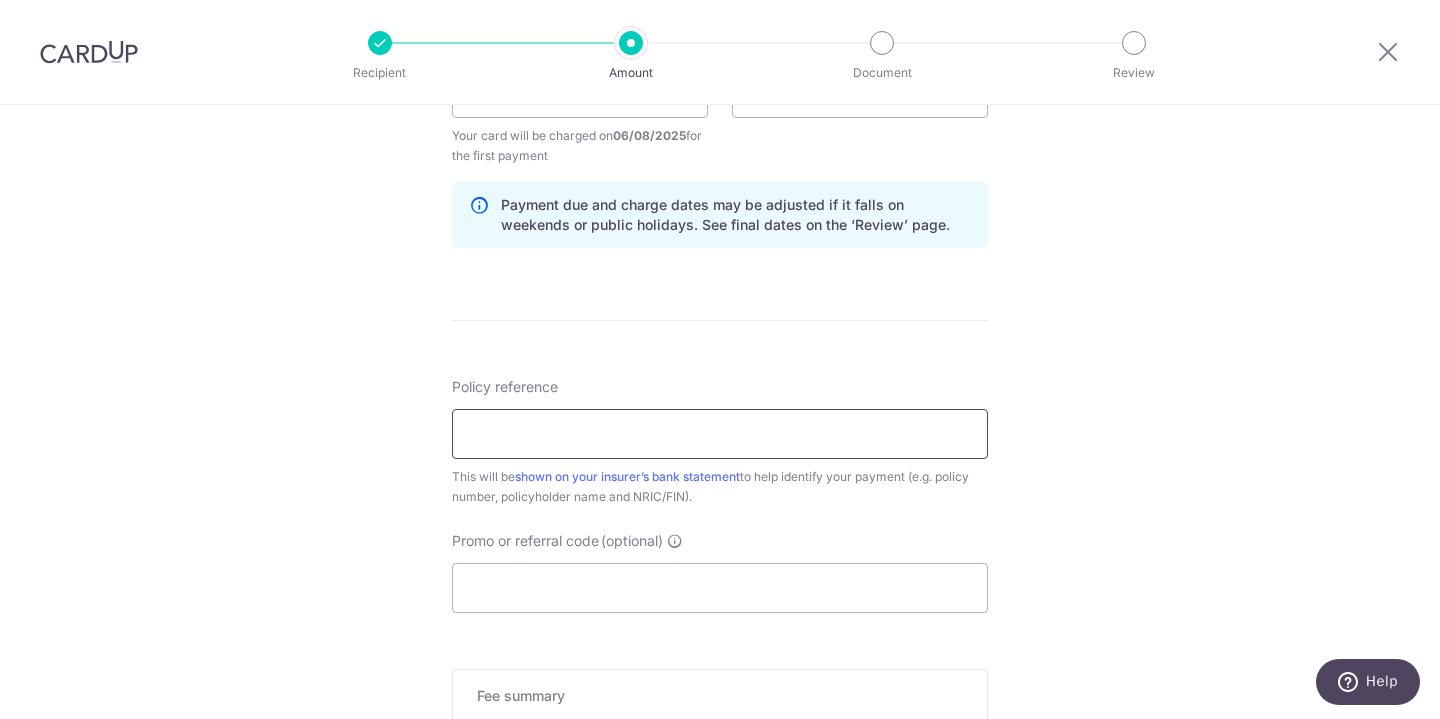click on "Policy reference" at bounding box center [720, 434] 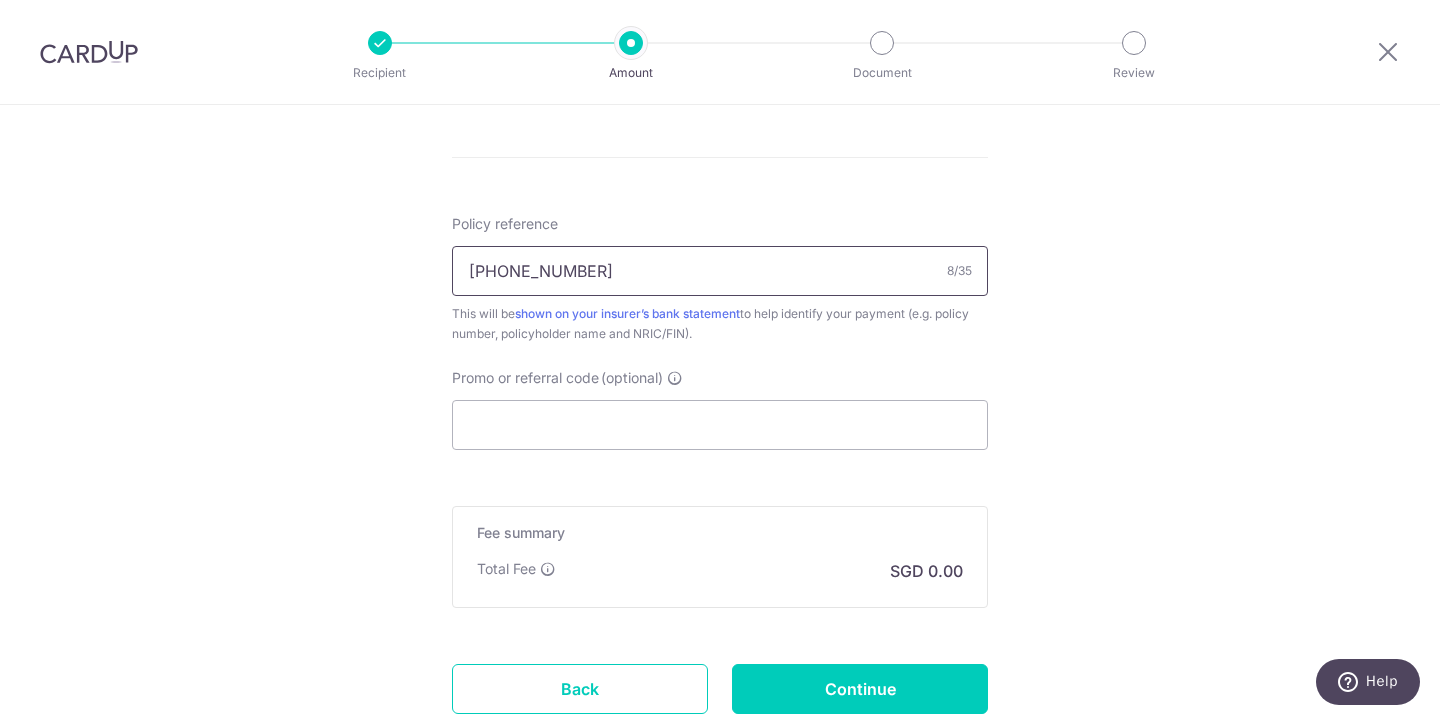 scroll, scrollTop: 1731, scrollLeft: 0, axis: vertical 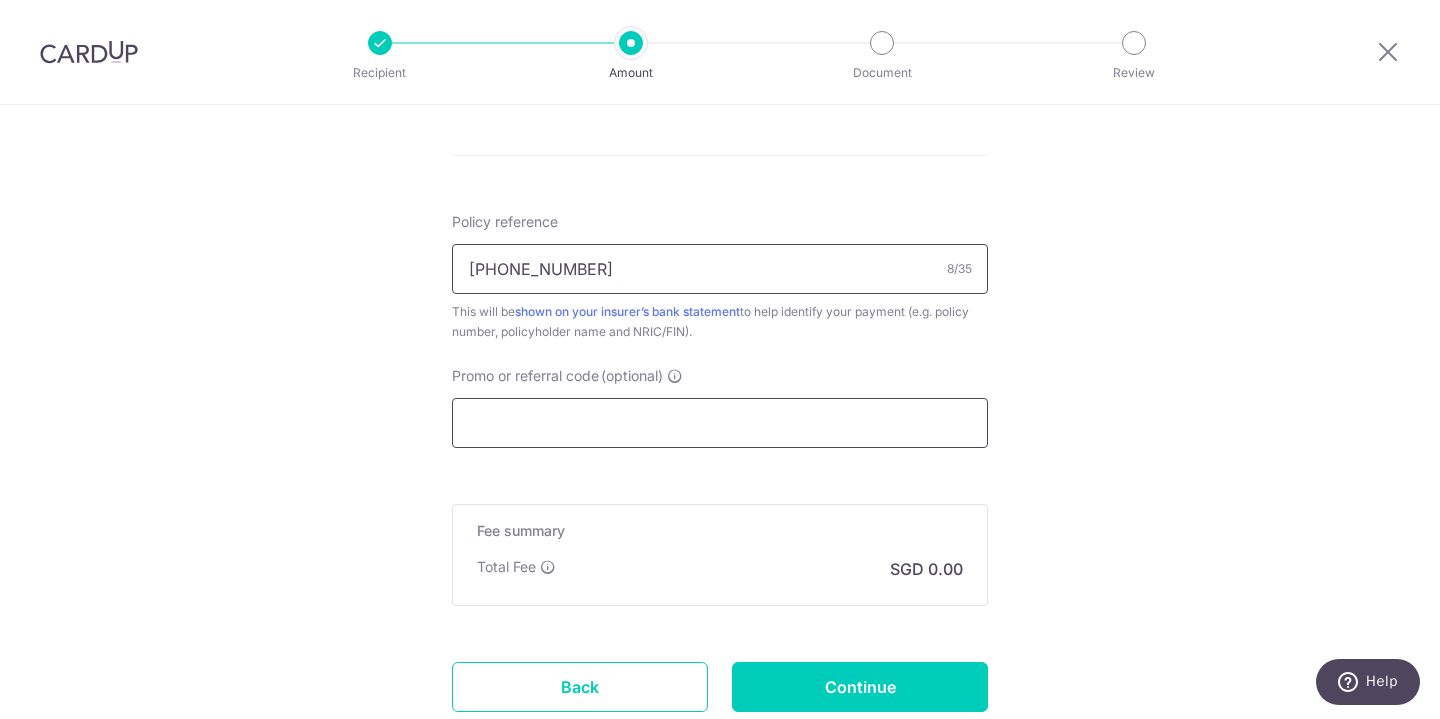 type on "82728874" 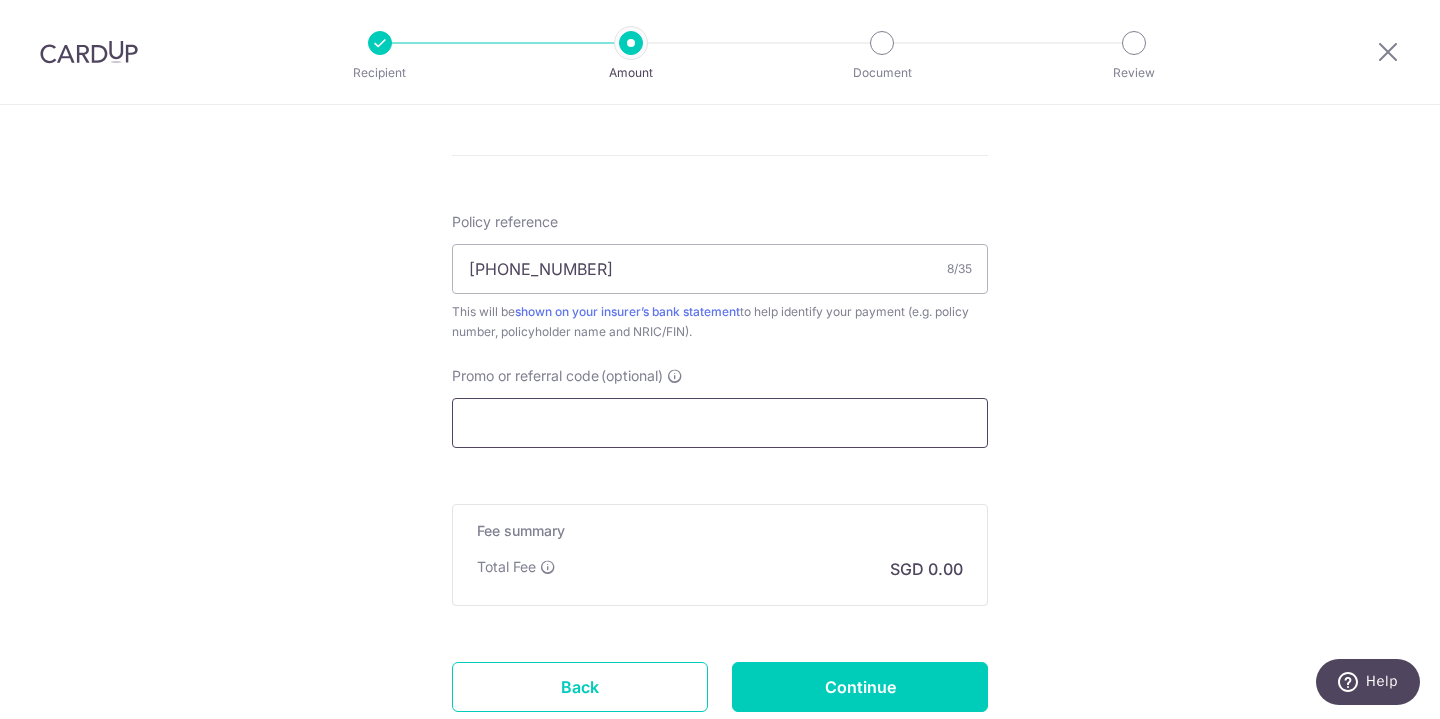 click on "Promo or referral code
(optional)" at bounding box center (720, 423) 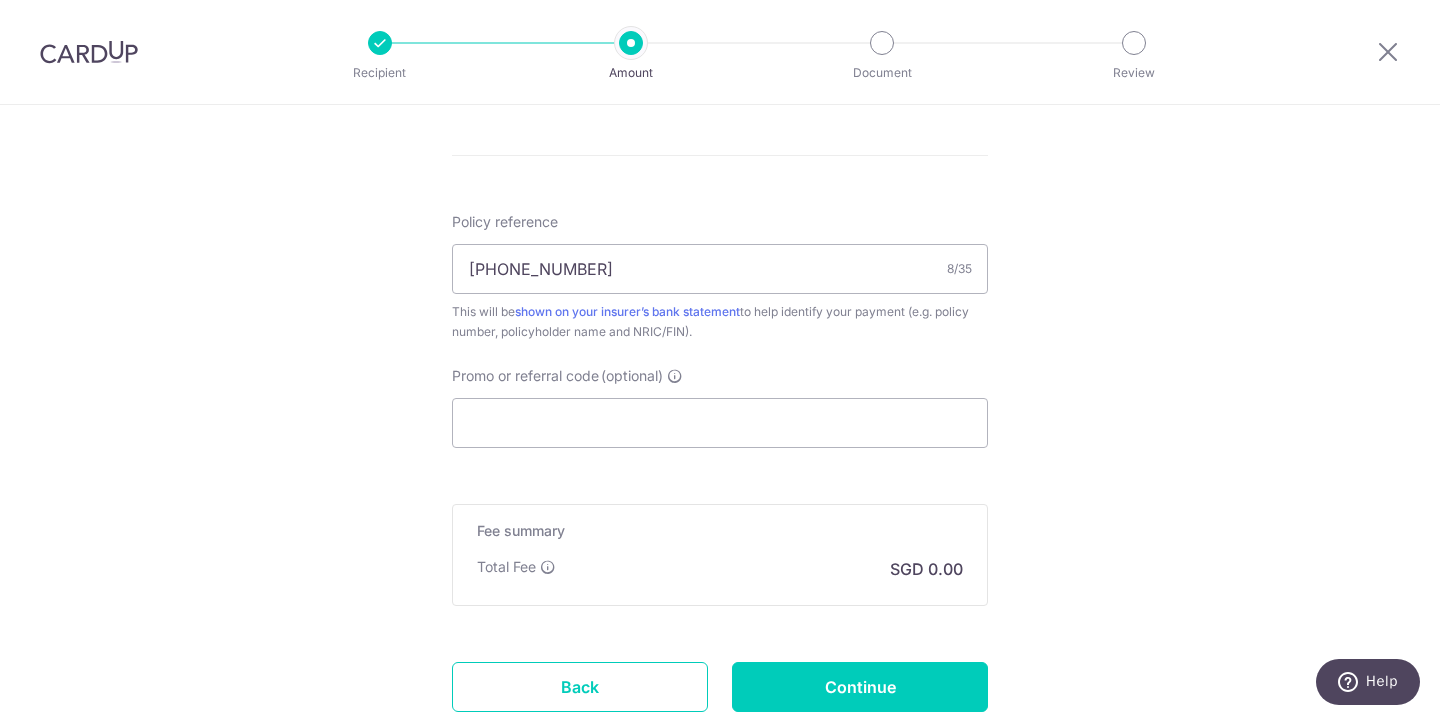 click on "Promo or referral code
(optional)
The discounted fee will be shown on the review step, right before you create your payments.
Add" at bounding box center (720, 407) 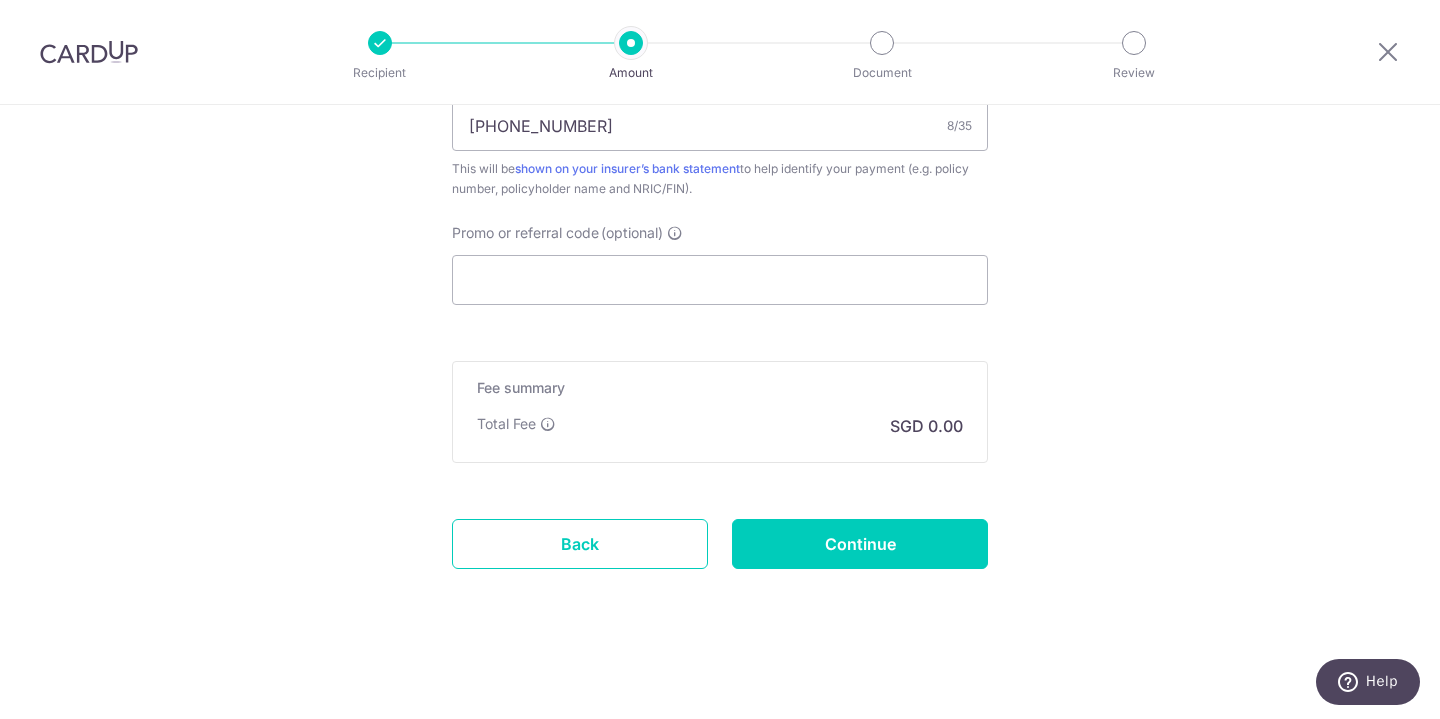 scroll, scrollTop: 1874, scrollLeft: 0, axis: vertical 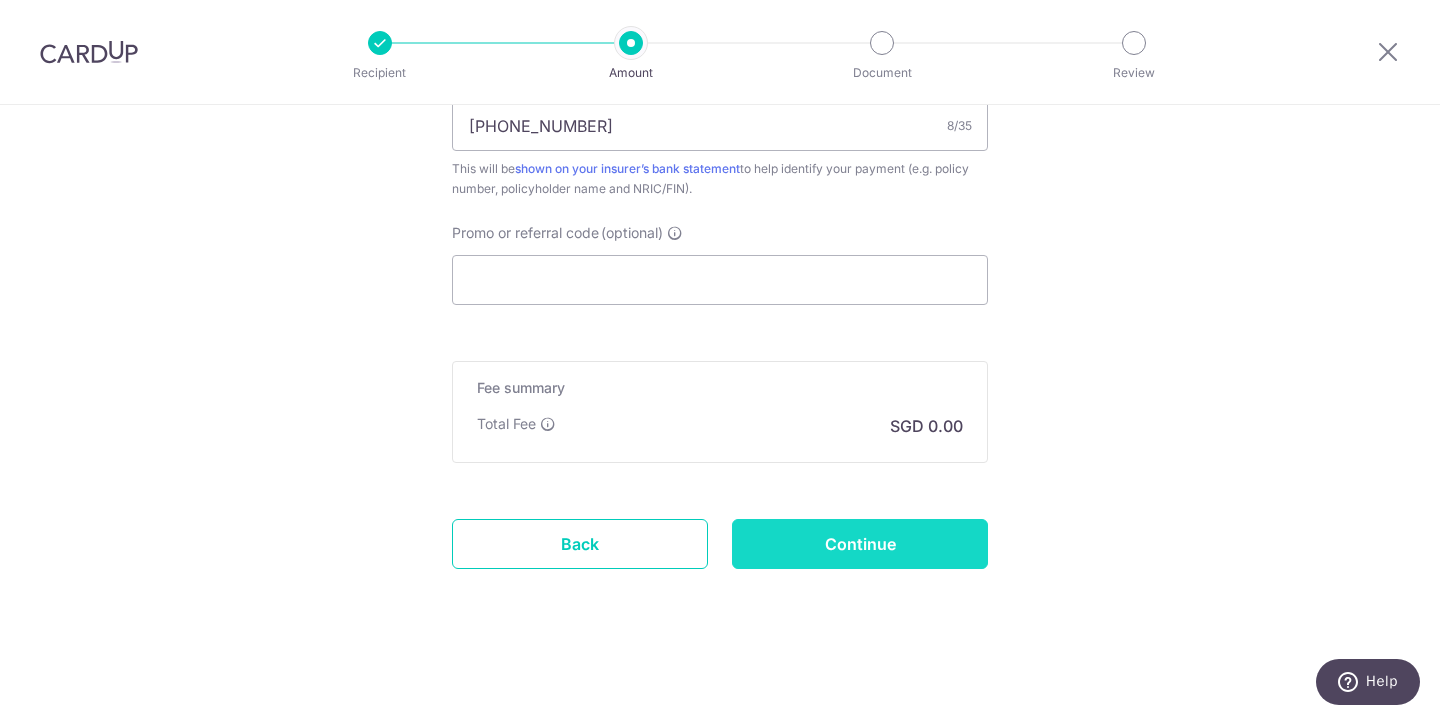 click on "Continue" at bounding box center (860, 544) 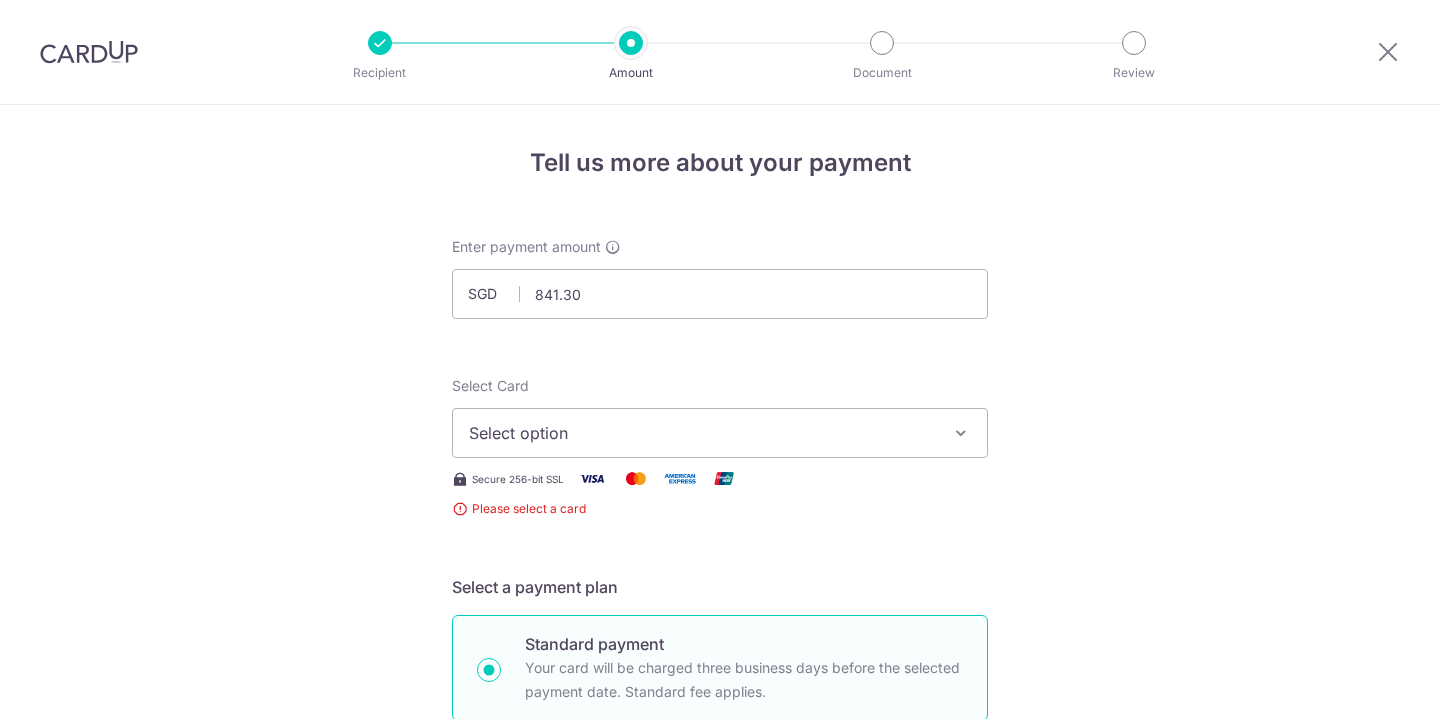 scroll, scrollTop: 0, scrollLeft: 0, axis: both 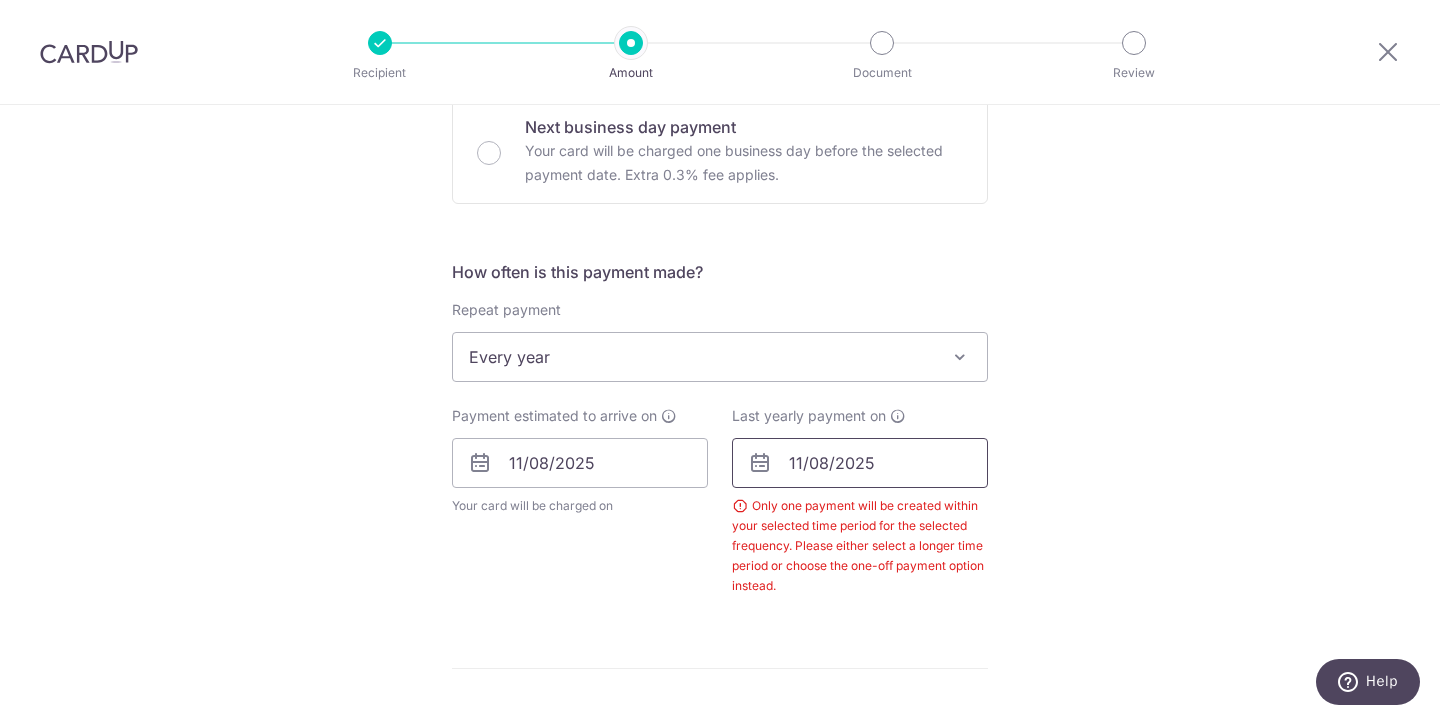 click on "11/08/2025" at bounding box center (860, 463) 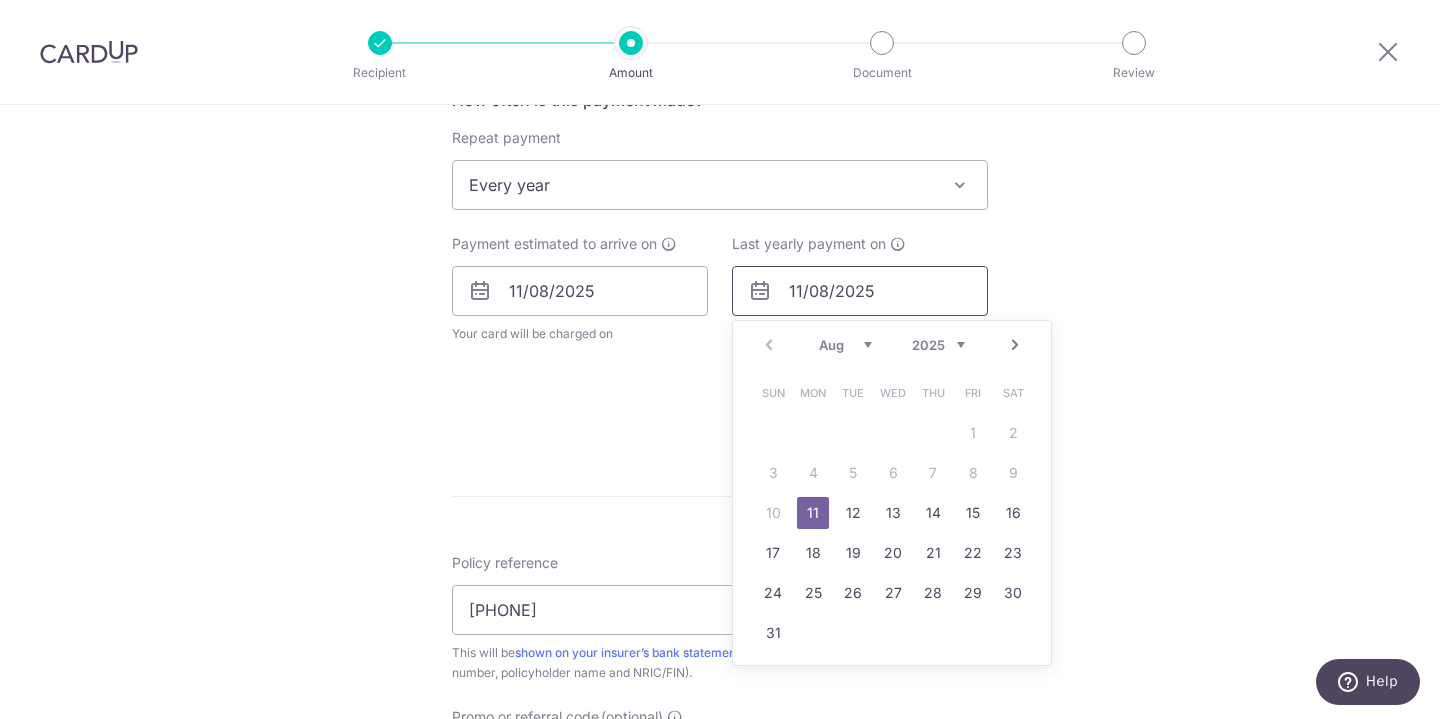 scroll, scrollTop: 813, scrollLeft: 0, axis: vertical 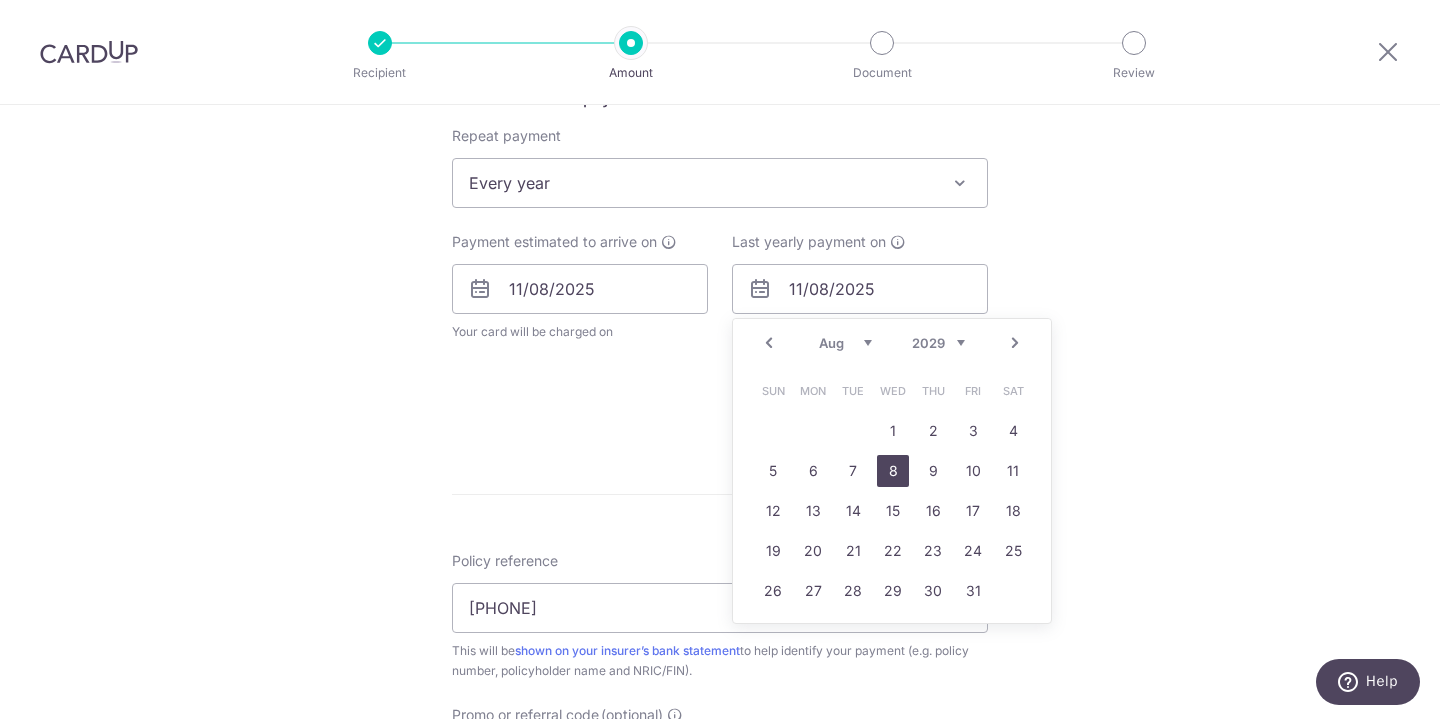 click on "8" at bounding box center (893, 471) 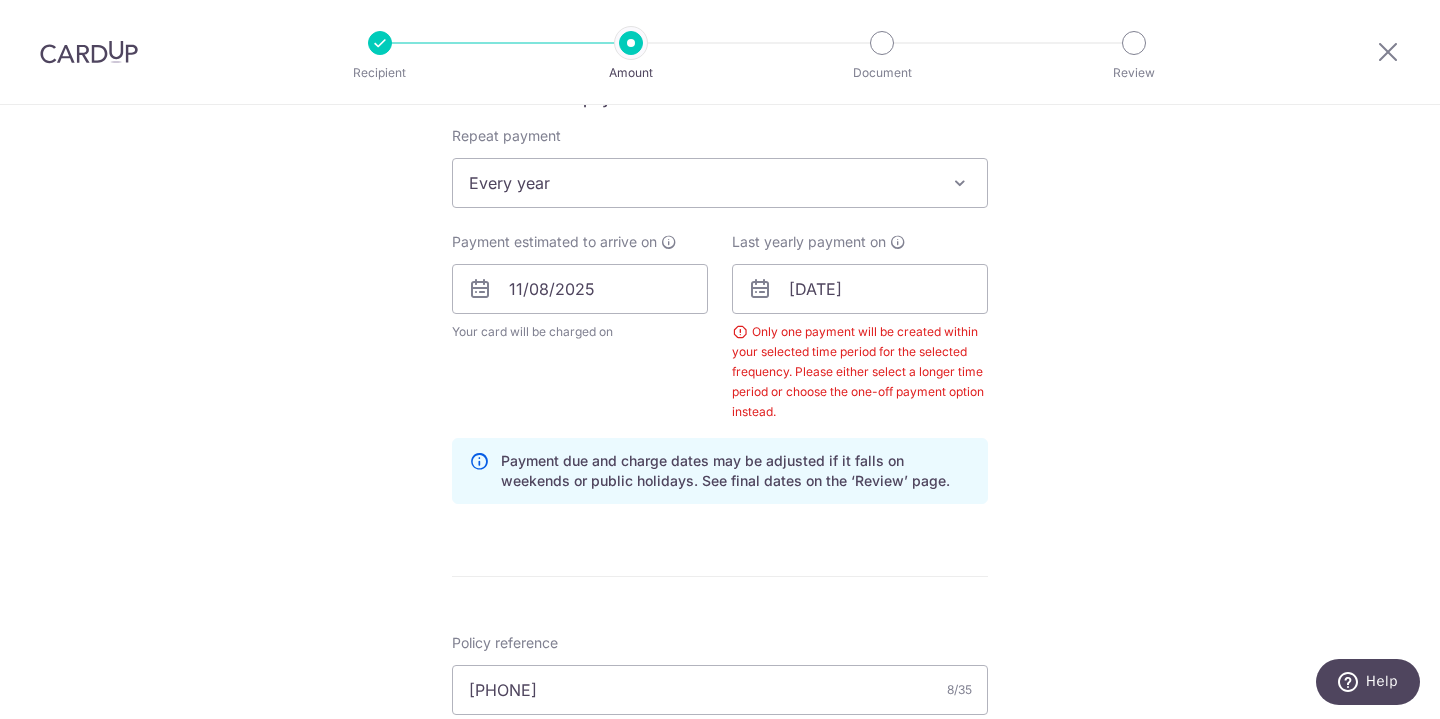 click on "Every year" at bounding box center [720, 183] 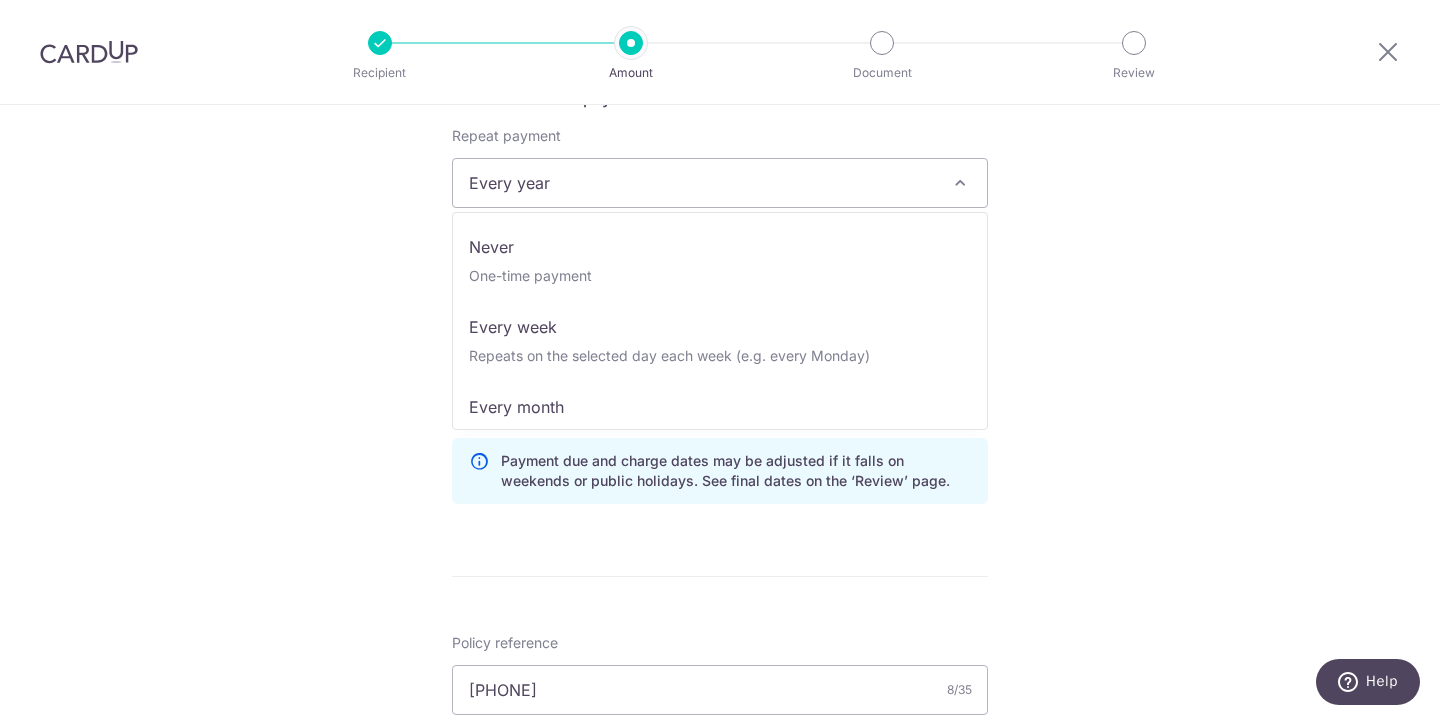 scroll, scrollTop: 0, scrollLeft: 0, axis: both 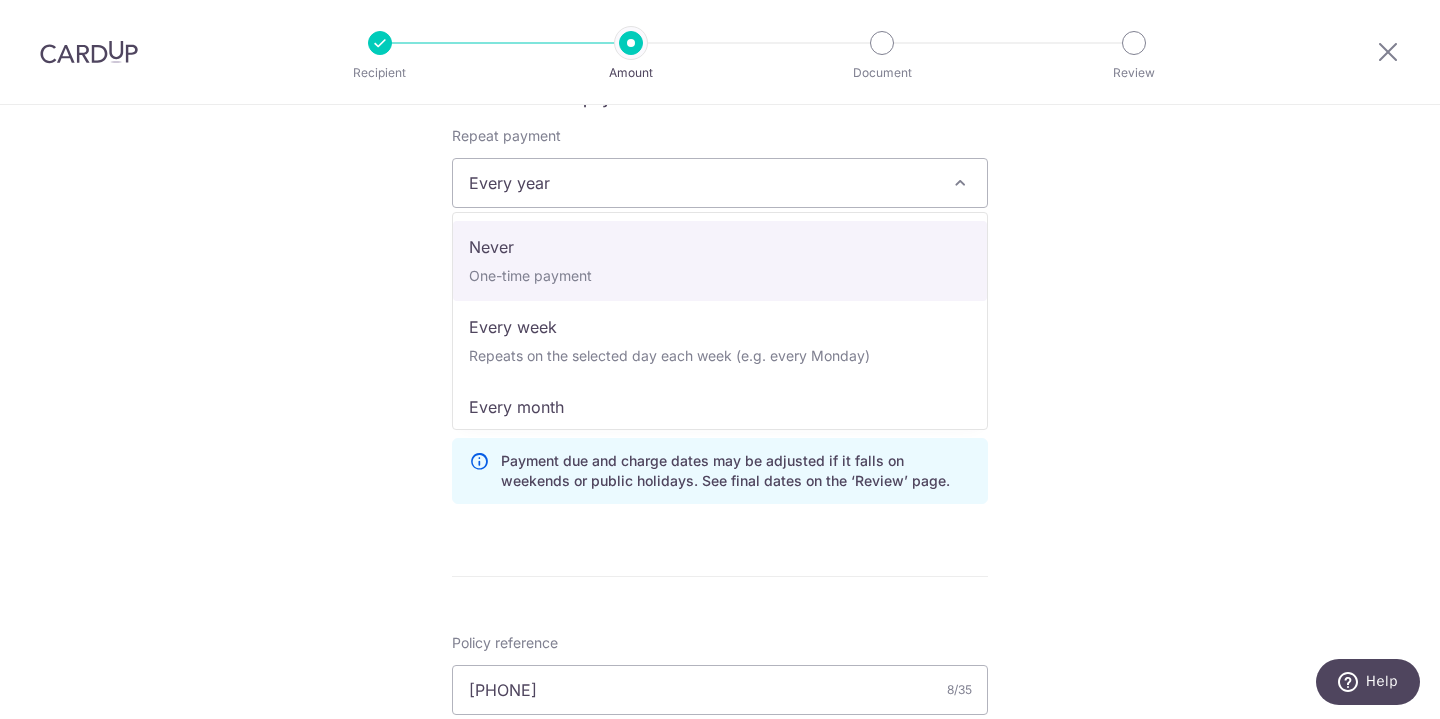 select on "1" 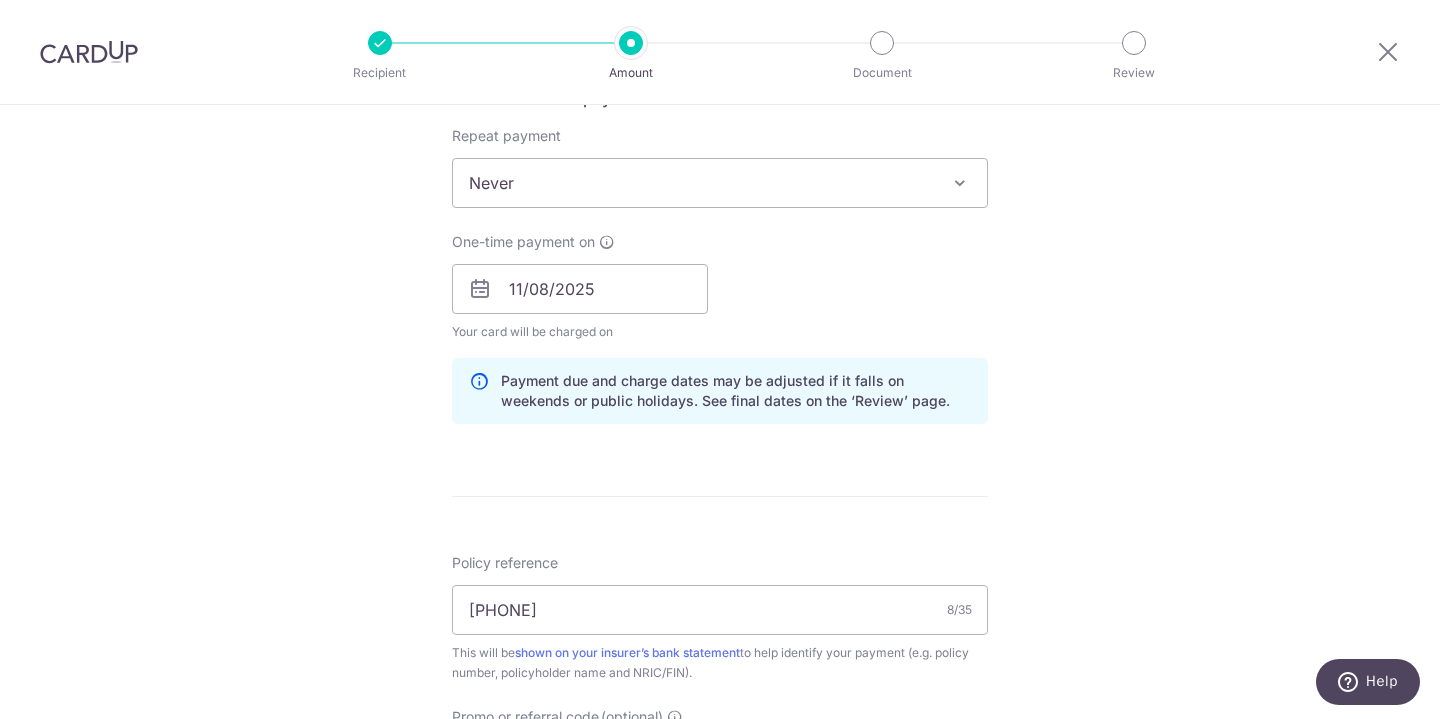 click on "One-time payment on
11/08/2025
Your card will be charged on   for the first payment
* If your payment is funded by  9:00am SGT on Thursday 07/08/2025
07/08/2025
No. of Payments
Last yearly payment on
Prev Next Jan Feb Mar Apr May Jun Jul Aug Sep Oct Nov Dec 2025 2026 2027 2028 2029 2030 2031 2032 2033 2034 2035 Sun Mon Tue Wed Thu Fri Sat       1 2 3 4 5 6 7 8 9 10 11 12 13 14 15 16 17 18 19 20 21 22 23 24 25 26 27 28 29 30 31" at bounding box center (720, 287) 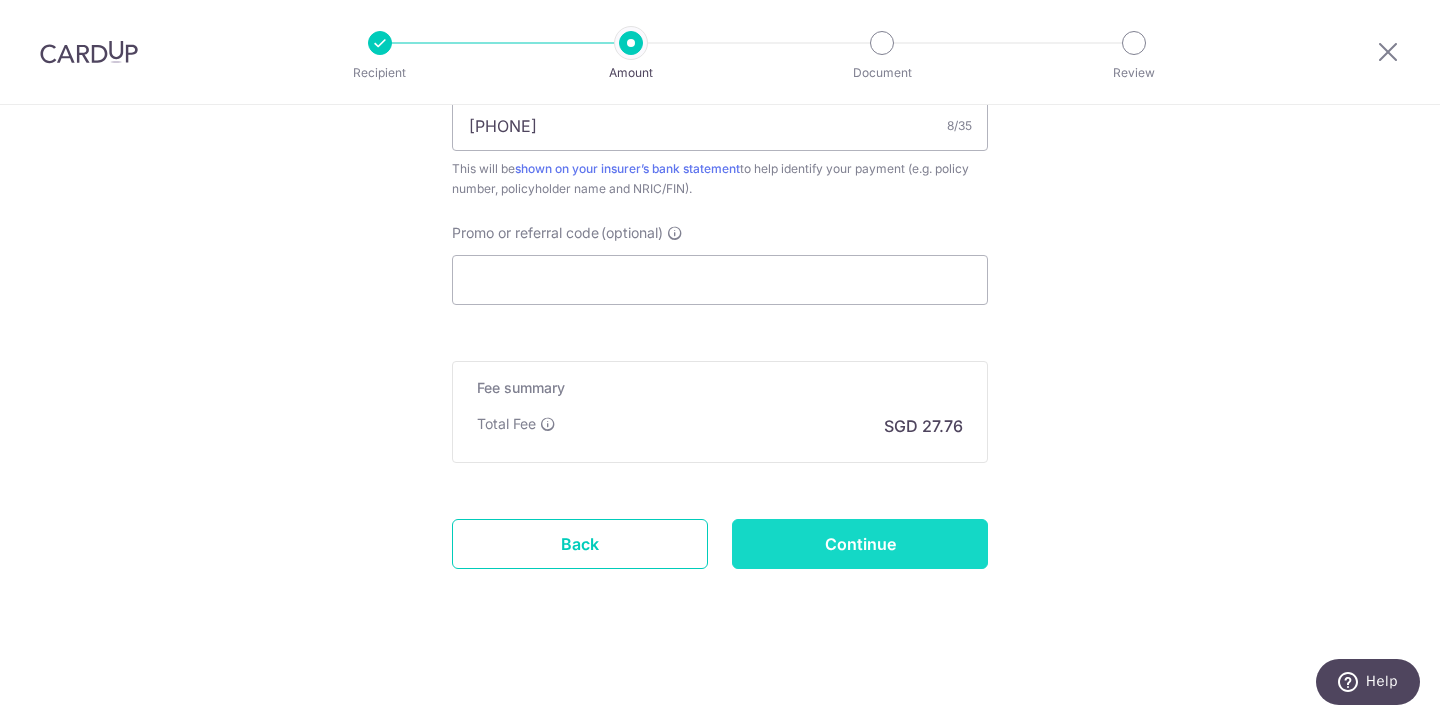 scroll, scrollTop: 1297, scrollLeft: 0, axis: vertical 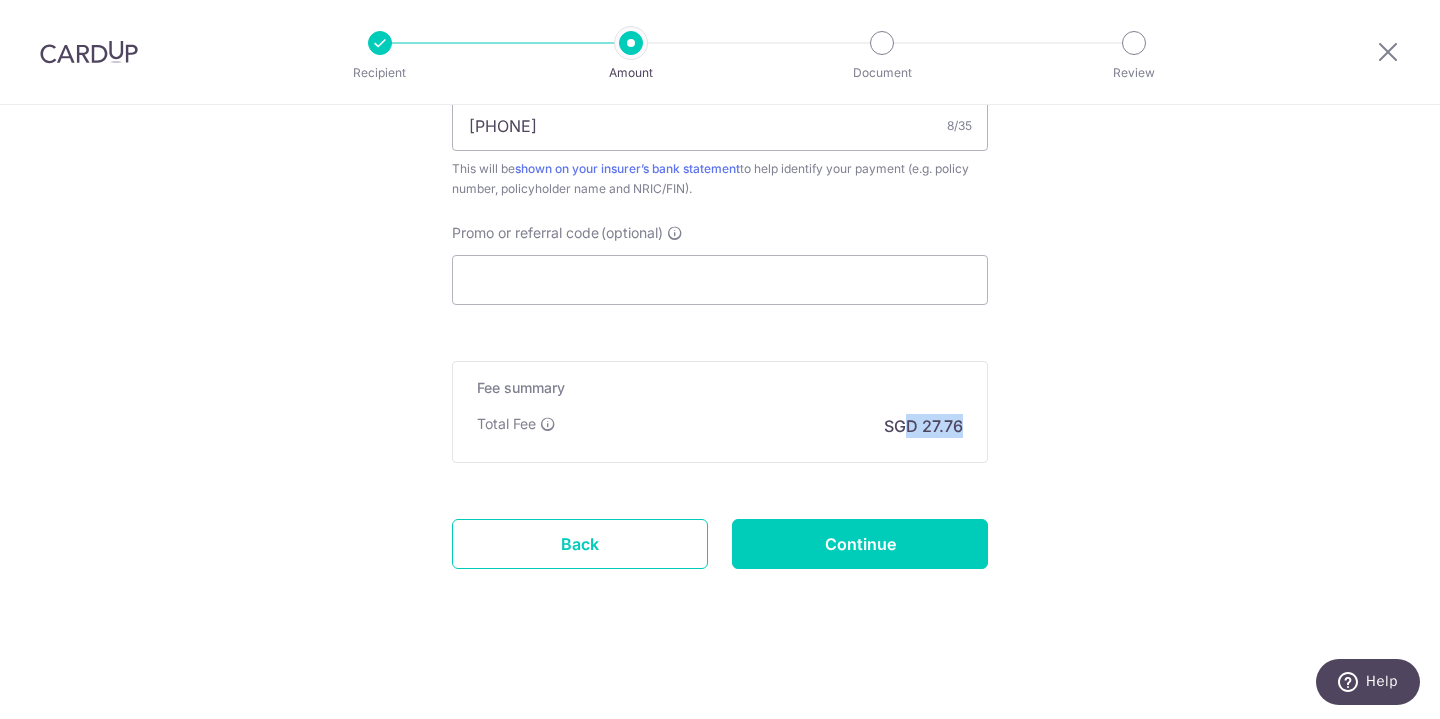 drag, startPoint x: 909, startPoint y: 427, endPoint x: 975, endPoint y: 422, distance: 66.189125 